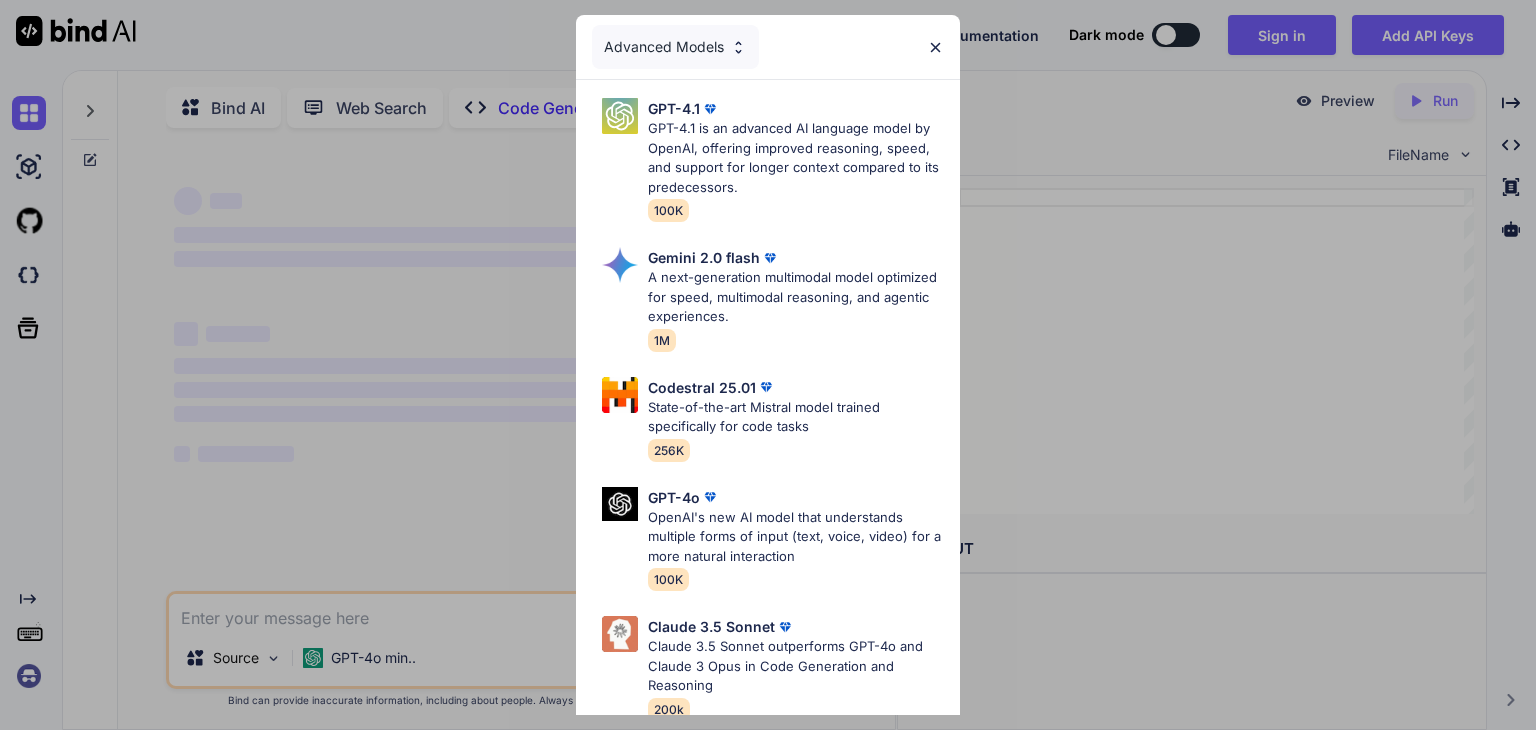 scroll, scrollTop: 0, scrollLeft: 0, axis: both 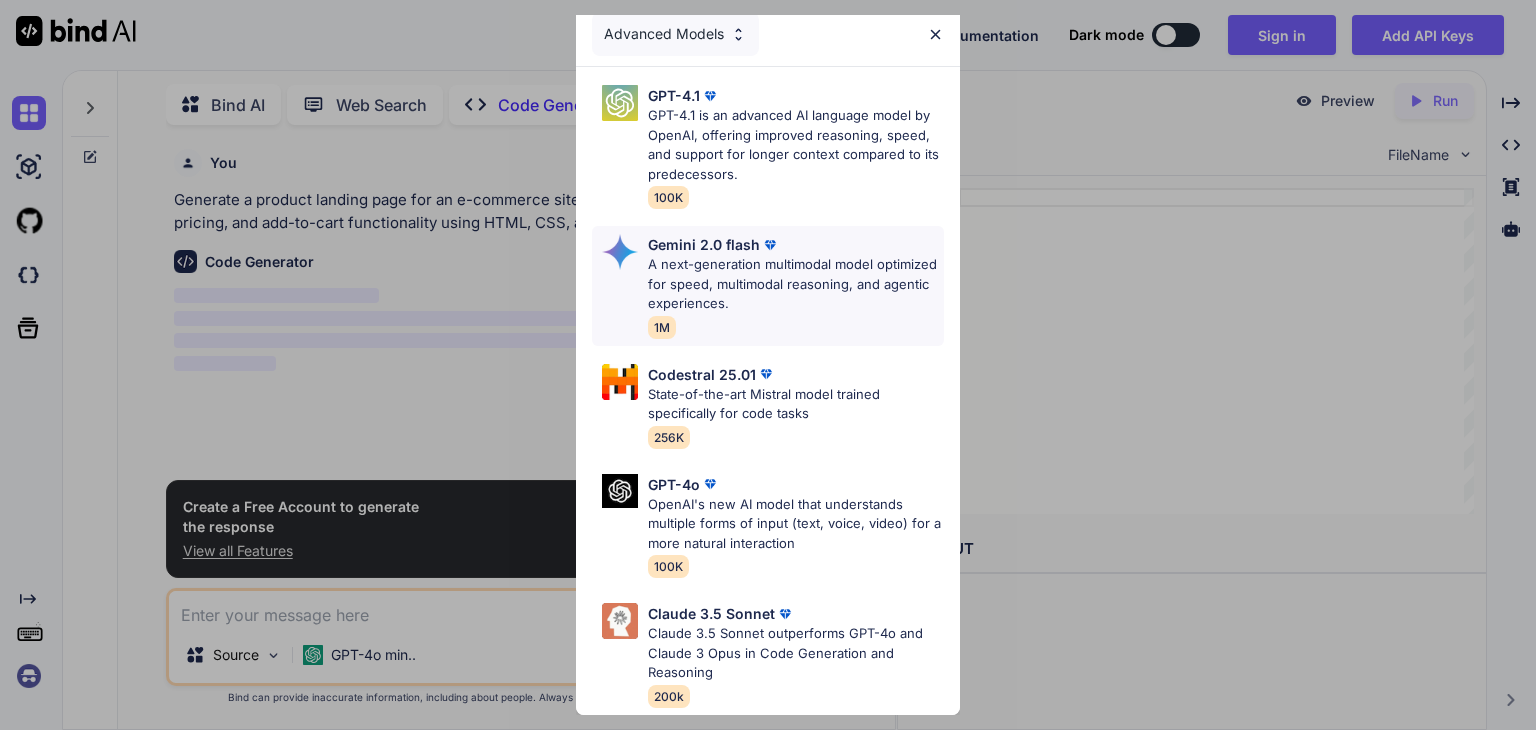 type on "x" 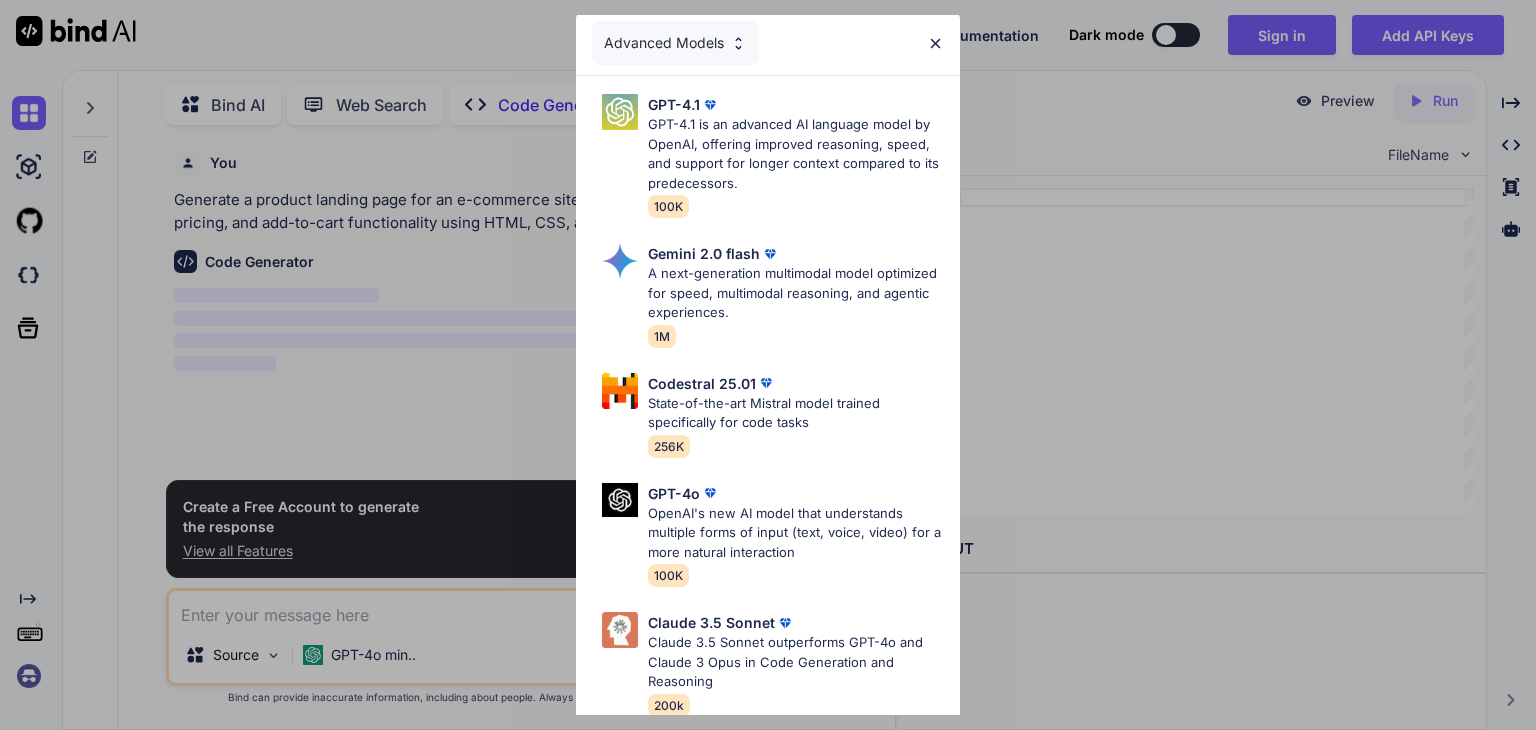 scroll, scrollTop: 0, scrollLeft: 0, axis: both 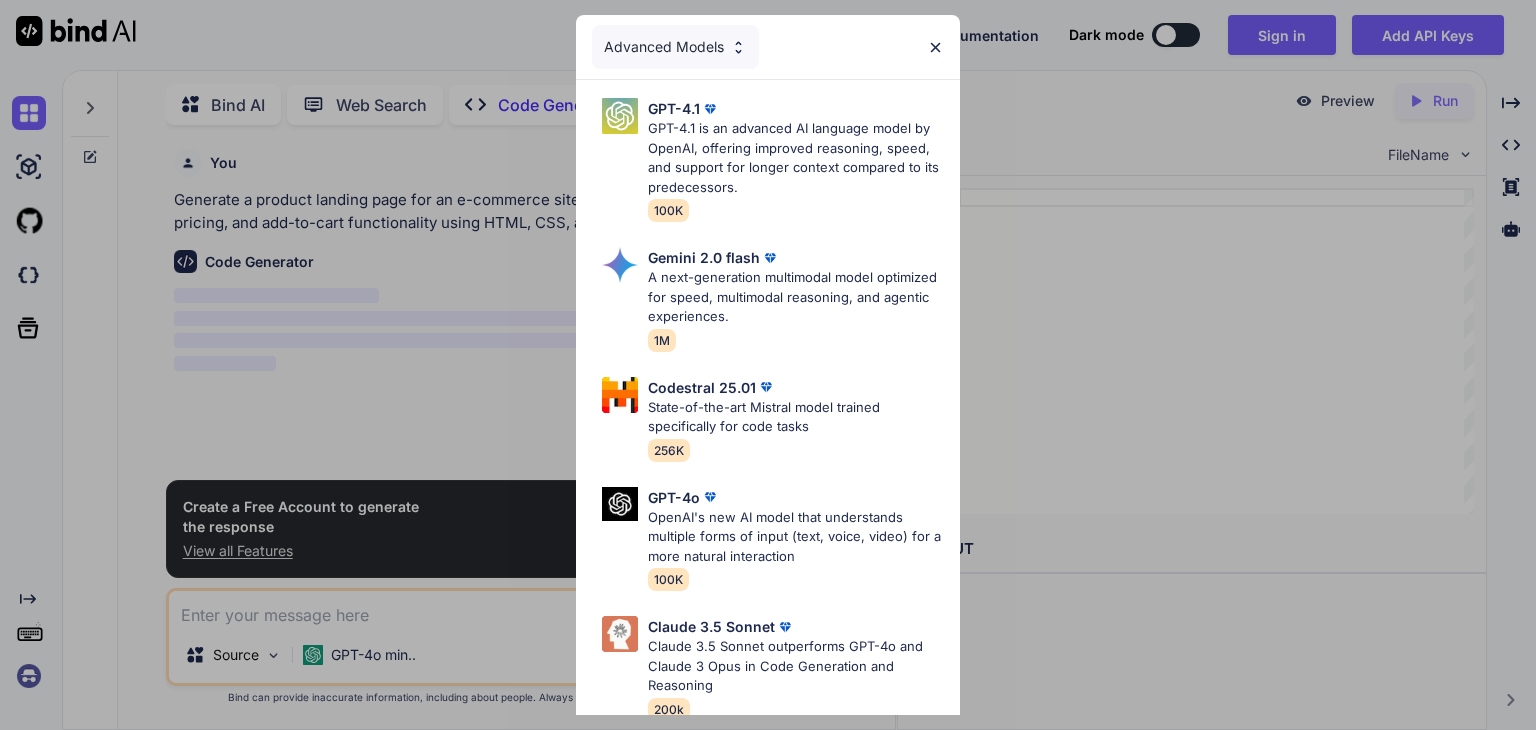 click at bounding box center [935, 47] 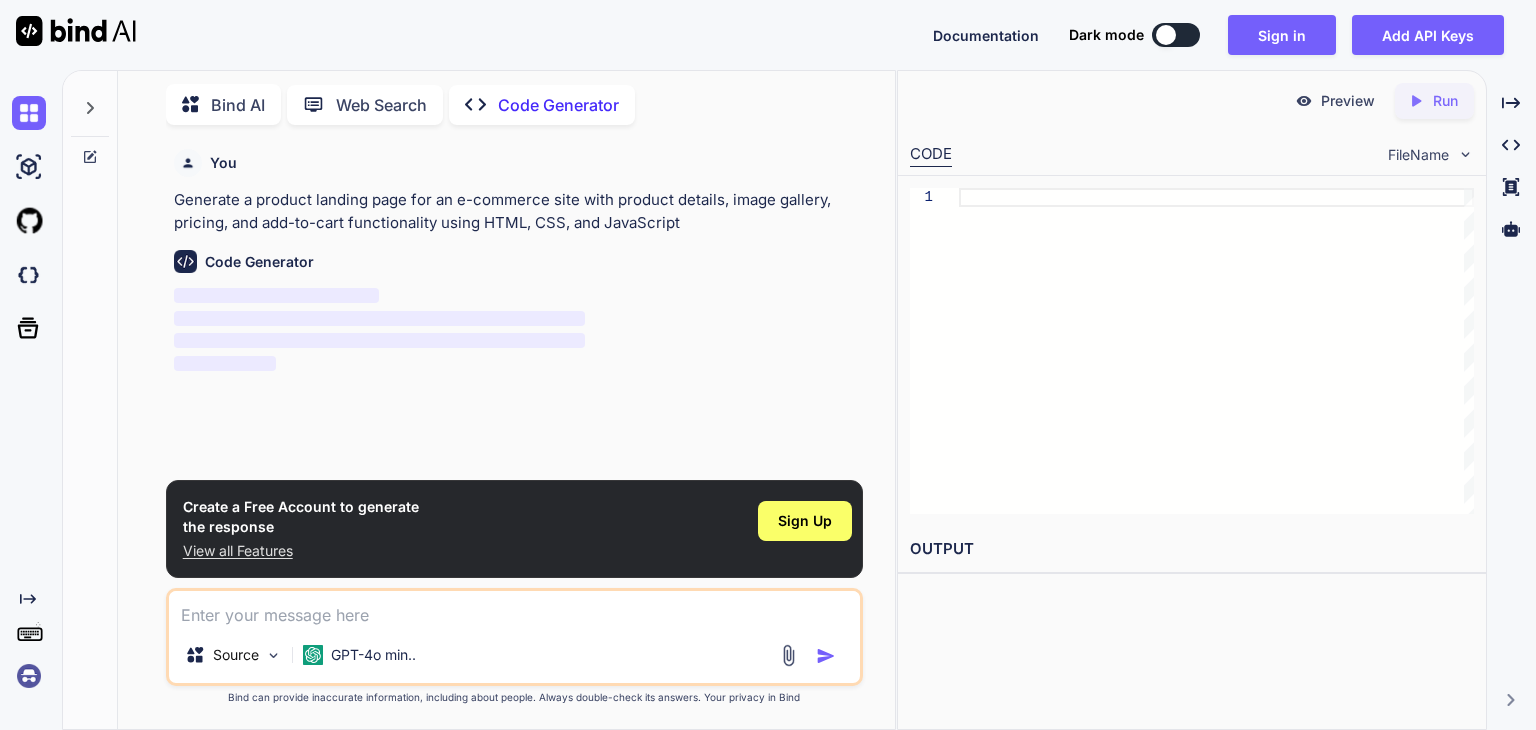 click at bounding box center [514, 609] 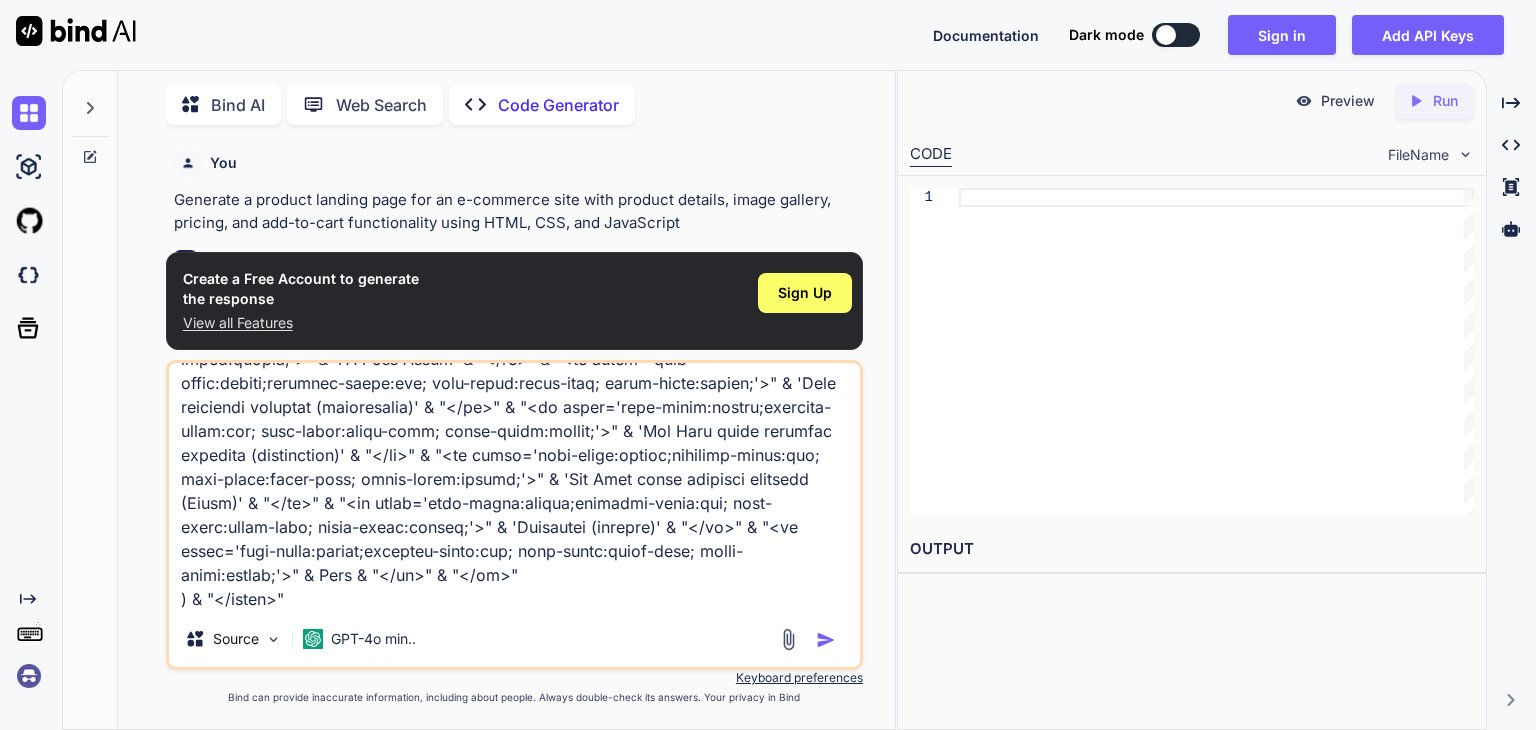 scroll, scrollTop: 12868, scrollLeft: 0, axis: vertical 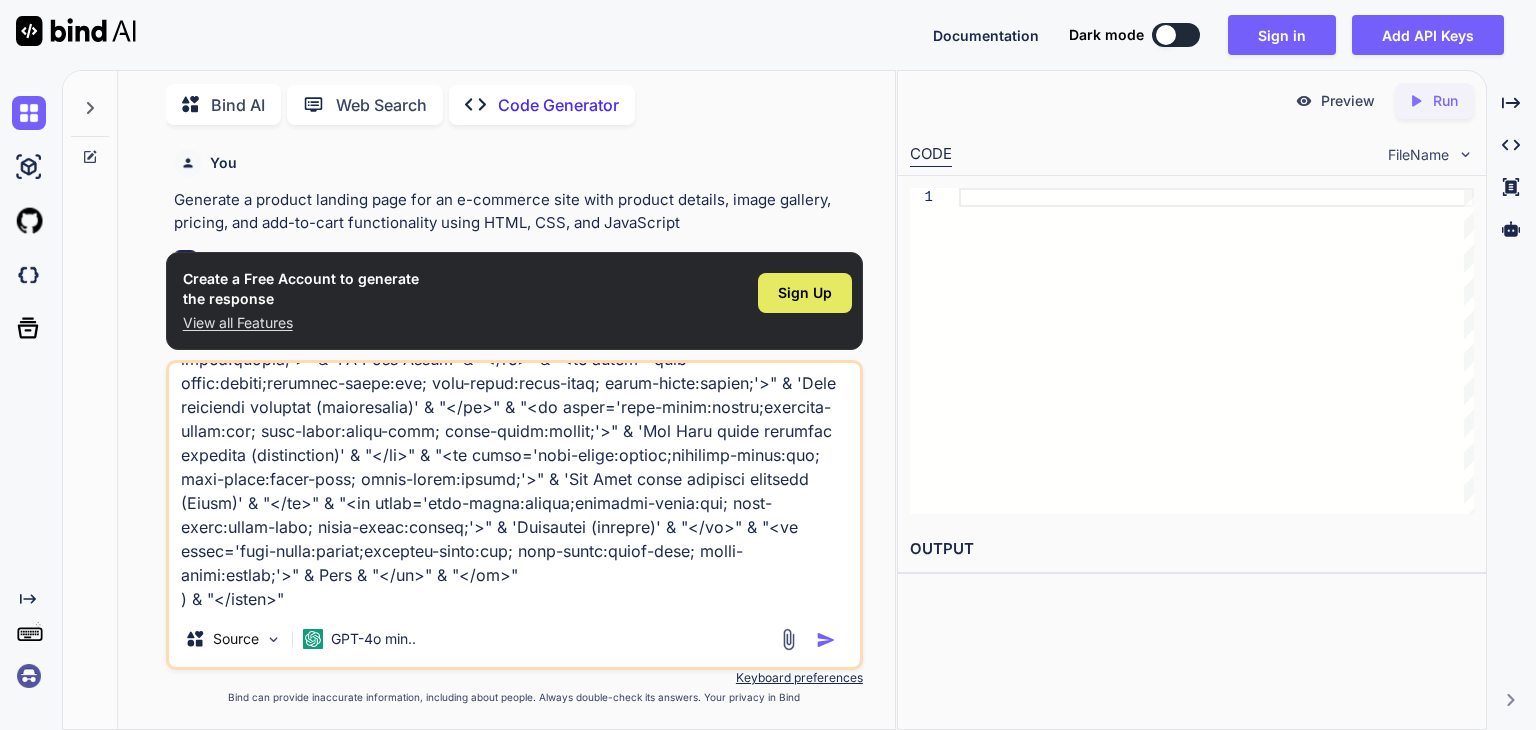 click on "Sign Up" at bounding box center [805, 293] 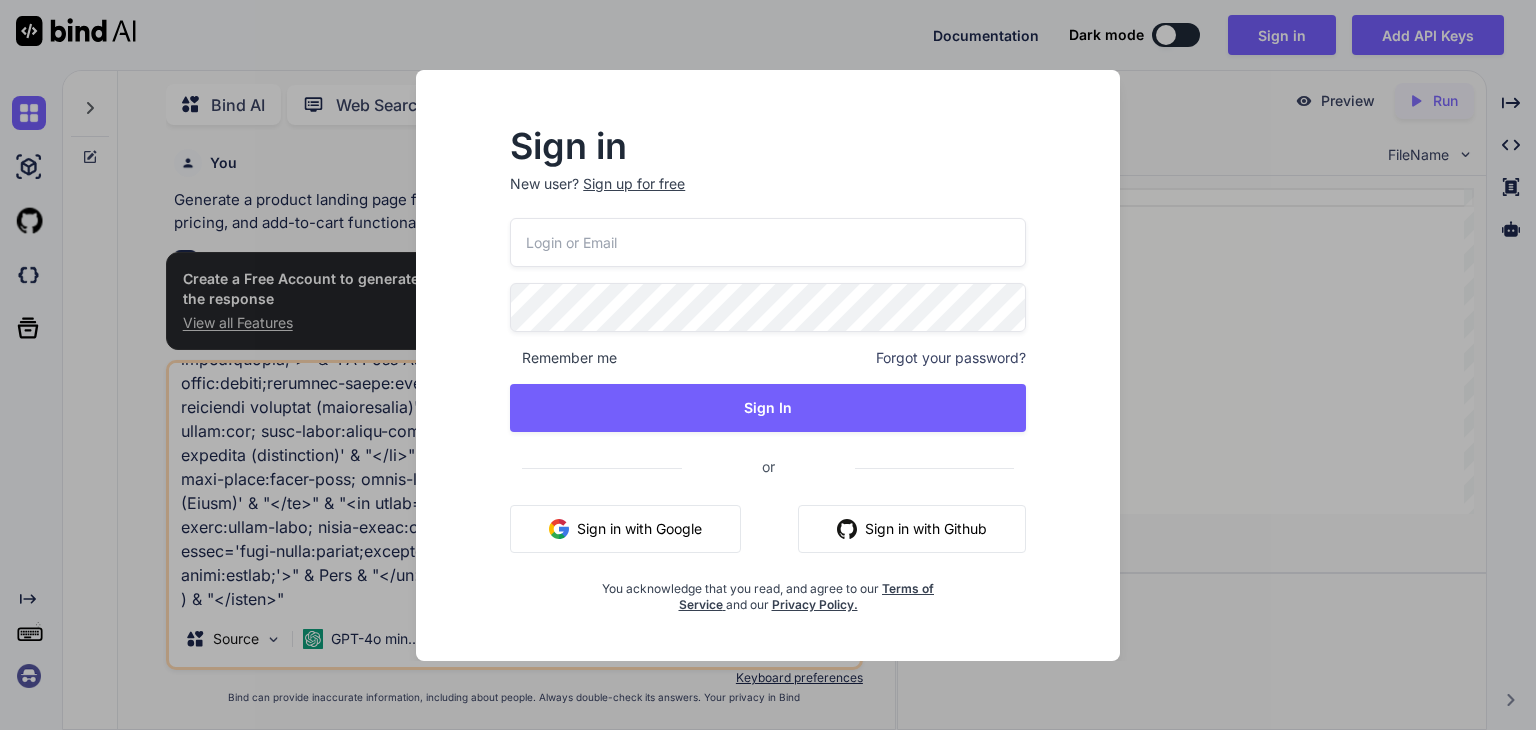 click on "Sign in with Google" at bounding box center (625, 529) 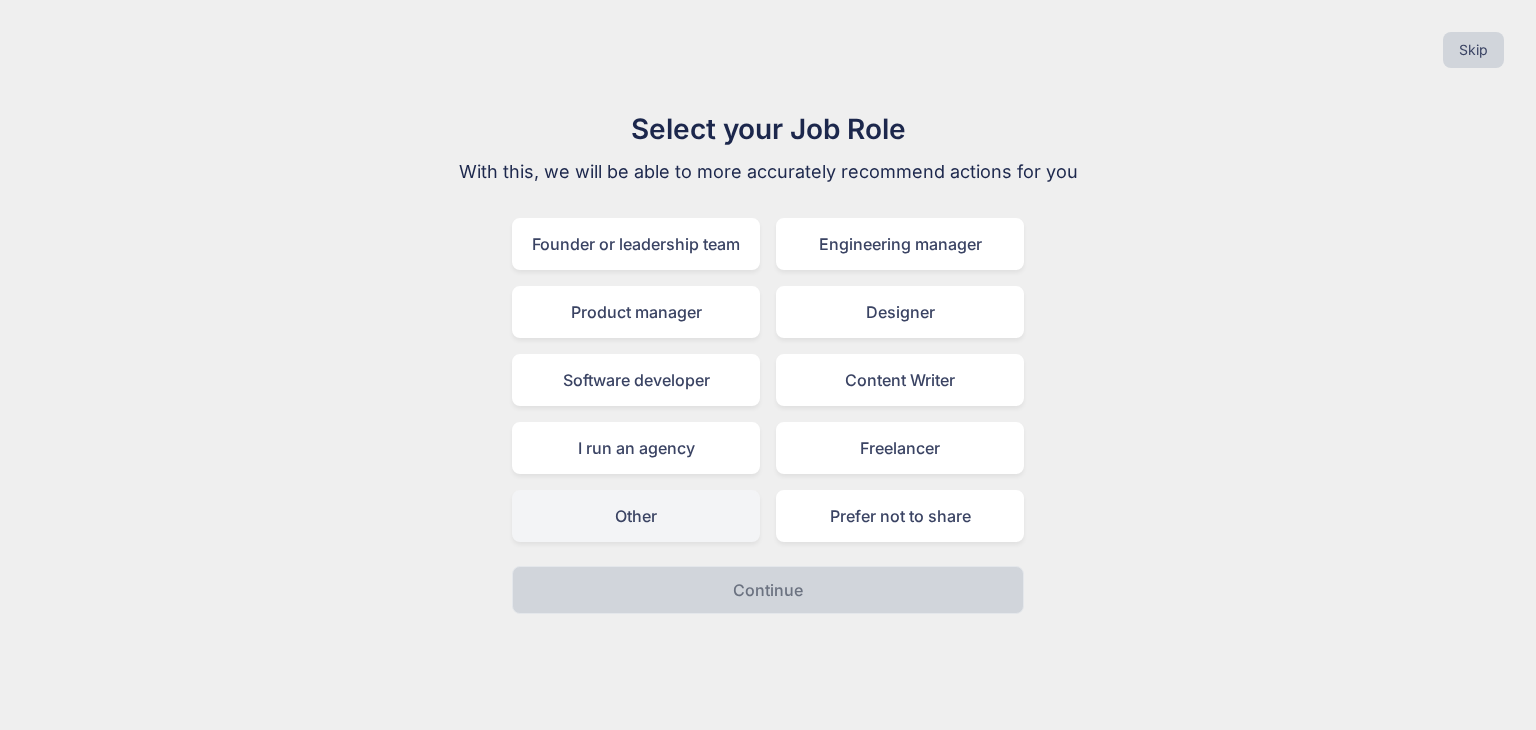 click on "Other" at bounding box center (636, 516) 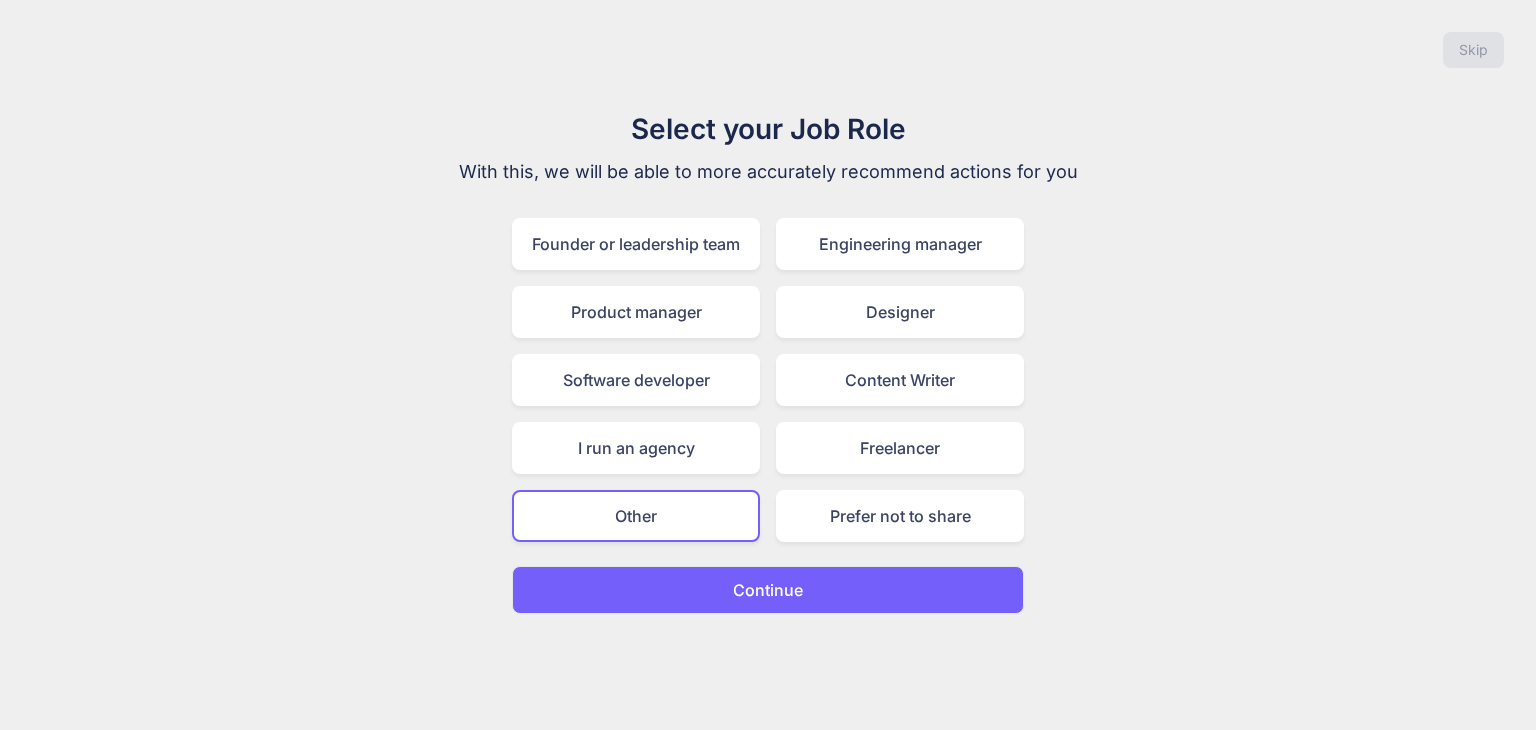 click on "Continue" at bounding box center (768, 590) 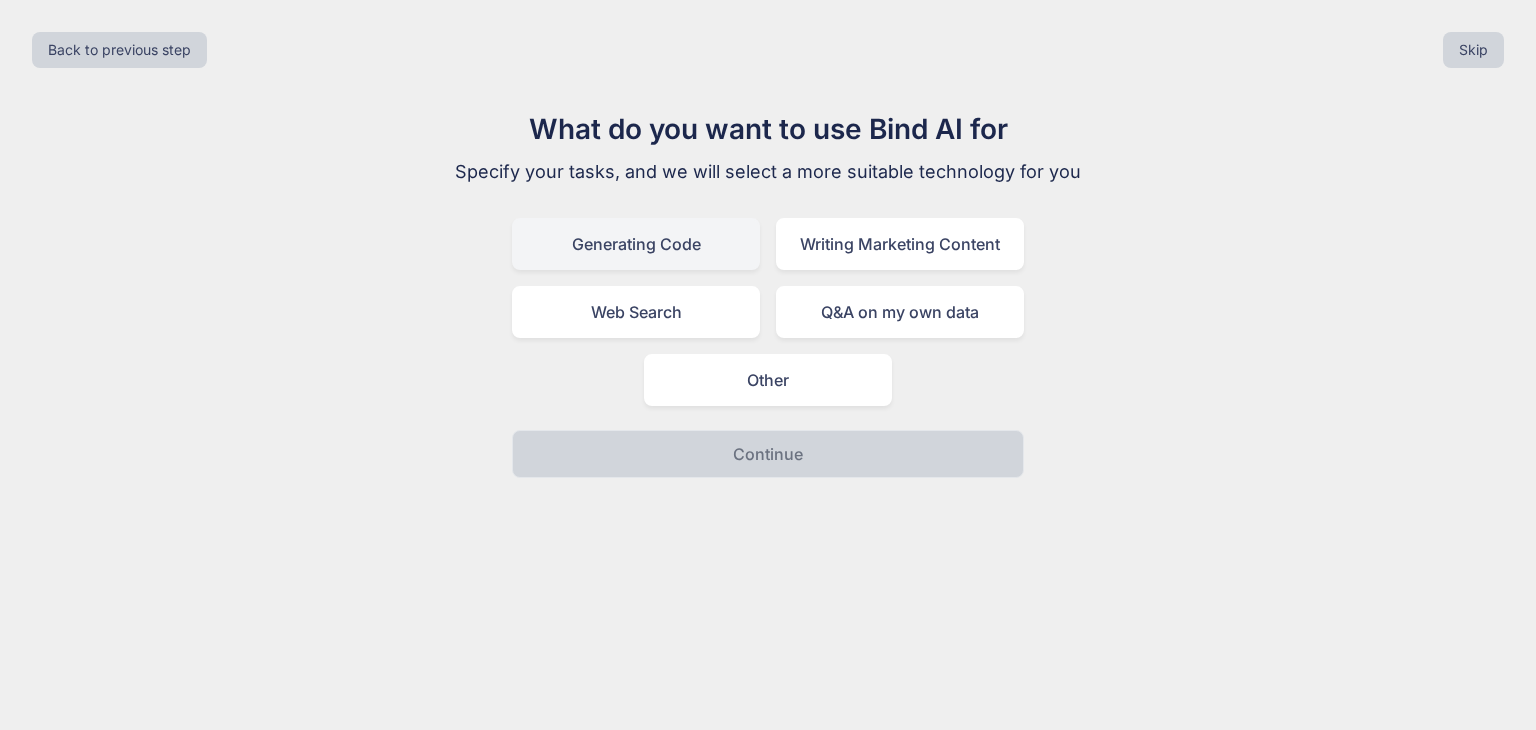 click on "Generating Code" at bounding box center [636, 244] 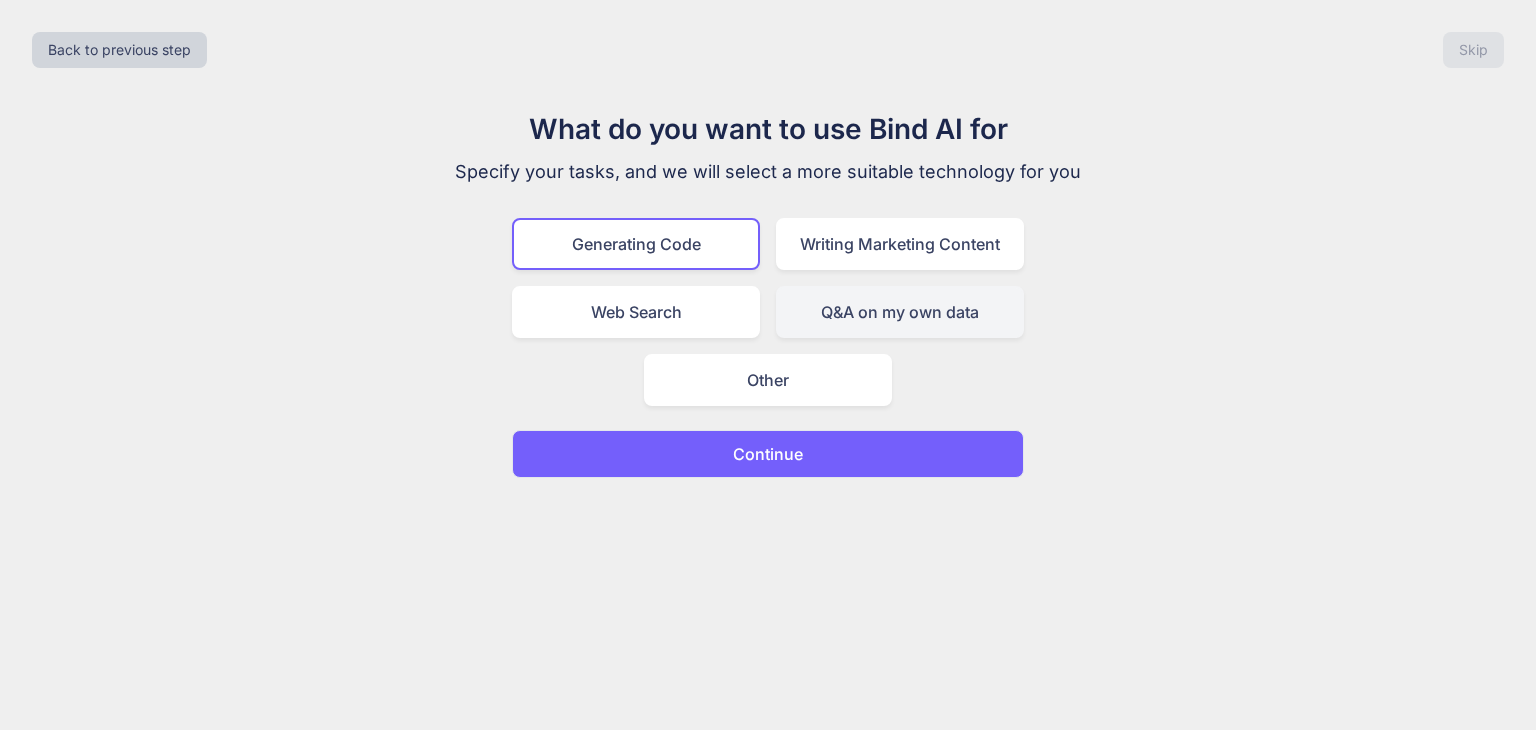 click on "Q&A on my own data" at bounding box center (900, 312) 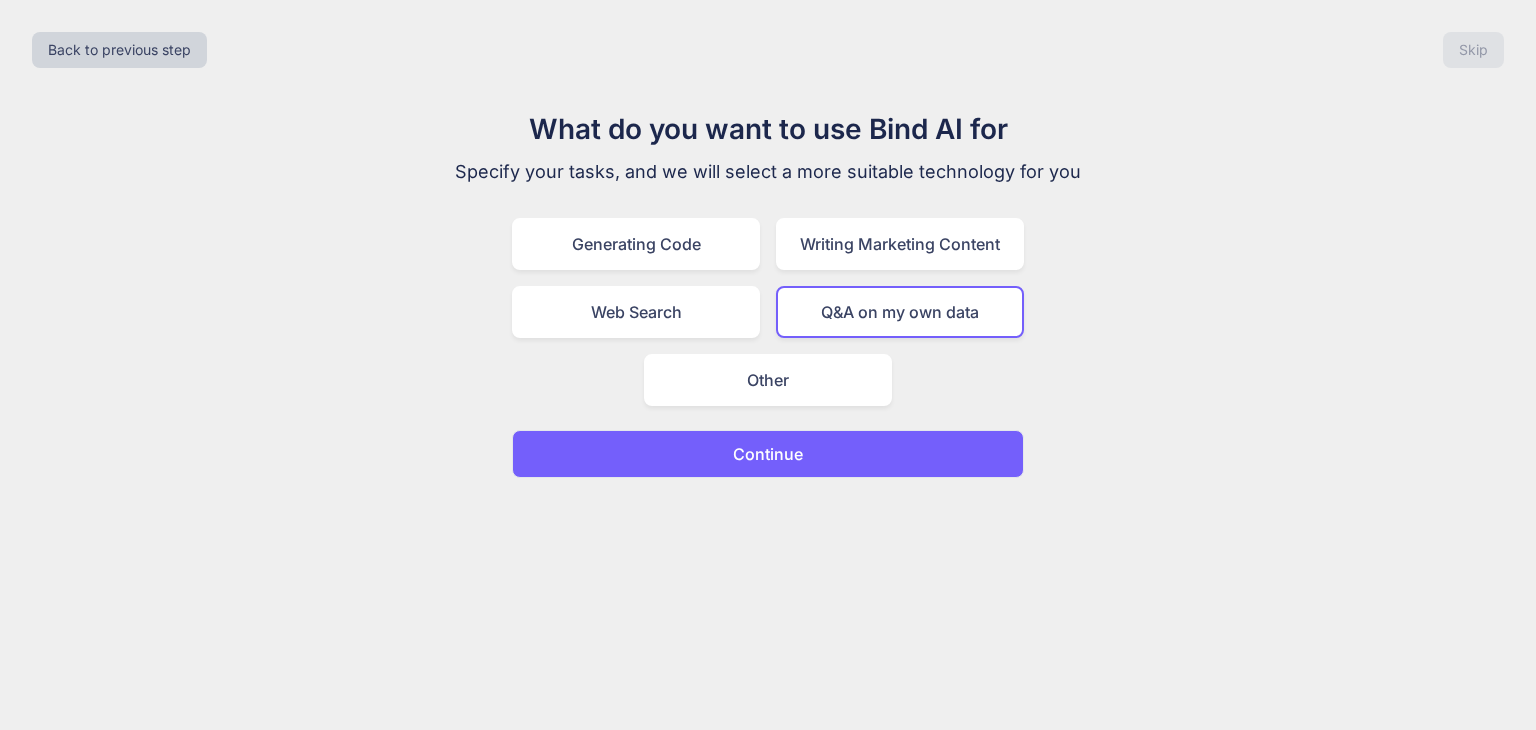 click on "Continue" at bounding box center [768, 454] 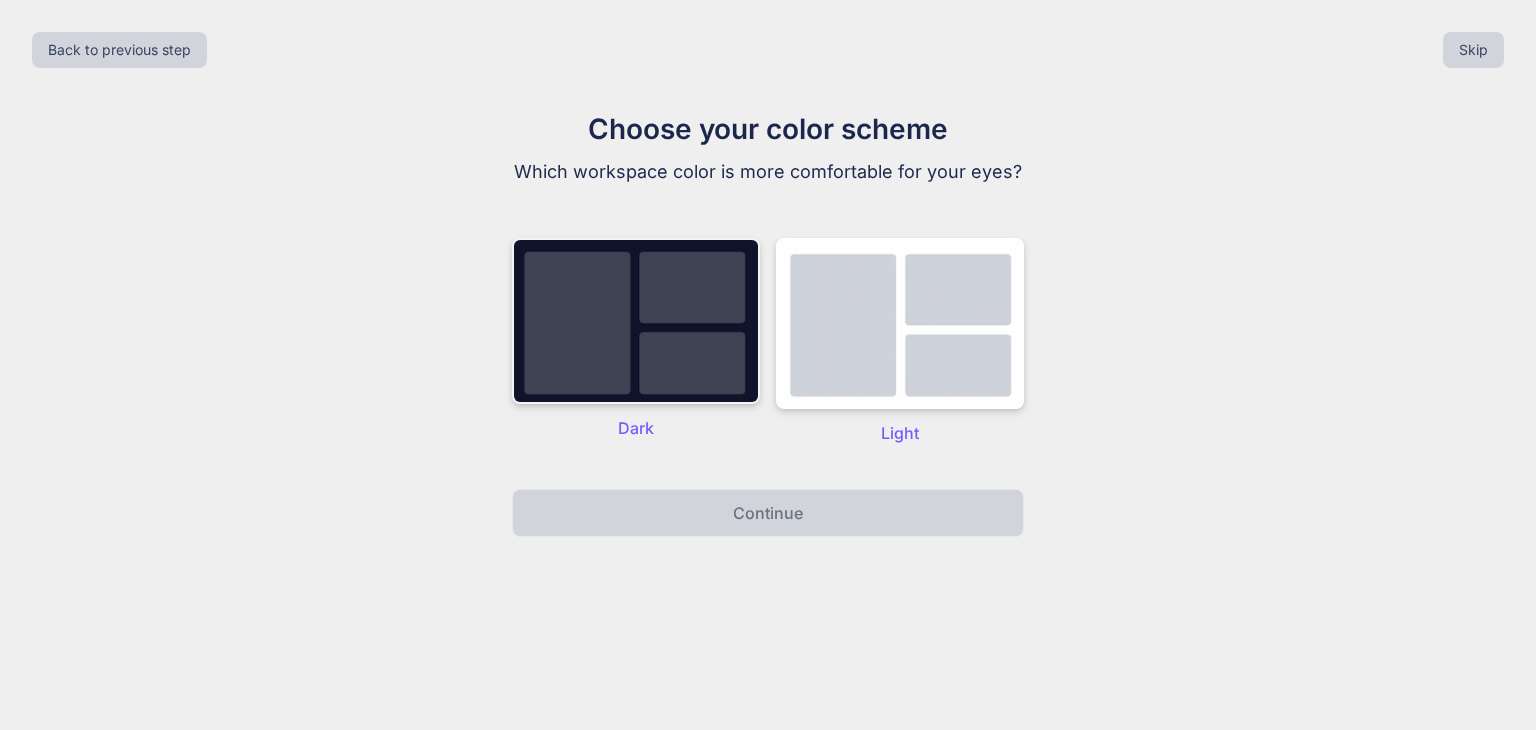 click at bounding box center [636, 321] 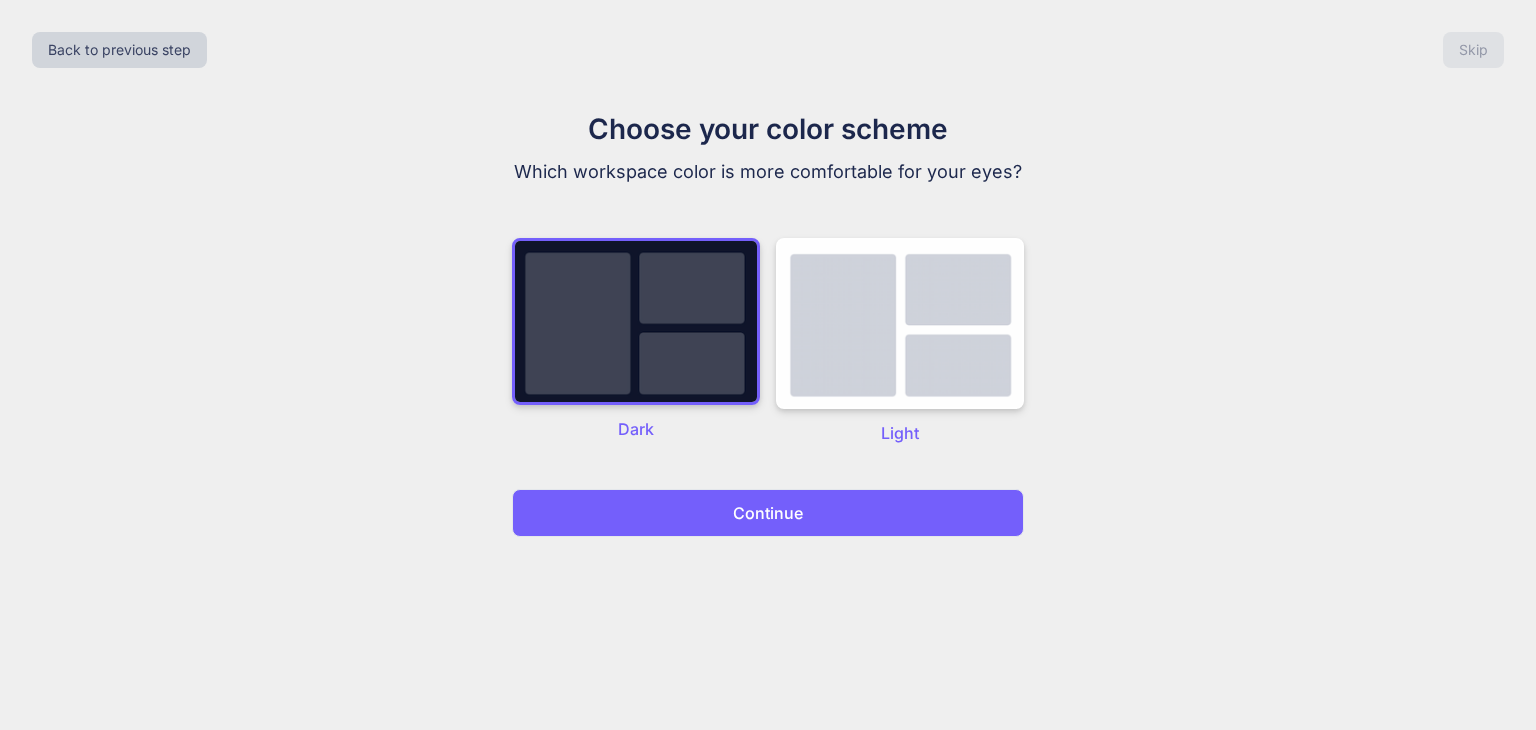 click on "Continue" at bounding box center (768, 513) 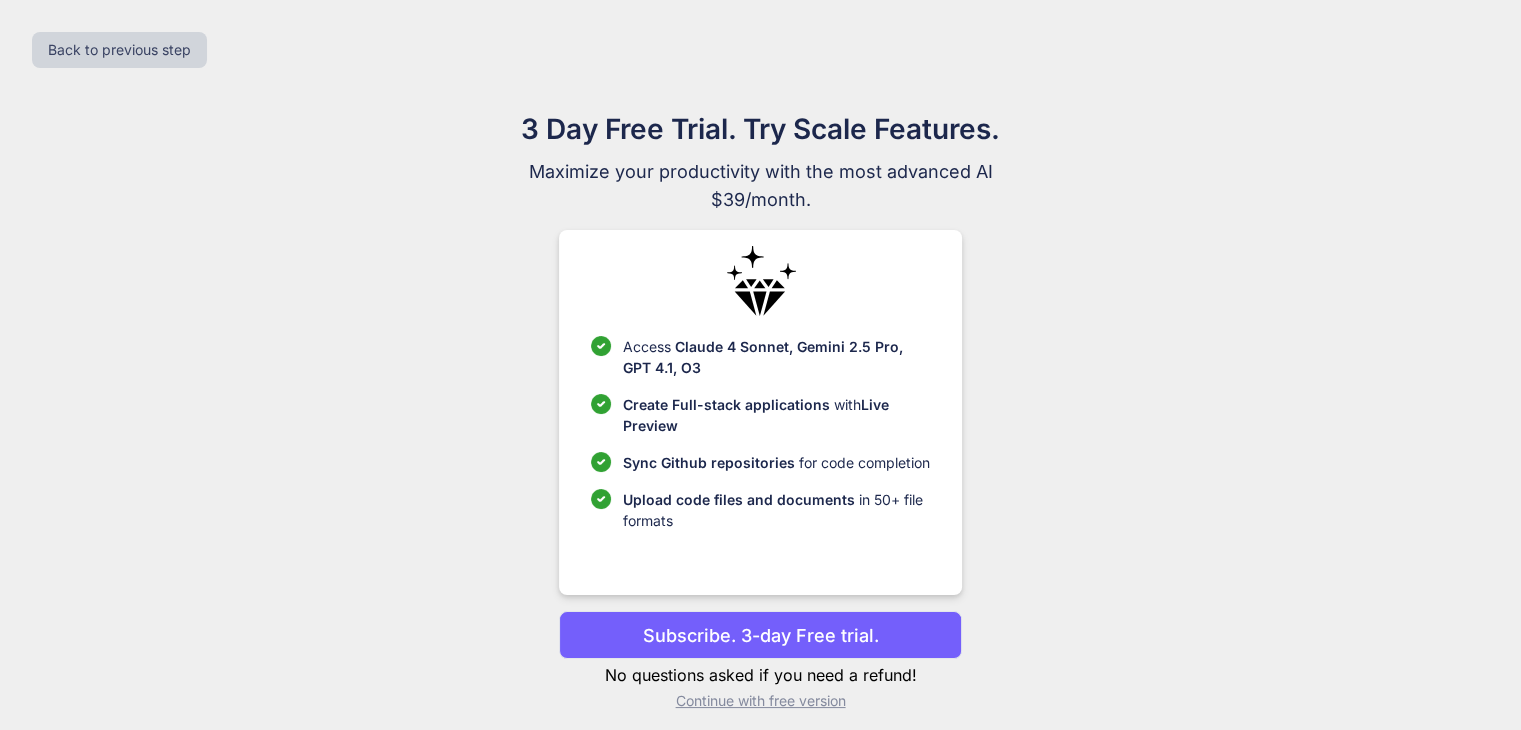 scroll, scrollTop: 13, scrollLeft: 0, axis: vertical 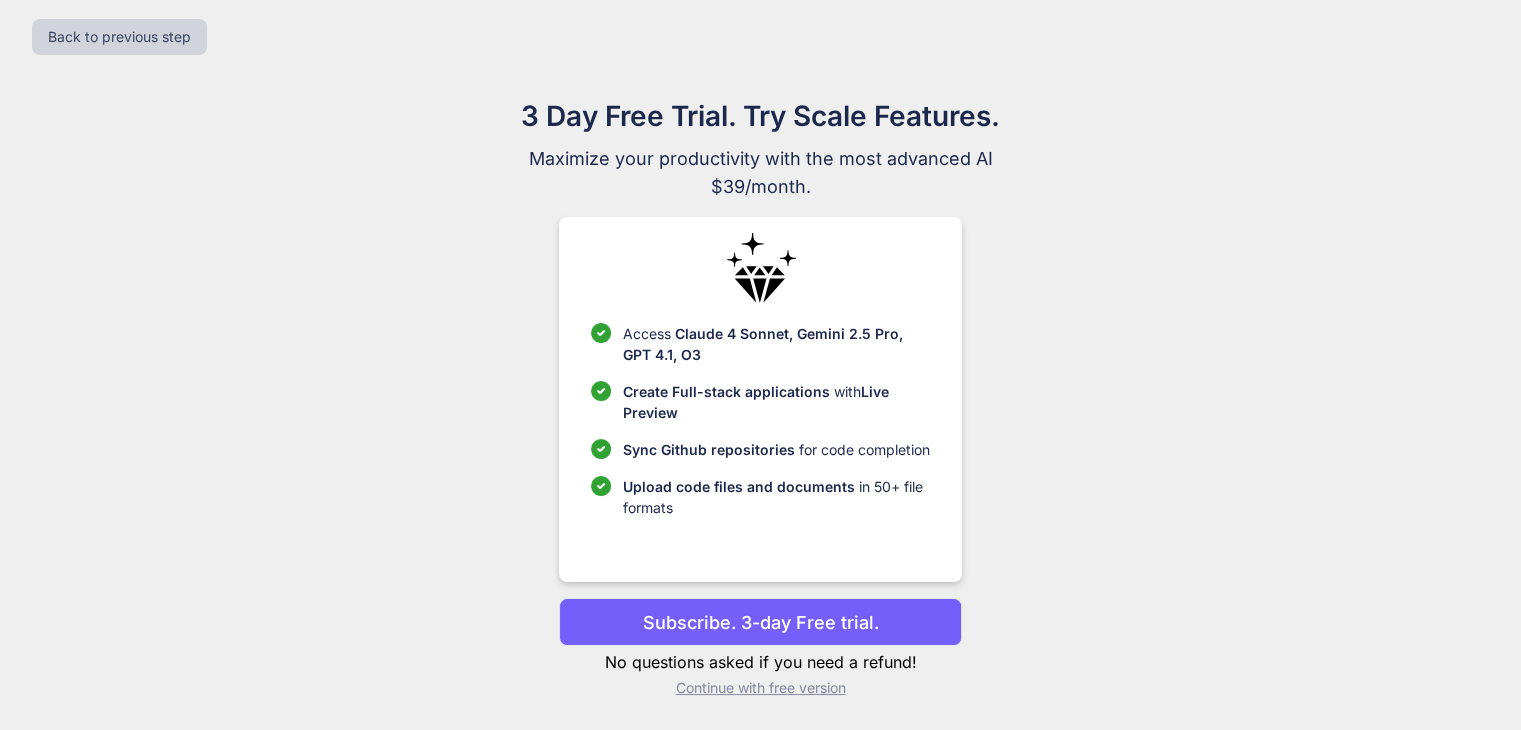 click on "Continue with free version" at bounding box center (760, 688) 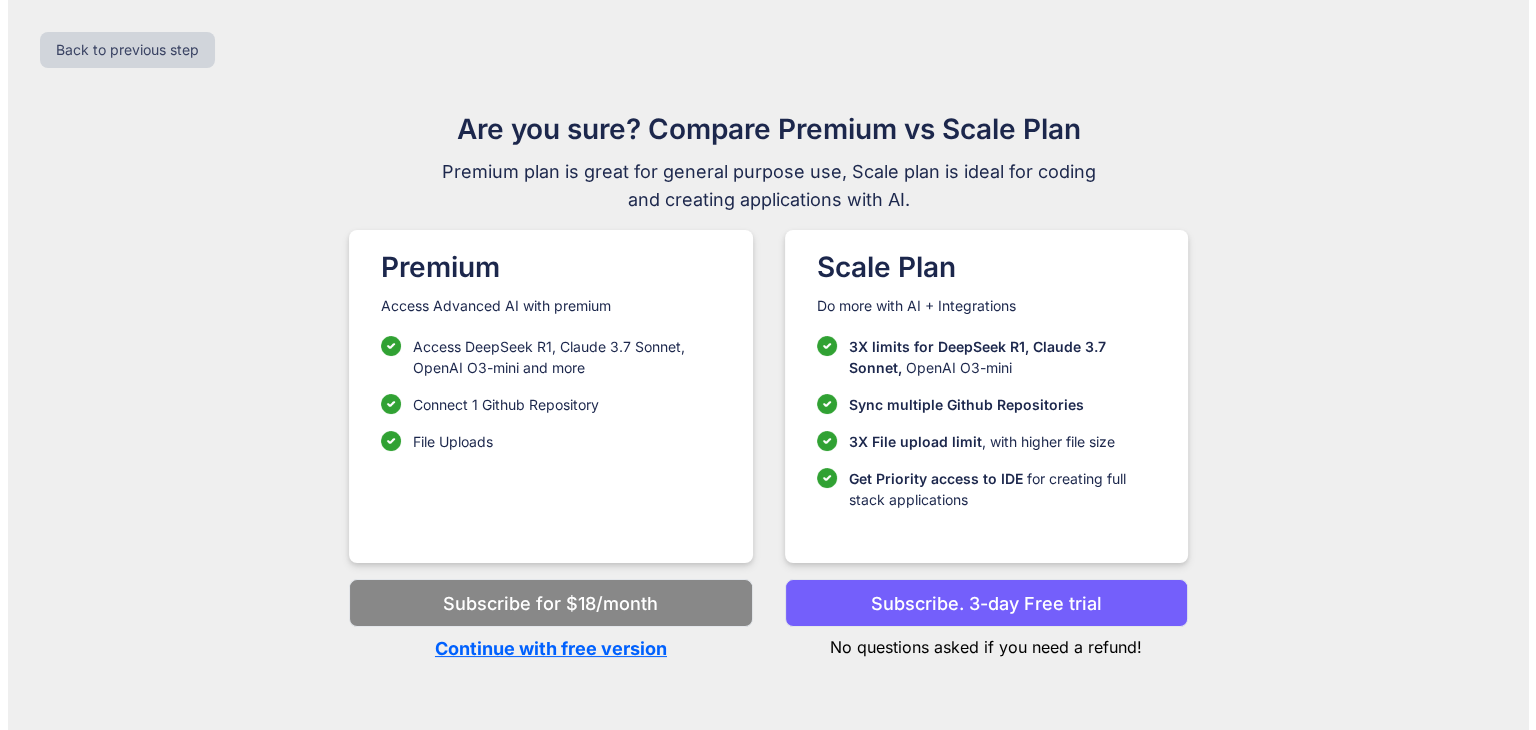 scroll, scrollTop: 0, scrollLeft: 0, axis: both 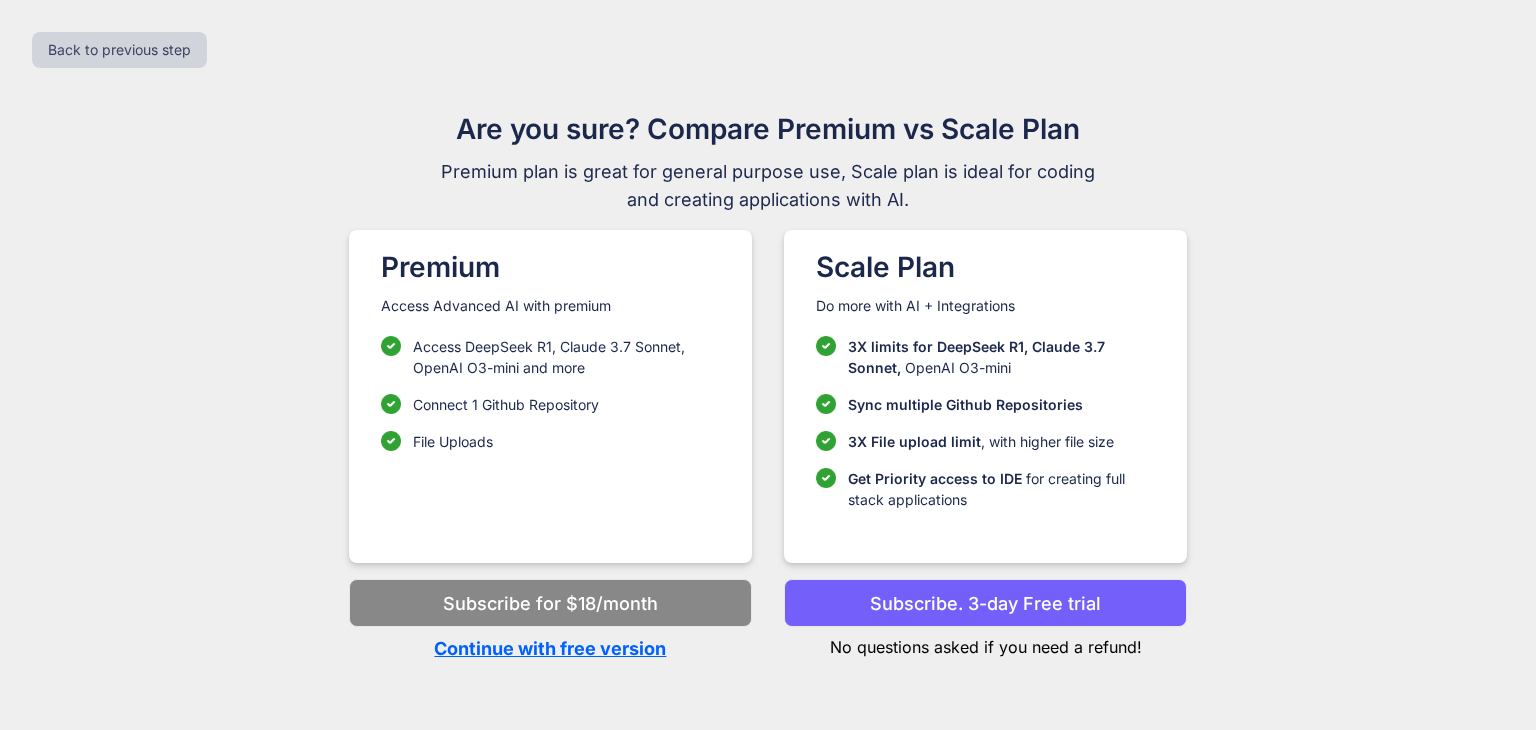 click on "Continue with free version" at bounding box center (550, 648) 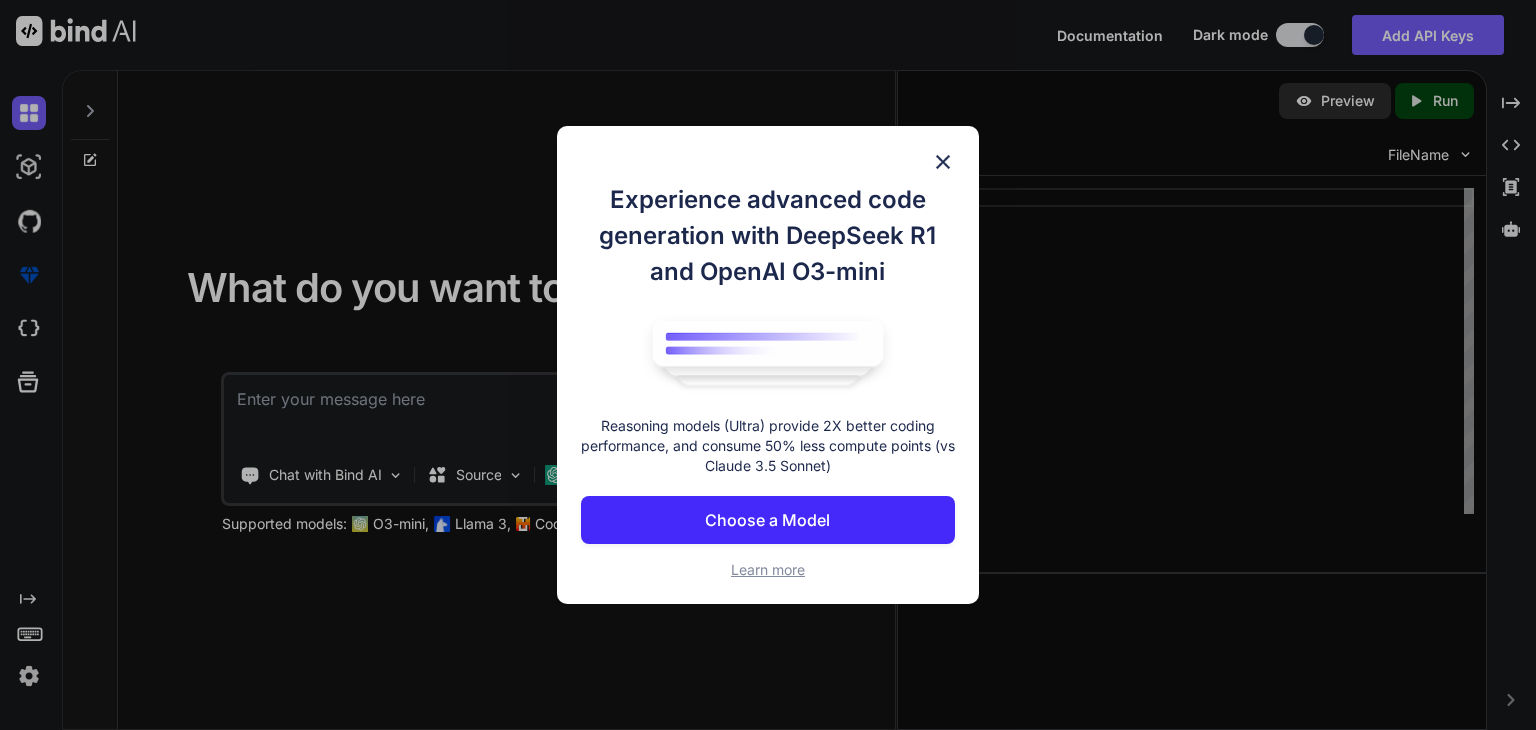 click at bounding box center (943, 162) 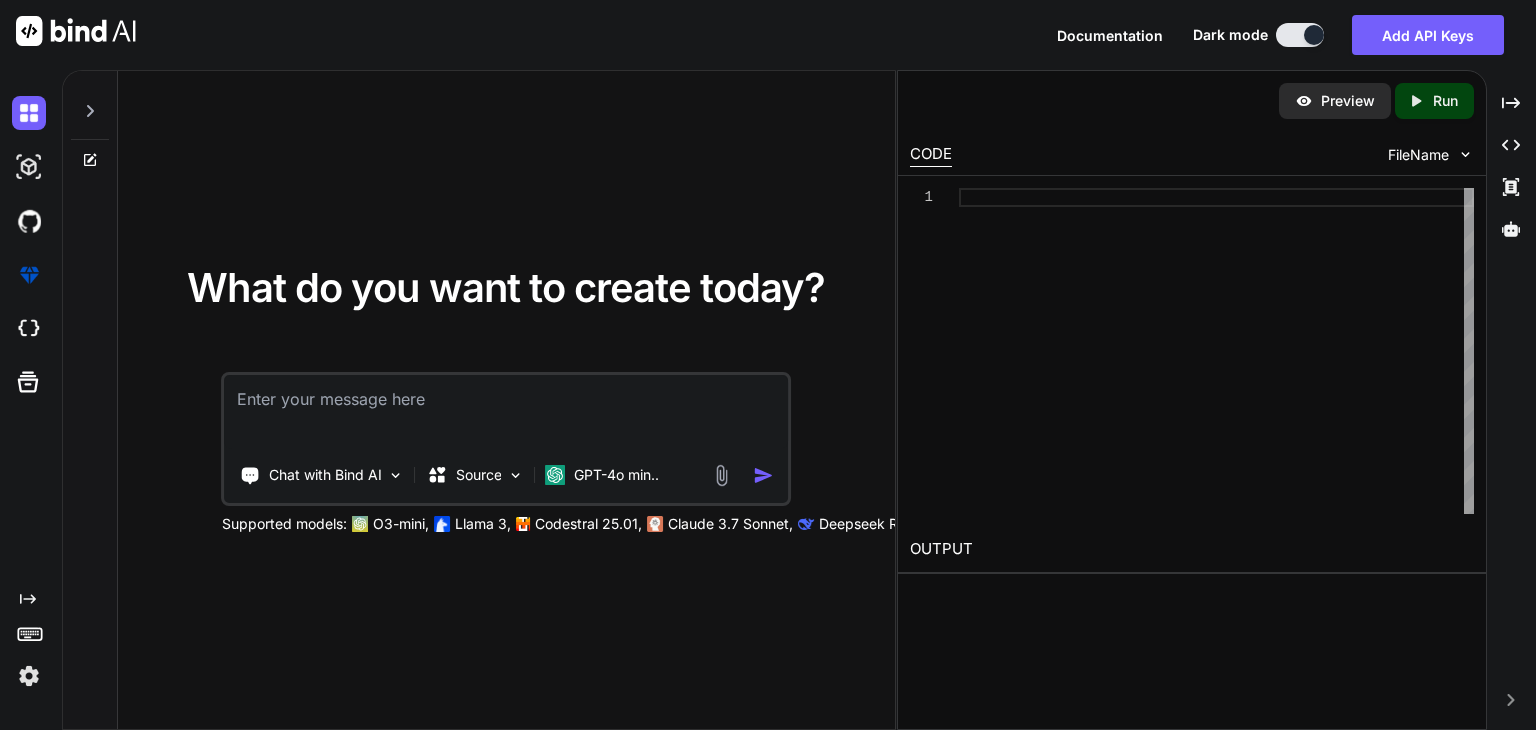 click at bounding box center [506, 412] 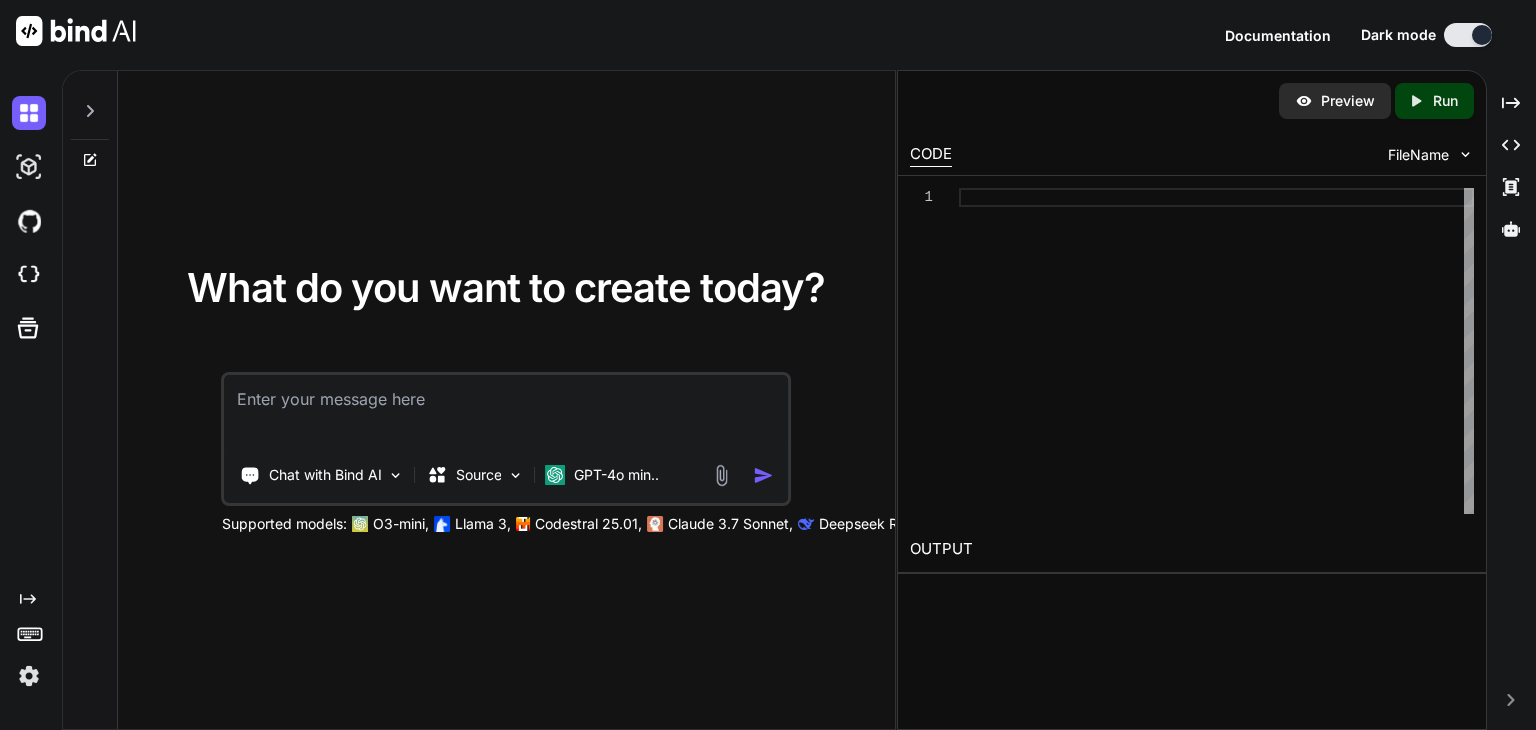 paste on ""<div style='text-align: right;' >"&
"<img src='data:image/svg+xml;utf8," & EncodeUrl(
"<svg xmlns='http://www.w3.org/2000/svg' version='1.0' width='200pt' height='50.000000pt' viewBox='0 0 1473.000000 481.000000' preserveAspectRatio='xMidYMid meet'>
<metadata>
<meta name='Producer' content='Online-Convert'/></metadata>
<g transform='translate(0.000000,481.000000) scale(0.100000,-0.100000)' fill='#000000' stroke='none'>
<path d='M9140 3353 c-432 -31 -741 -205 -884 -499 -124 -254 -124 -638 0 -889 128 -260 388 -435 732 -491 145 -24 456 -14 612 19 212 45 377 128 475 240 85 96 155 277 155 398 l0 29 -252 -2 -253 -3 -6 -51 c-21 -169 -119 -285 -283 -337 -104 -32 -292 -32 -389 1 -172 60 -273 176 -329 378 -18 68 -21 106 -21 264 -1 158 2 196 20 261 74 267 249 399 528 401 160 0 279 -40 367 -125 48 -47 90 -133 96 -199 l5 -48 253 0 253 0 -5 38 c-27 194 -102 323 -247 426 -155 110 -323..." 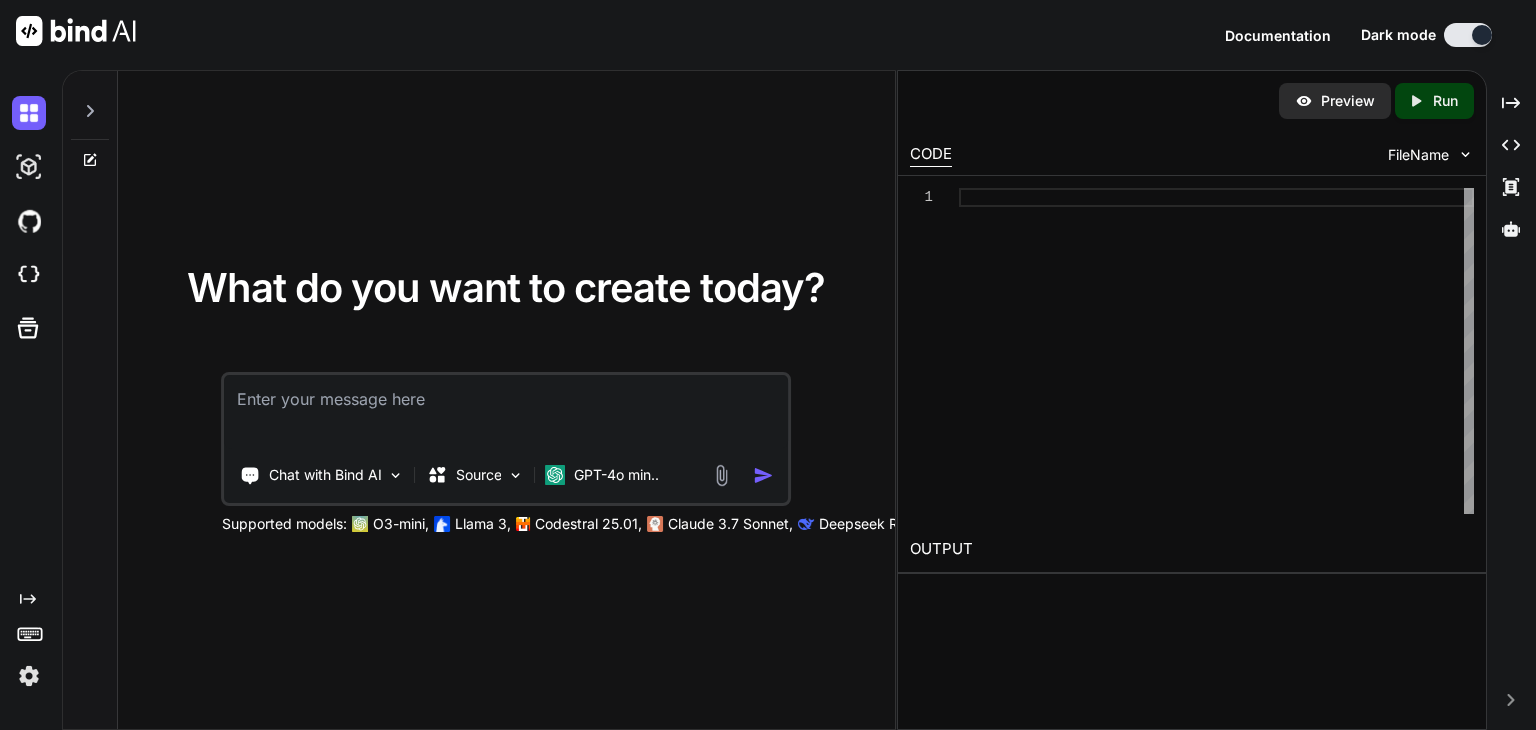 type on ""<div style='text-align: right;' >"&
"<img src='data:image/svg+xml;utf8," & EncodeUrl(
"<svg xmlns='http://www.w3.org/2000/svg' version='1.0' width='200pt' height='50.000000pt' viewBox='0 0 1473.000000 481.000000' preserveAspectRatio='xMidYMid meet'>
<metadata>
<meta name='Producer' content='Online-Convert'/></metadata>
<g transform='translate(0.000000,481.000000) scale(0.100000,-0.100000)' fill='#000000' stroke='none'>
<path d='M9140 3353 c-432 -31 -741 -205 -884 -499 -124 -254 -124 -638 0 -889 128 -260 388 -435 732 -491 145 -24 456 -14 612 19 212 45 377 128 475 240 85 96 155 277 155 398 l0 29 -252 -2 -253 -3 -6 -51 c-21 -169 -119 -285 -283 -337 -104 -32 -292 -32 -389 1 -172 60 -273 176 -329 378 -18 68 -21 106 -21 264 -1 158 2 196 20 261 74 267 249 399 528 401 160 0 279 -40 367 -125 48 -47 90 -133 96 -199 l5 -48 253 0 253 0 -5 38 c-27 194 -102 323 -247 426 -155 110 -323..." 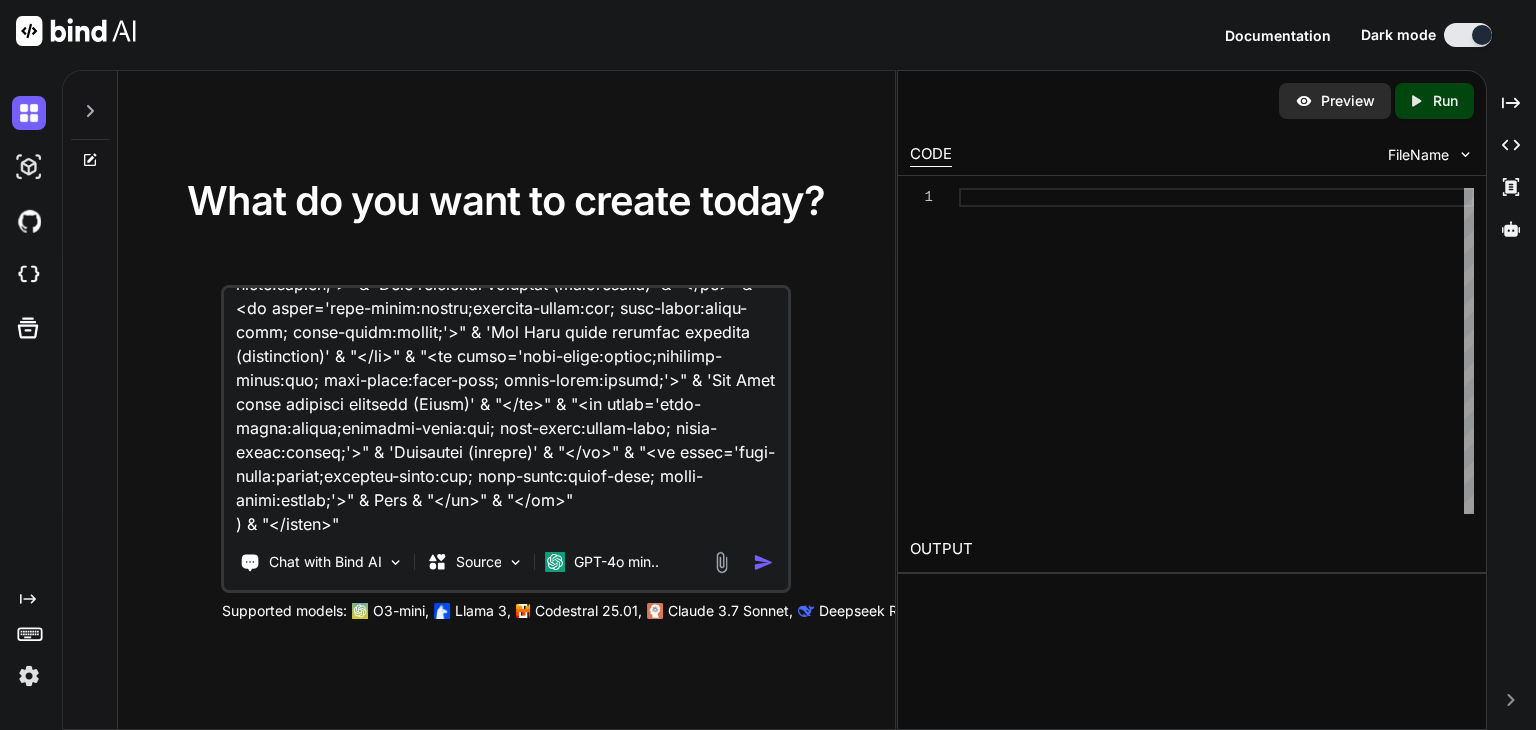 type on "x" 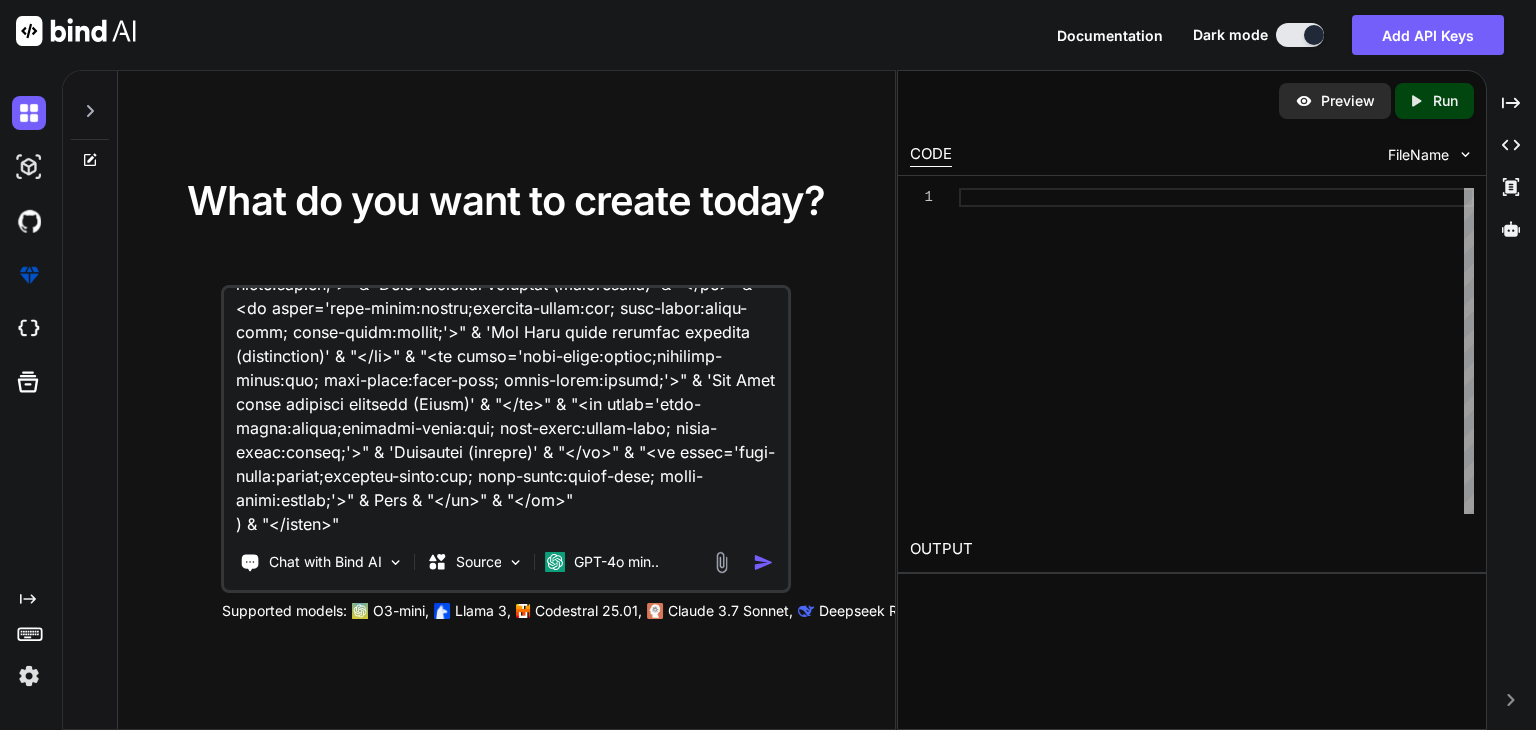 scroll, scrollTop: 14692, scrollLeft: 0, axis: vertical 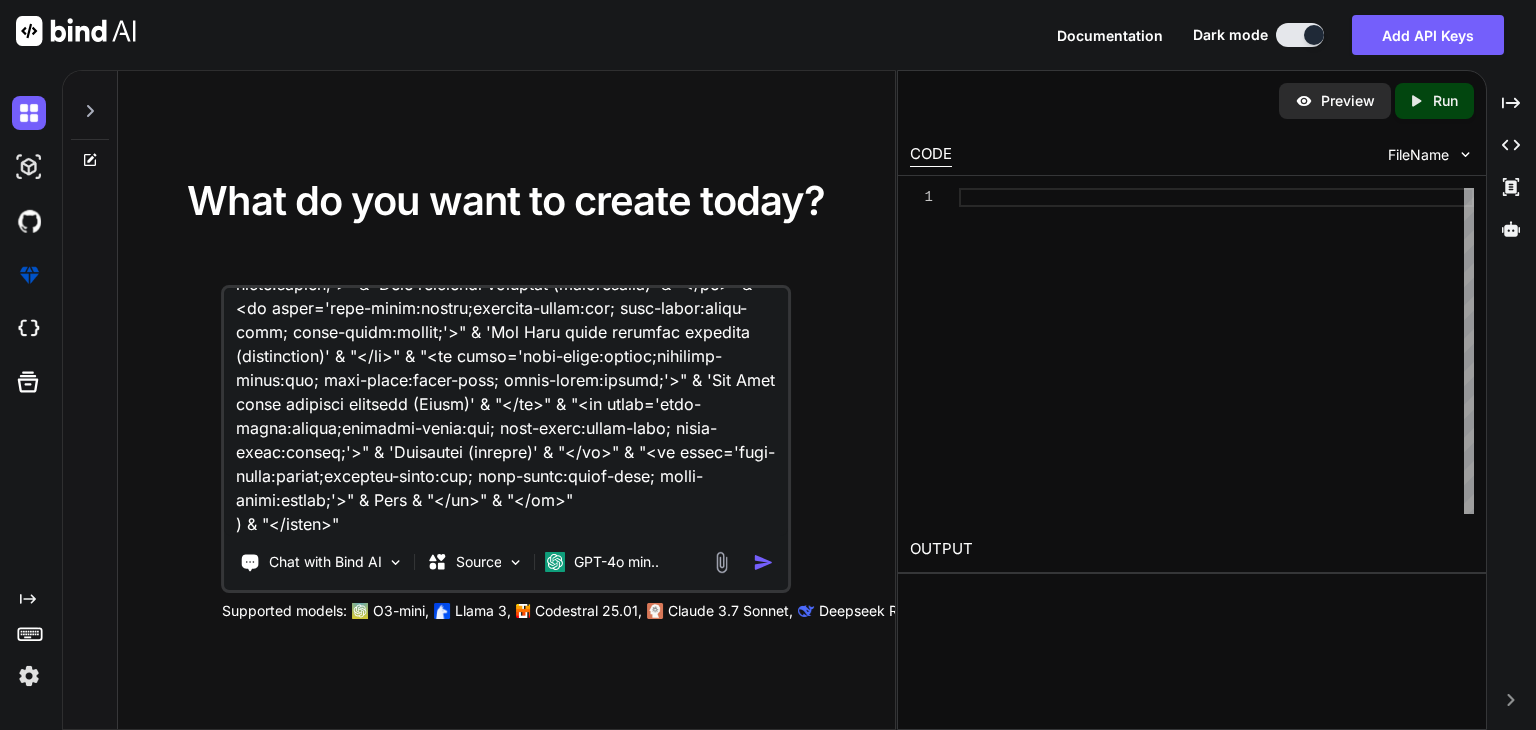 type on ""<div style='text-align: right;' >"&
"<img src='data:image/svg+xml;utf8," & EncodeUrl(
"<svg xmlns='http://www.w3.org/2000/svg' version='1.0' width='200pt' height='50.000000pt' viewBox='0 0 1473.000000 481.000000' preserveAspectRatio='xMidYMid meet'>
<metadata>
<meta name='Producer' content='Online-Convert'/></metadata>
<g transform='translate(0.000000,481.000000) scale(0.100000,-0.100000)' fill='#000000' stroke='none'>
<path d='M9140 3353 c-432 -31 -741 -205 -884 -499 -124 -254 -124 -638 0 -889 128 -260 388 -435 732 -491 145 -24 456 -14 612 19 212 45 377 128 475 240 85 96 155 277 155 398 l0 29 -252 -2 -253 -3 -6 -51 c-21 -169 -119 -285 -283 -337 -104 -32 -292 -32 -389 1 -172 60 -273 176 -329 378 -18 68 -21 106 -21 264 -1 158 2 196 20 261 74 267 249 399 528 401 160 0 279 -40 367 -125 48 -47 90 -133 96 -199 l5 -48 253 0 253 0 -5 38 c-27 194 -102 323 -247 426 -155 110 -323..." 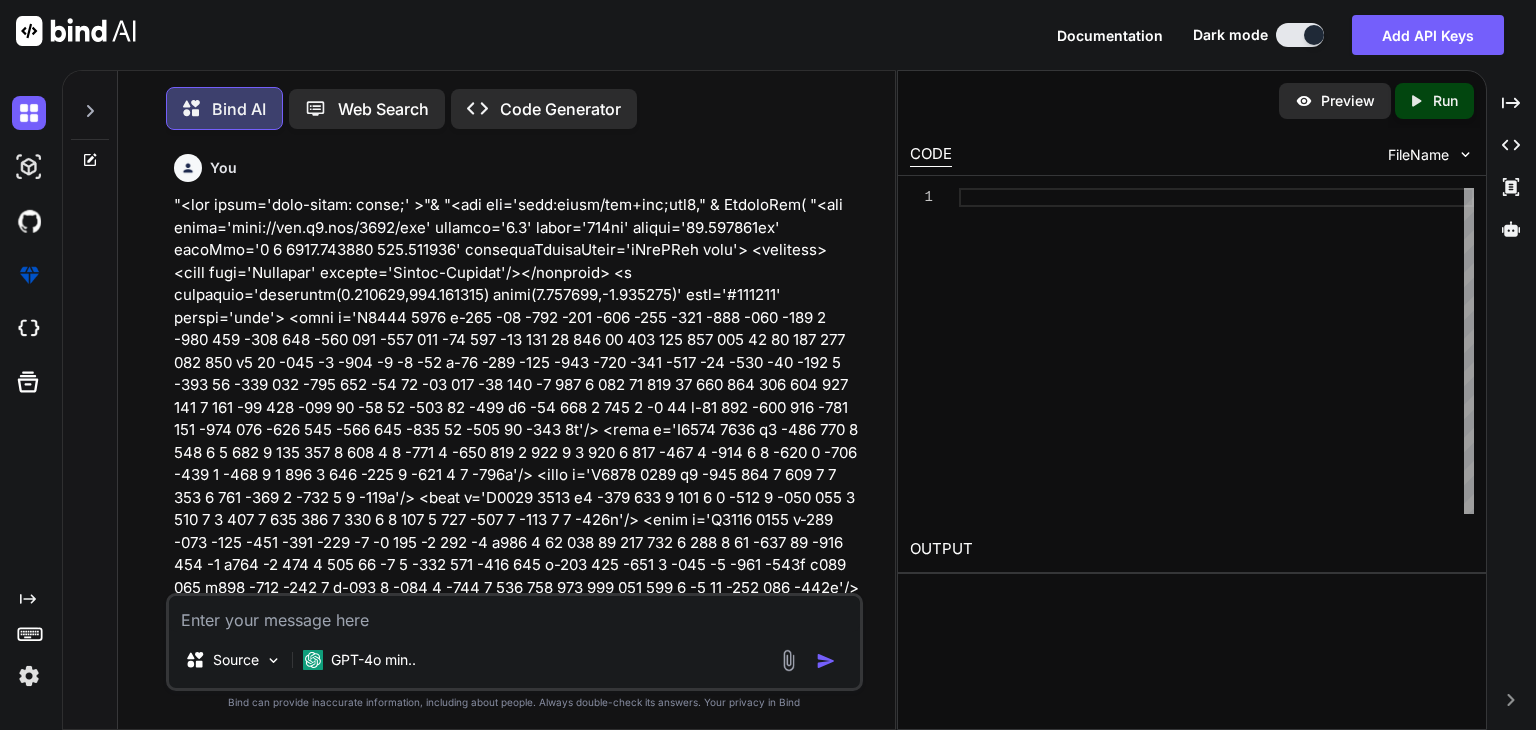 scroll, scrollTop: 8, scrollLeft: 0, axis: vertical 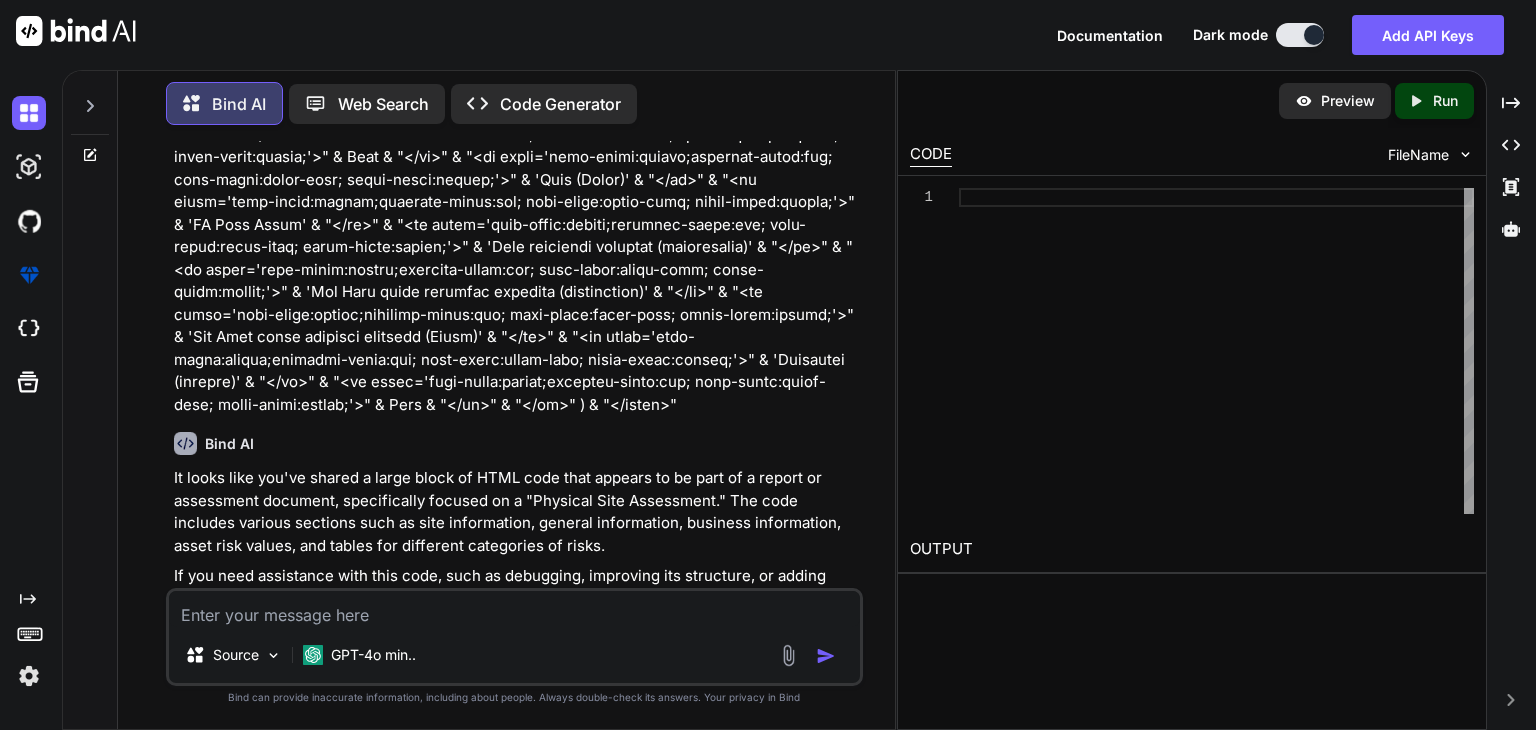 click at bounding box center (514, 609) 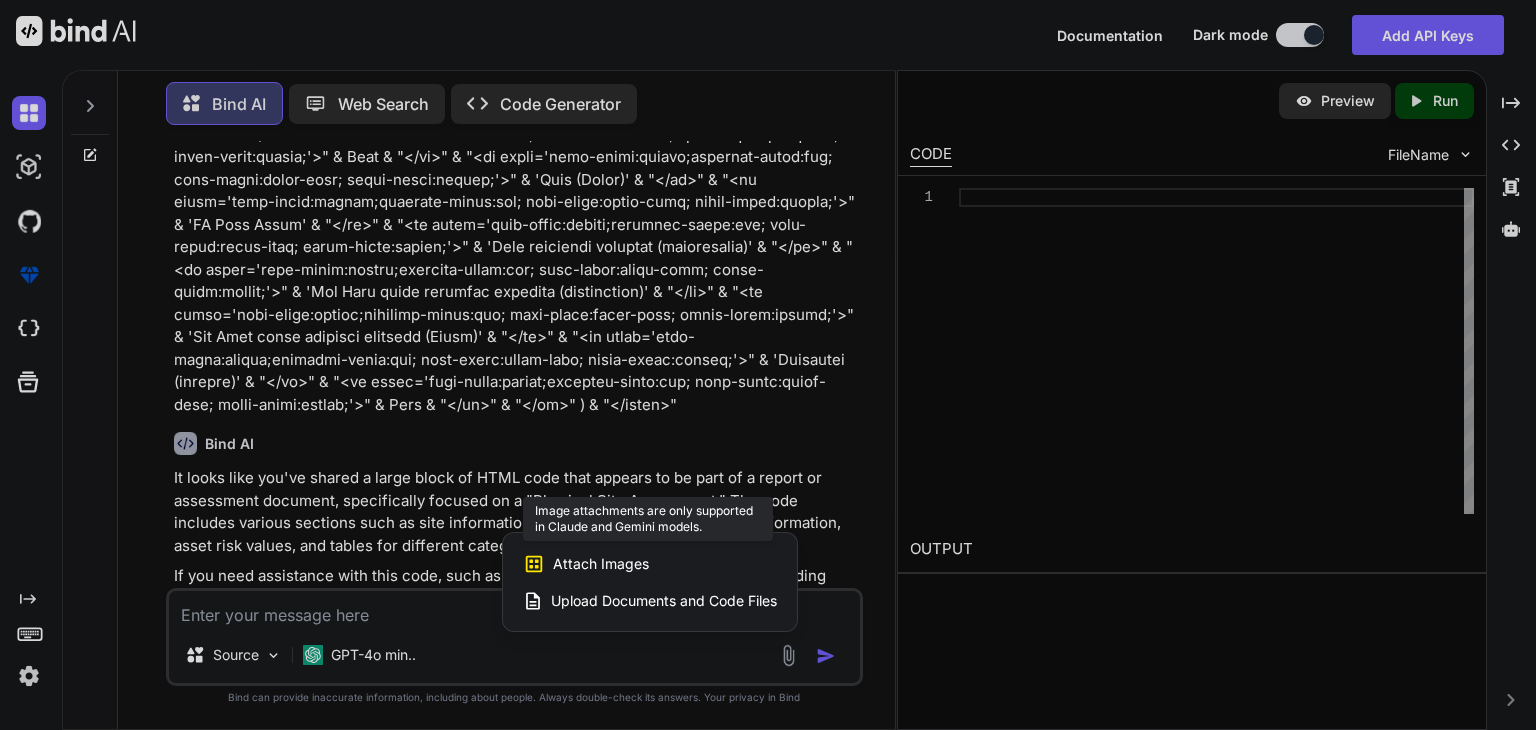 click on "Attach Images" at bounding box center [601, 564] 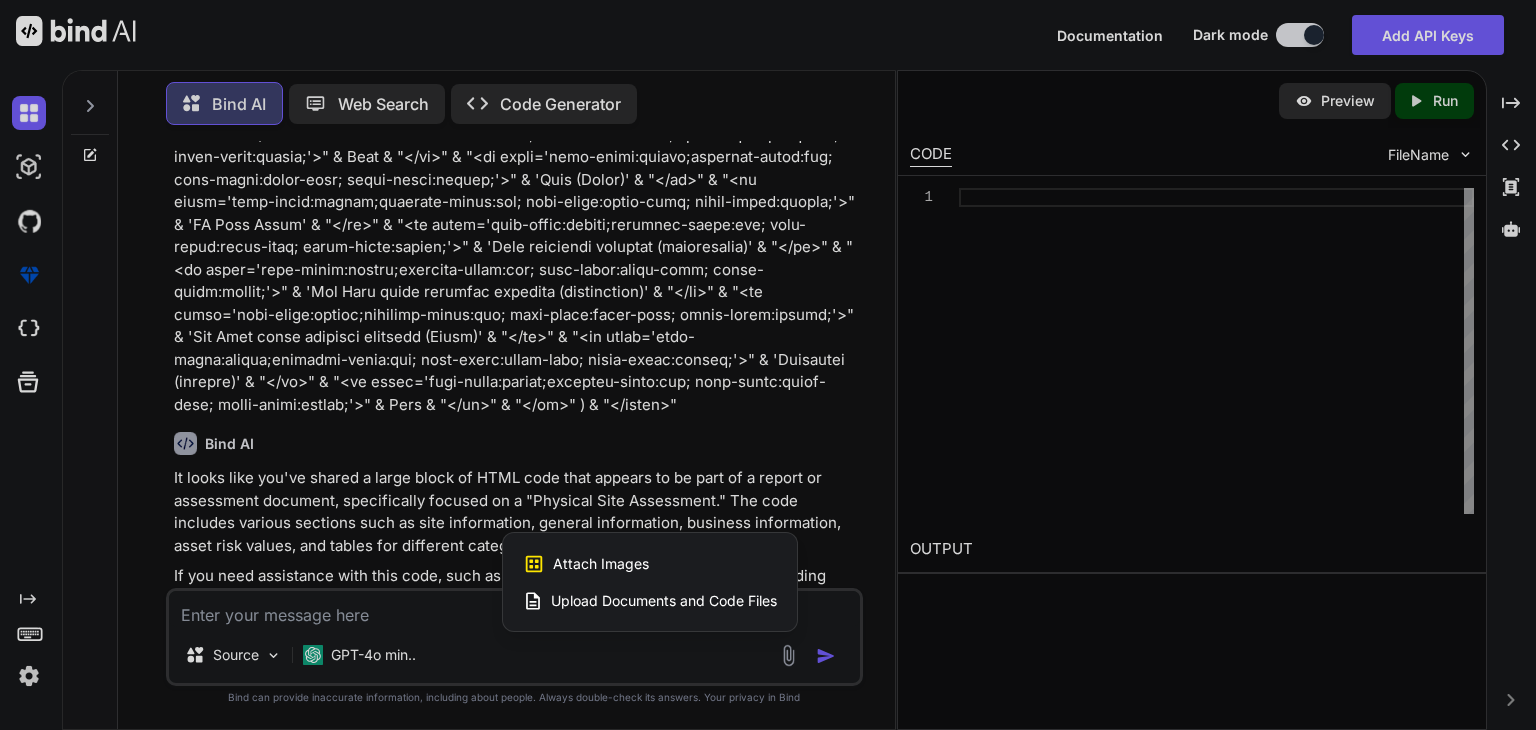 click at bounding box center [768, 365] 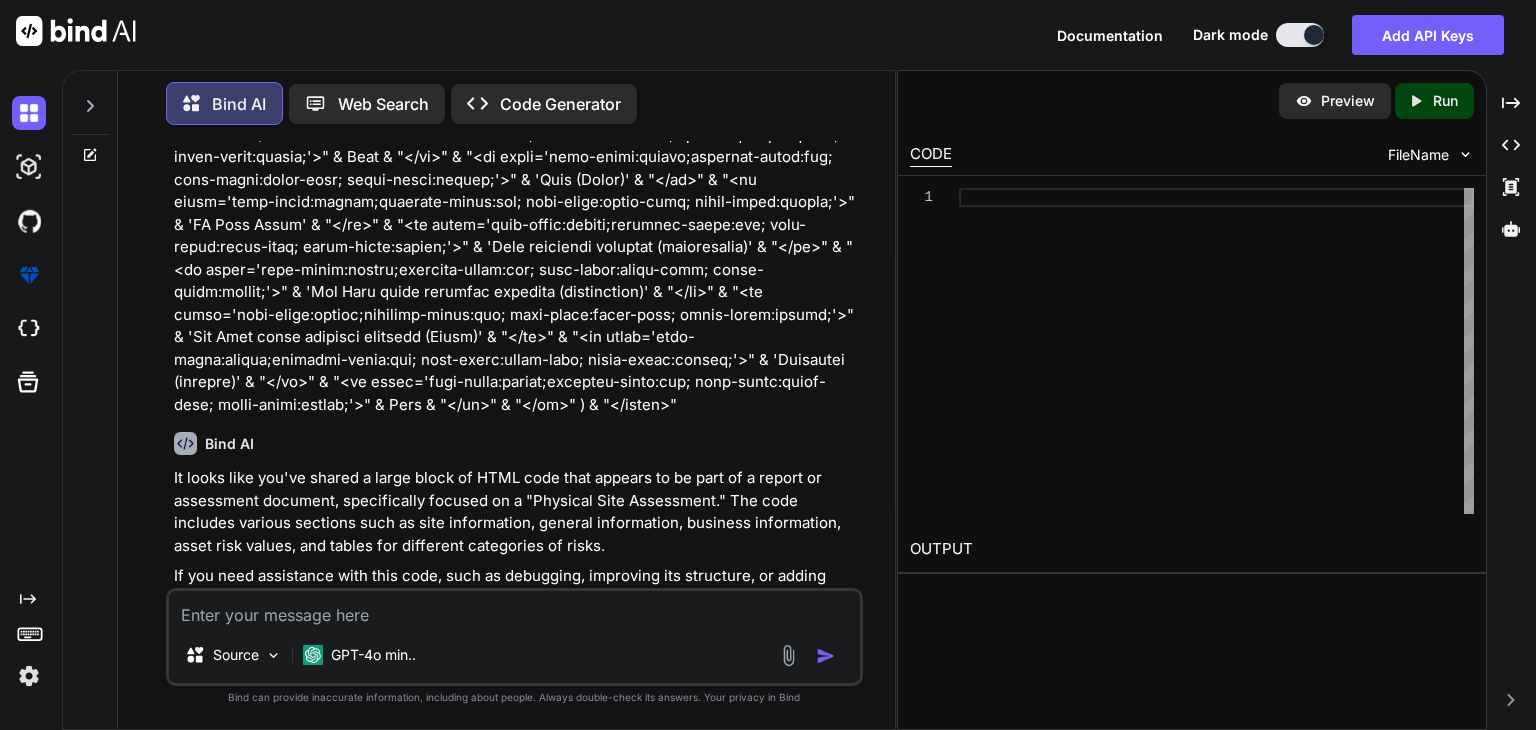 click at bounding box center (514, 609) 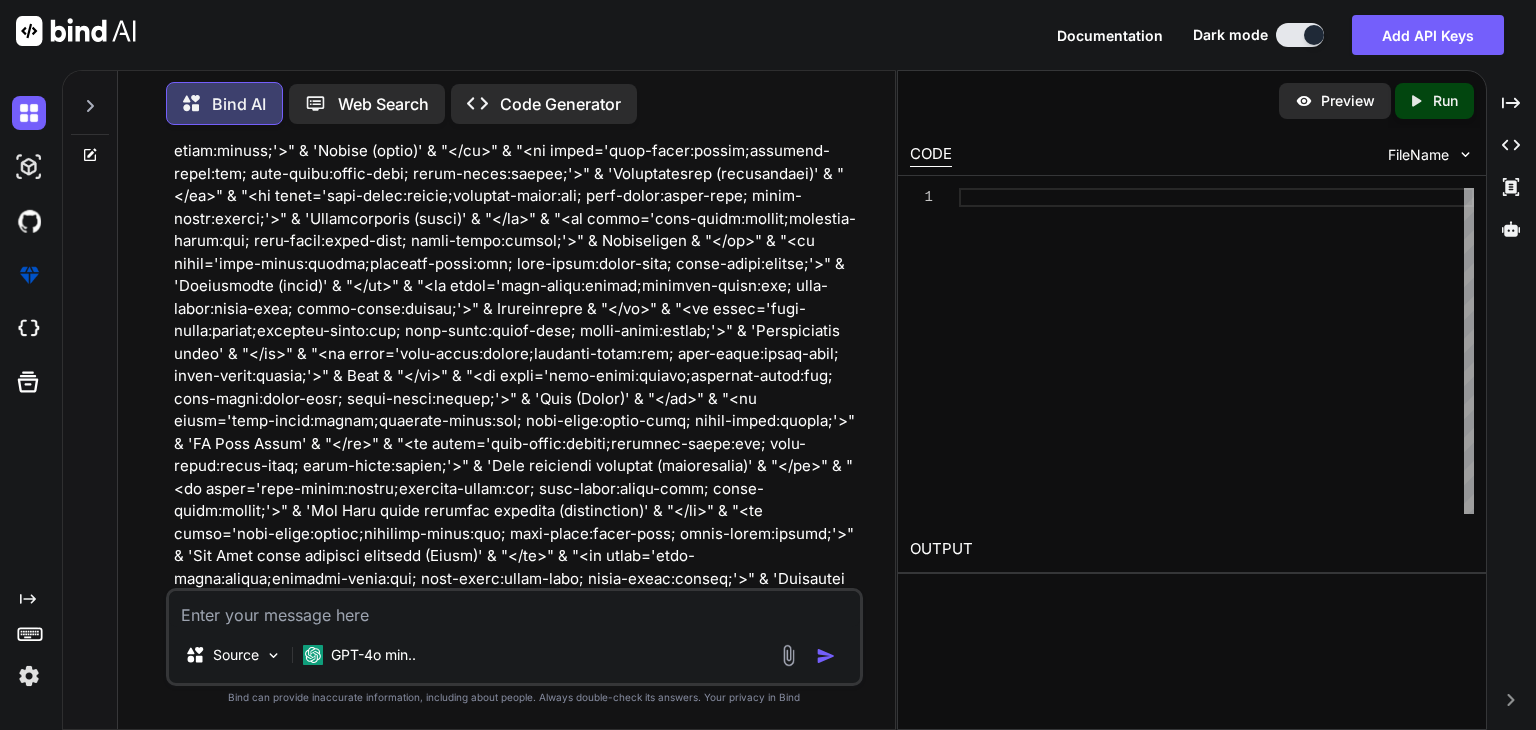 scroll, scrollTop: 6388, scrollLeft: 0, axis: vertical 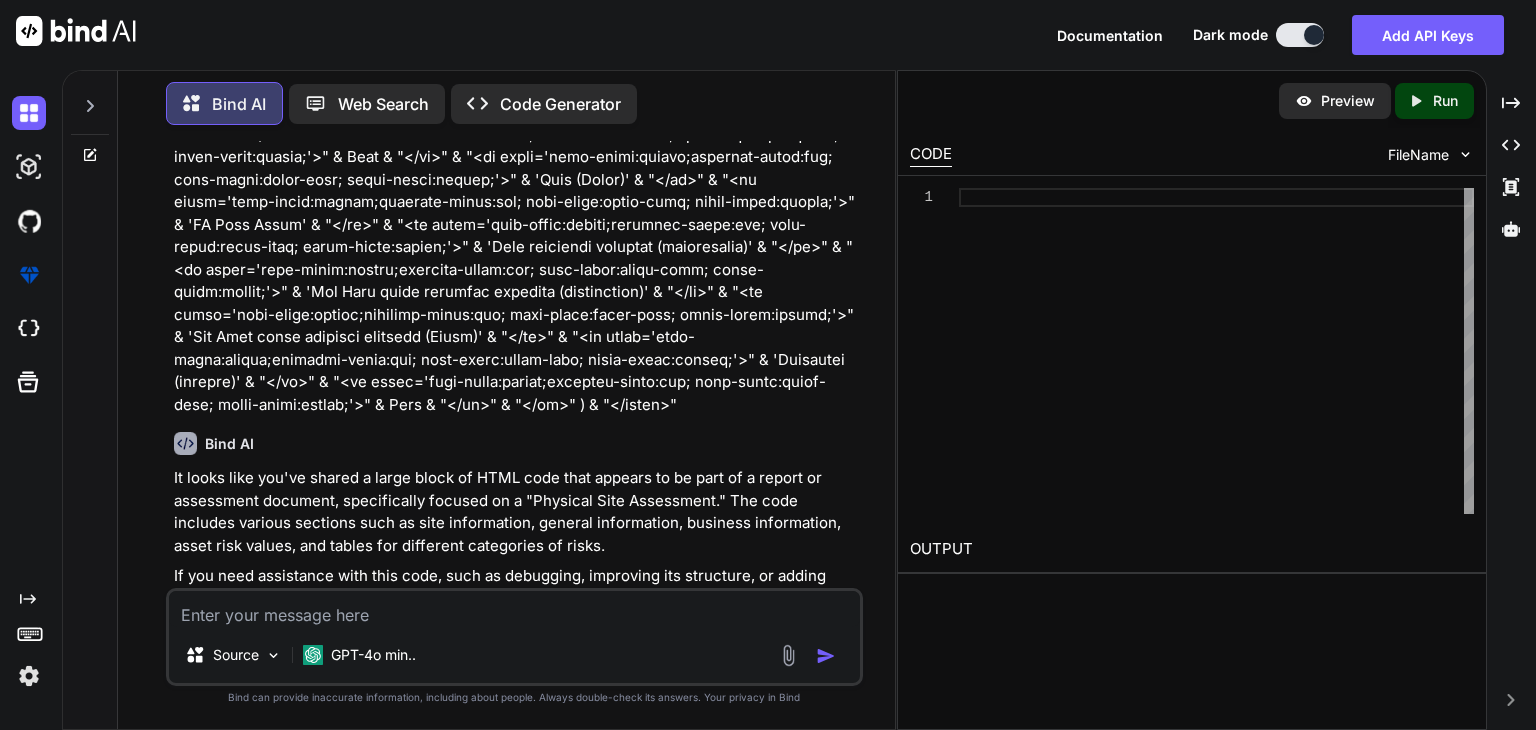 click at bounding box center (514, 609) 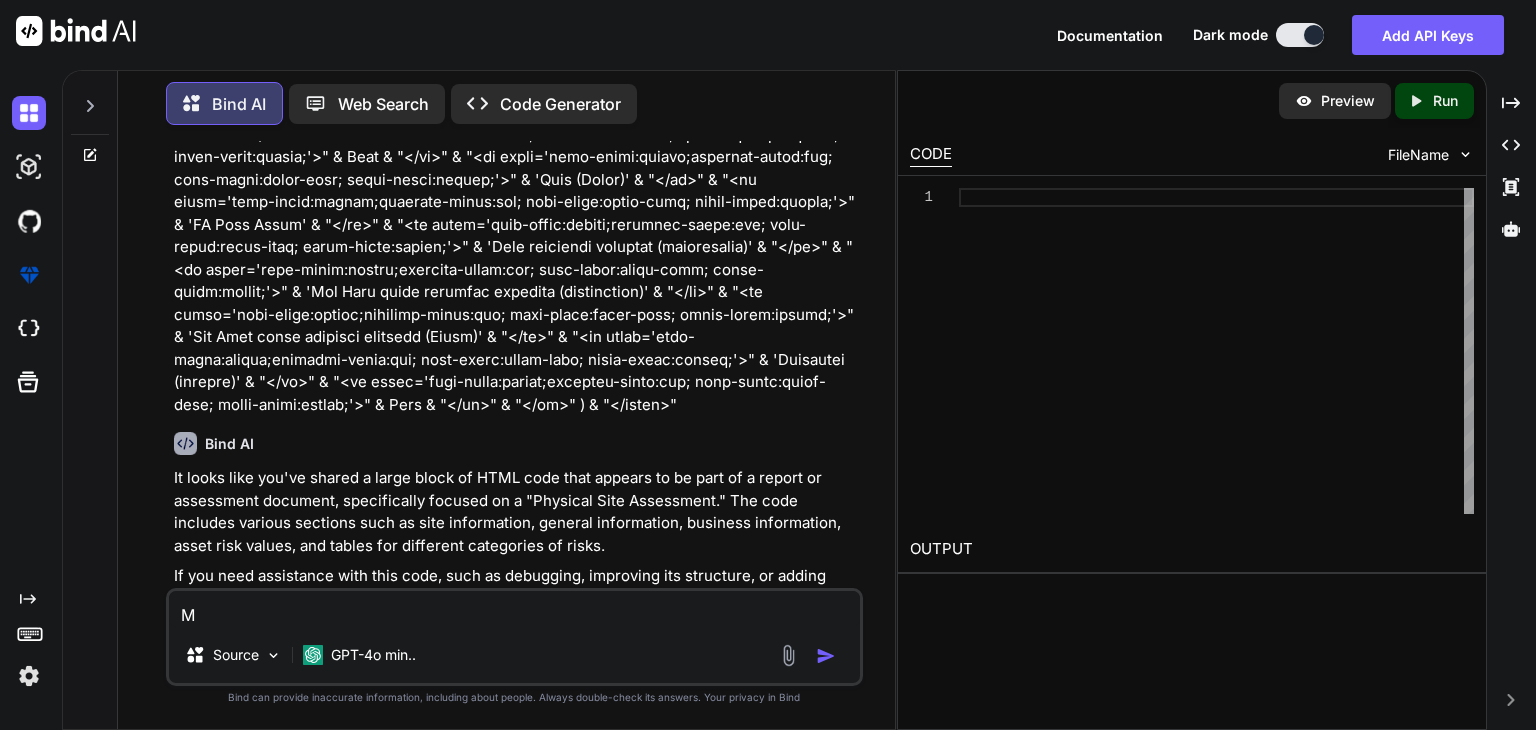 type on "x" 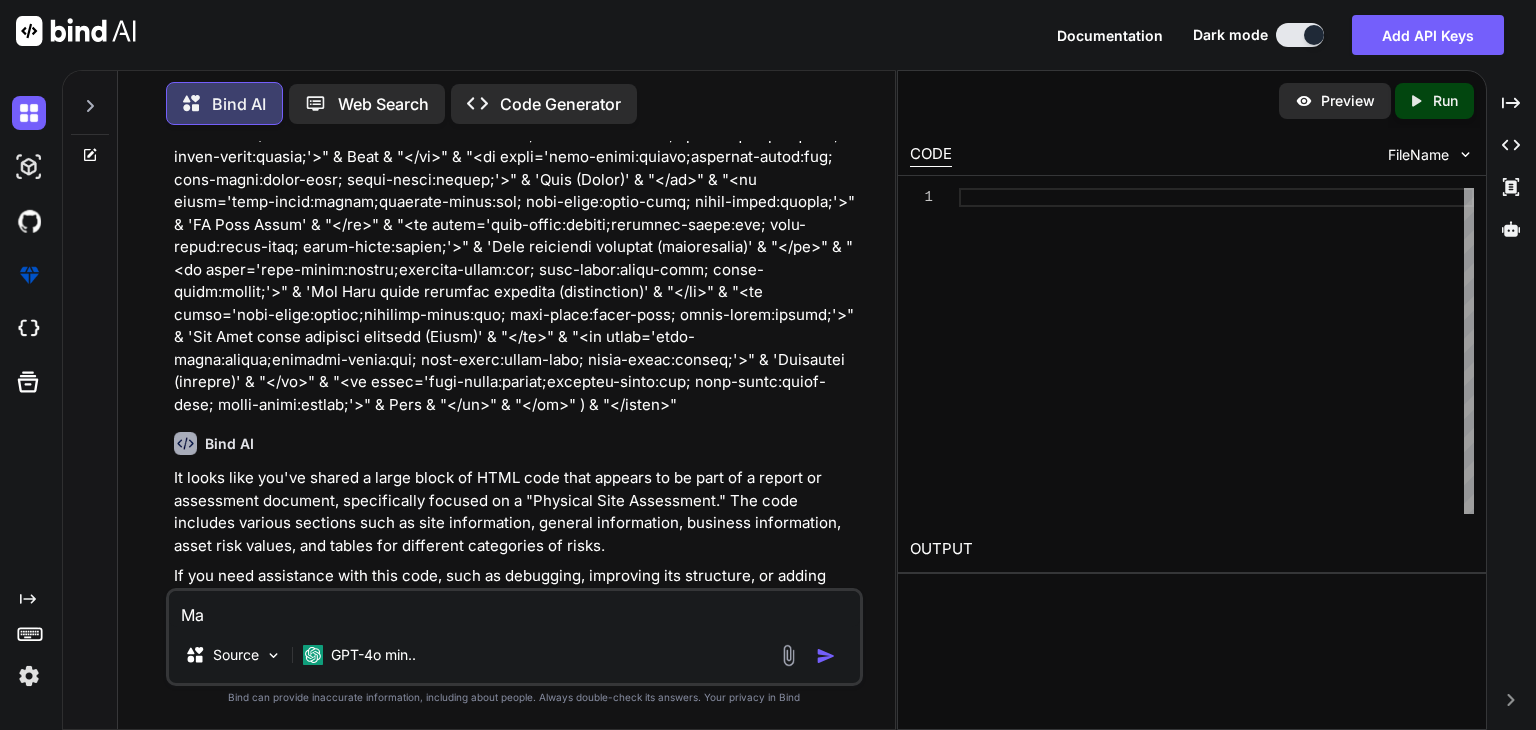 type on "x" 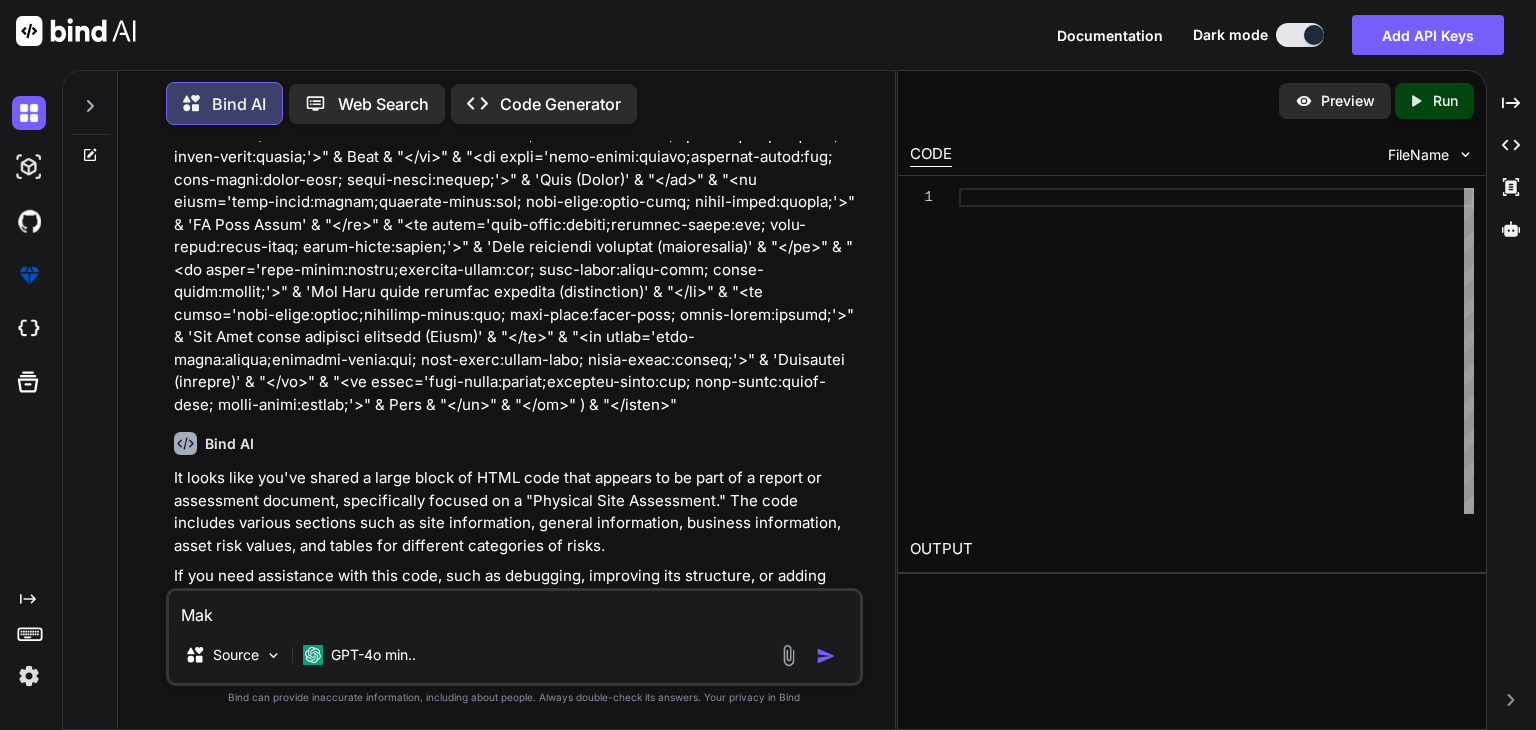 type on "Make" 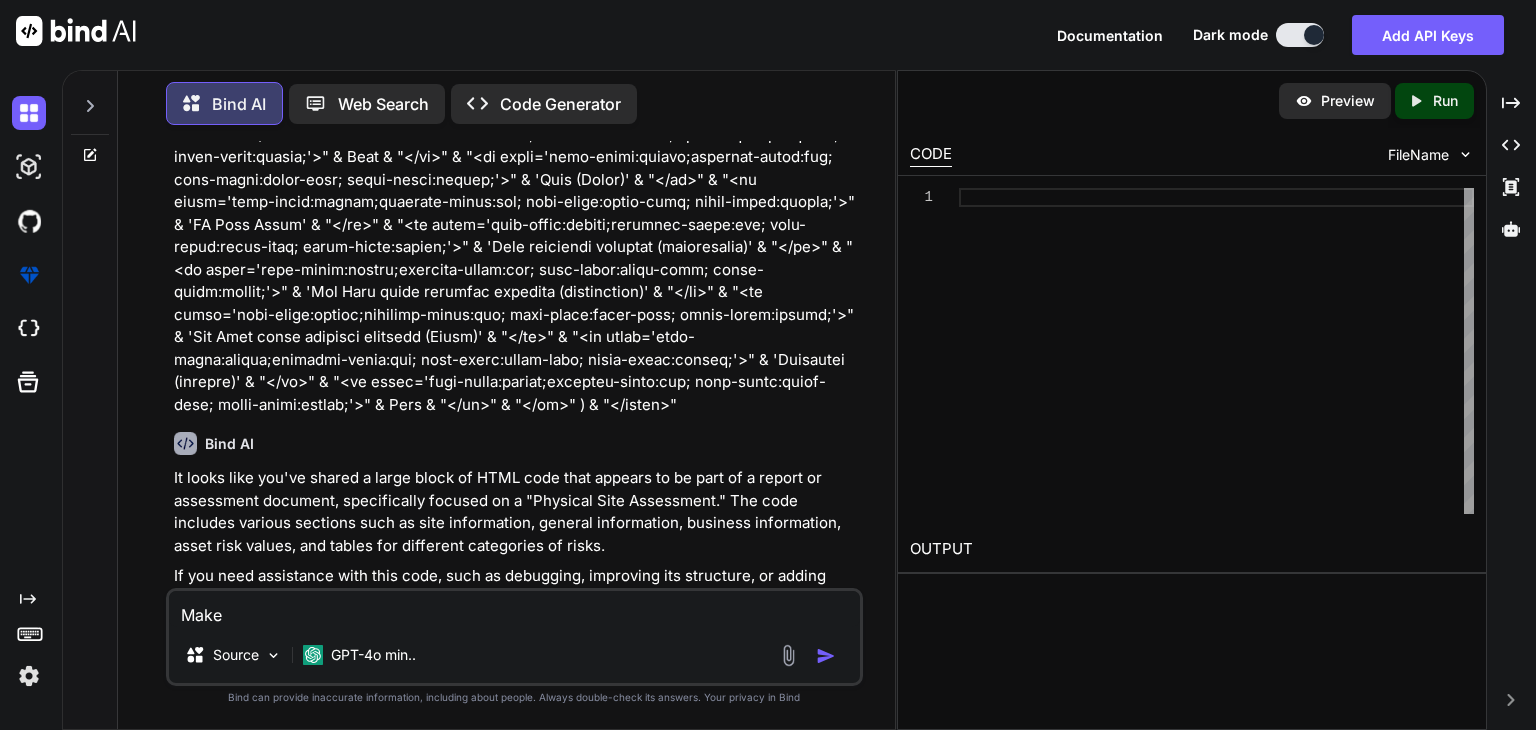 type on "x" 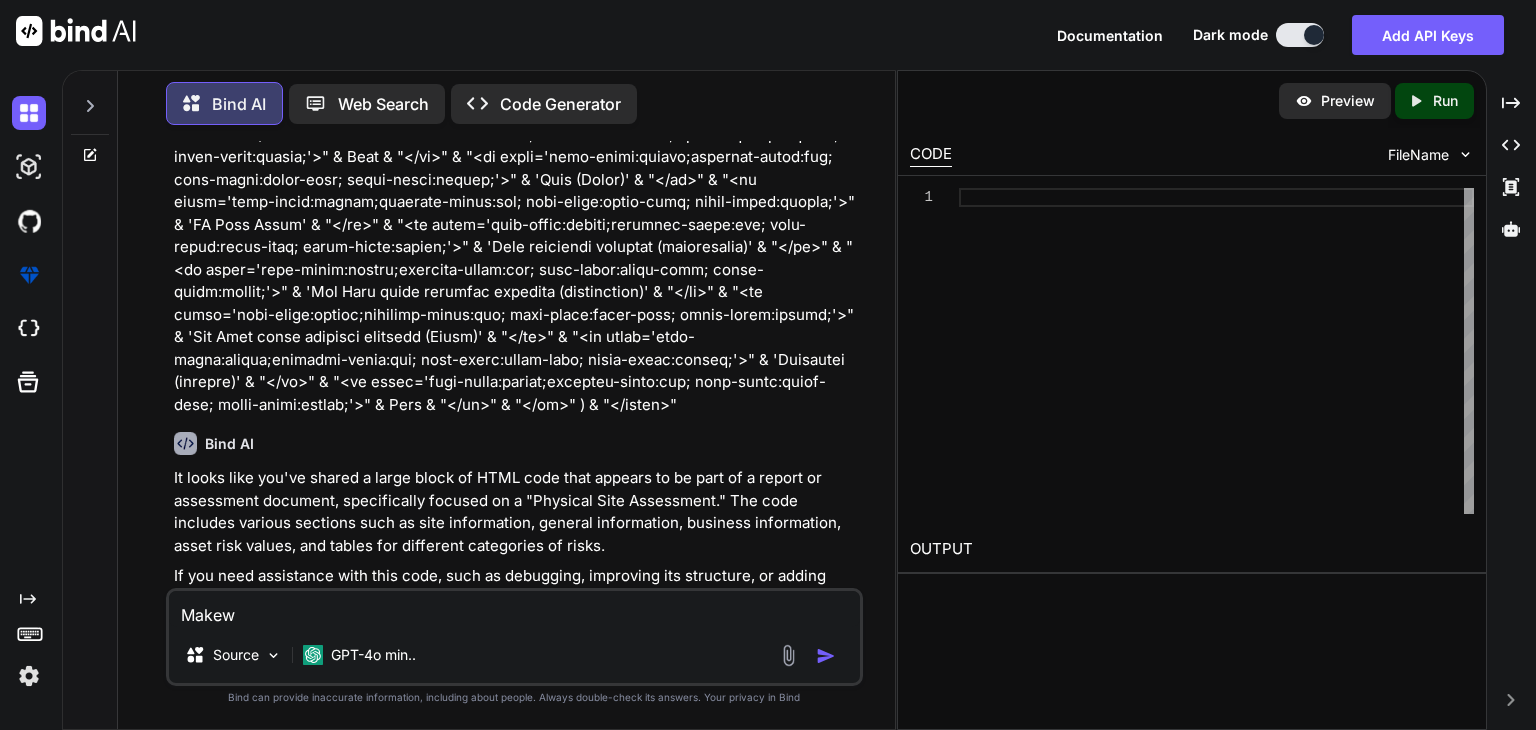 type on "x" 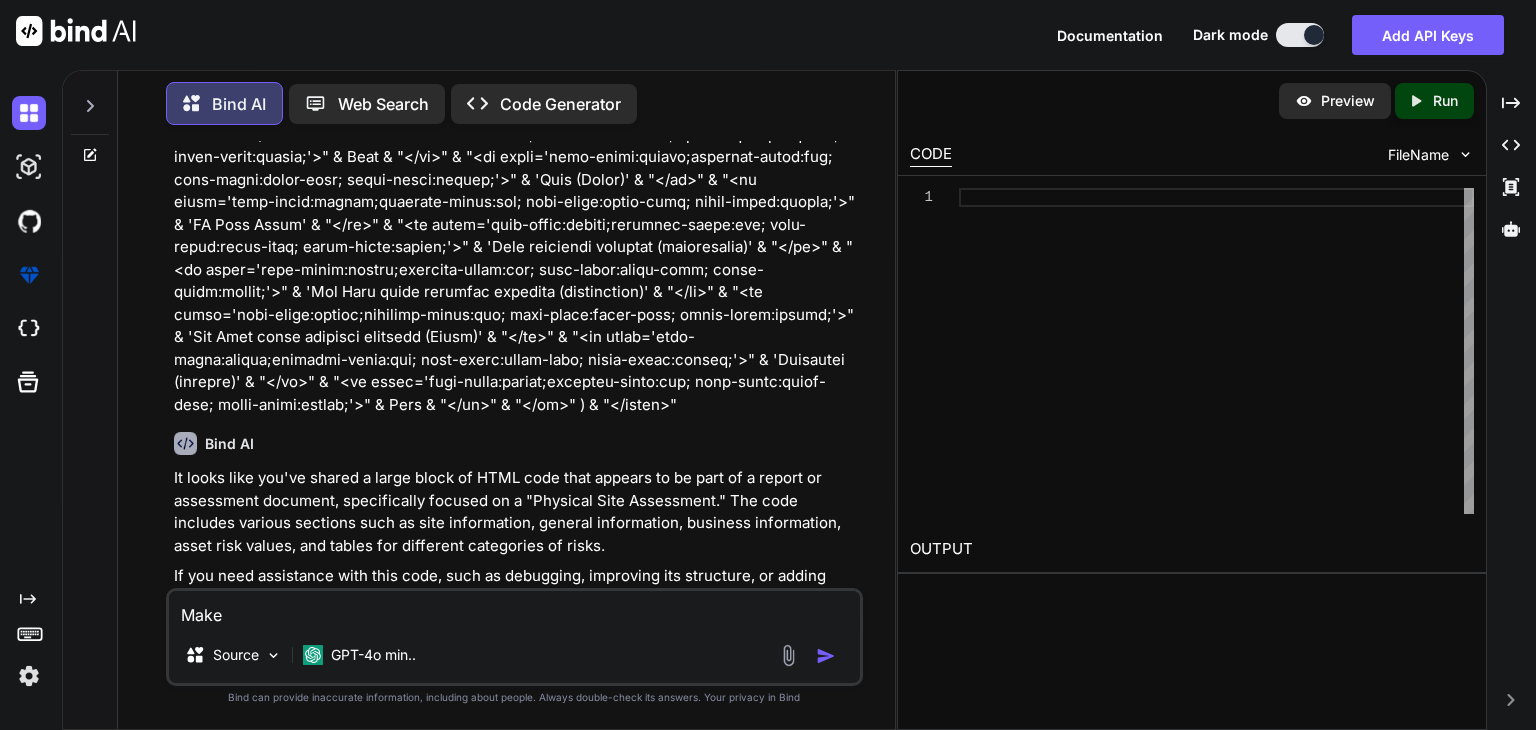 type on "x" 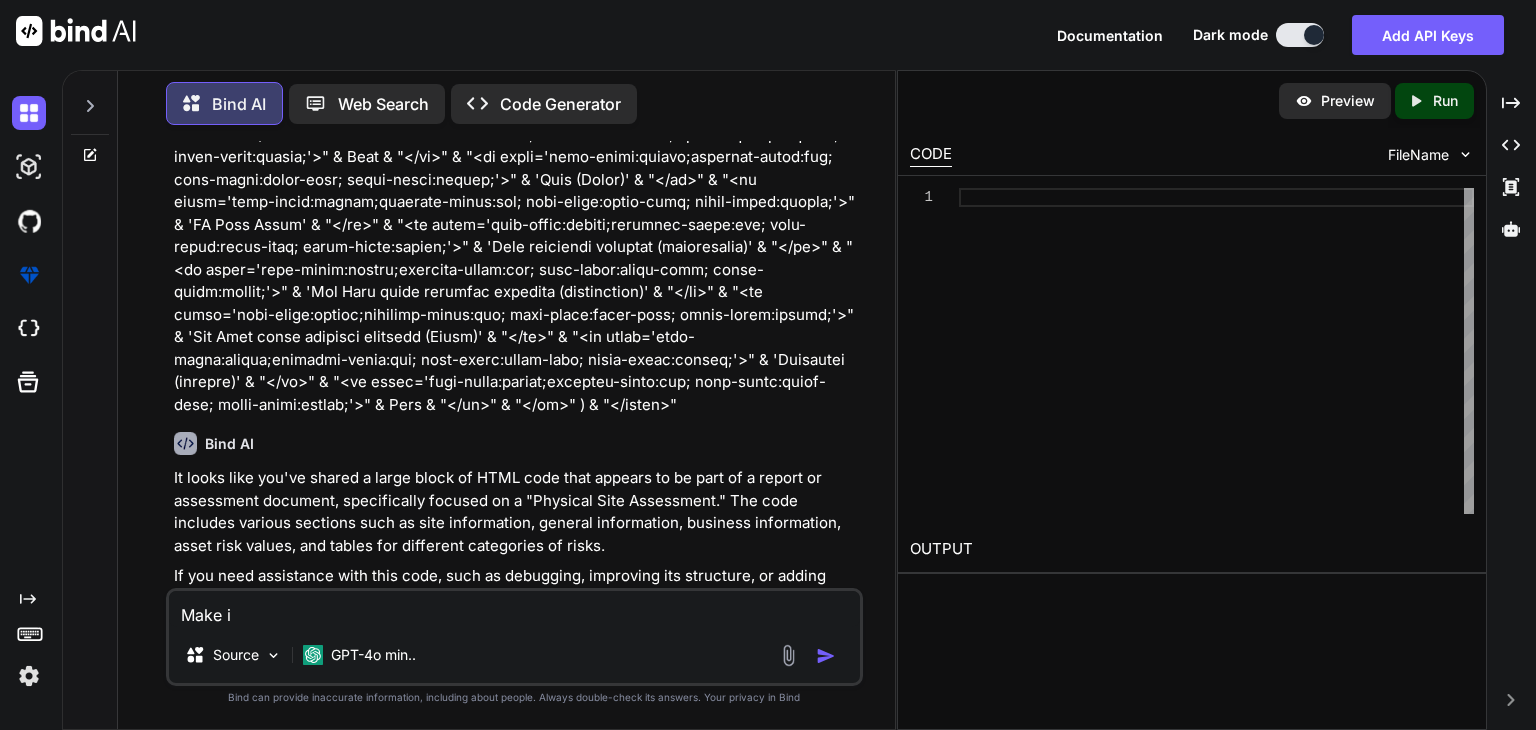 type on "x" 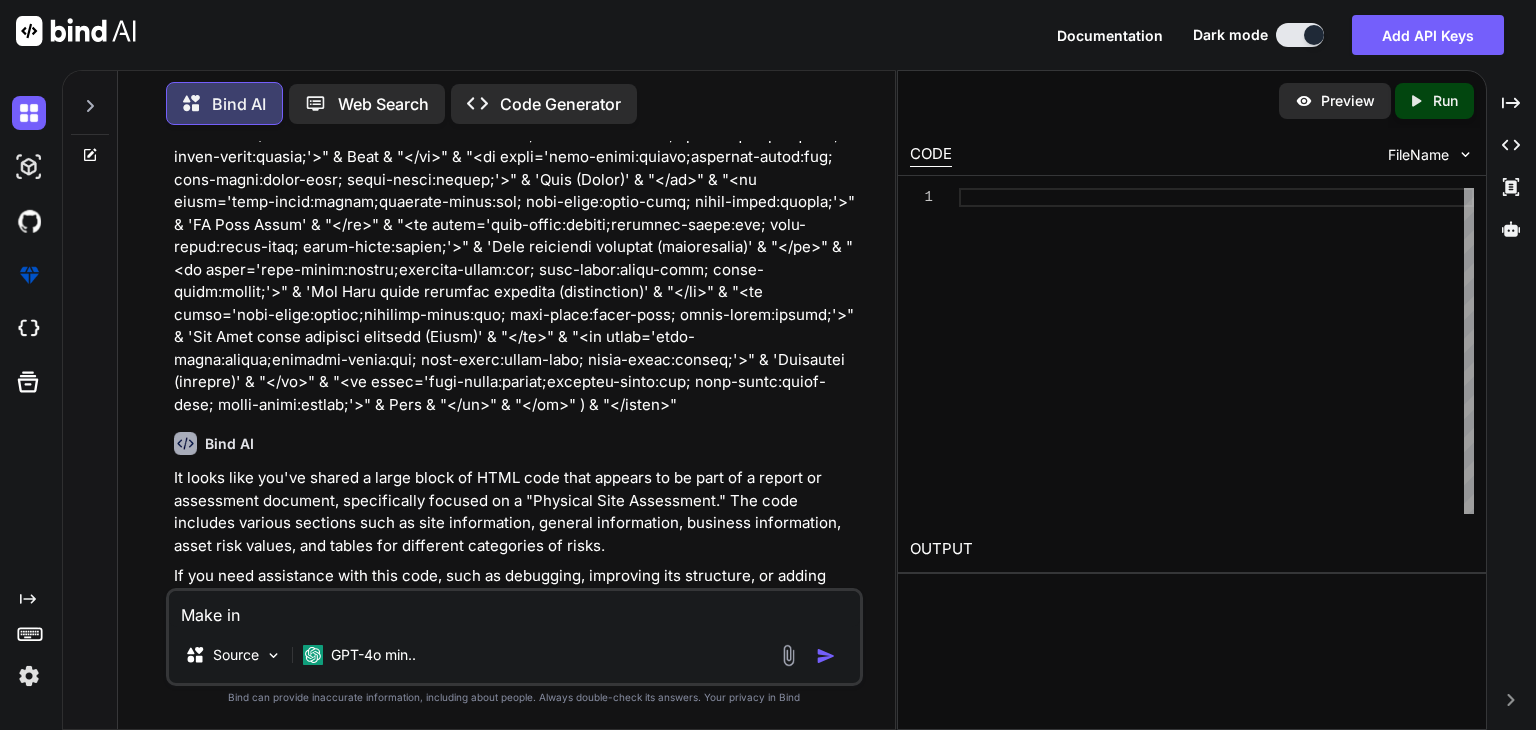 type on "x" 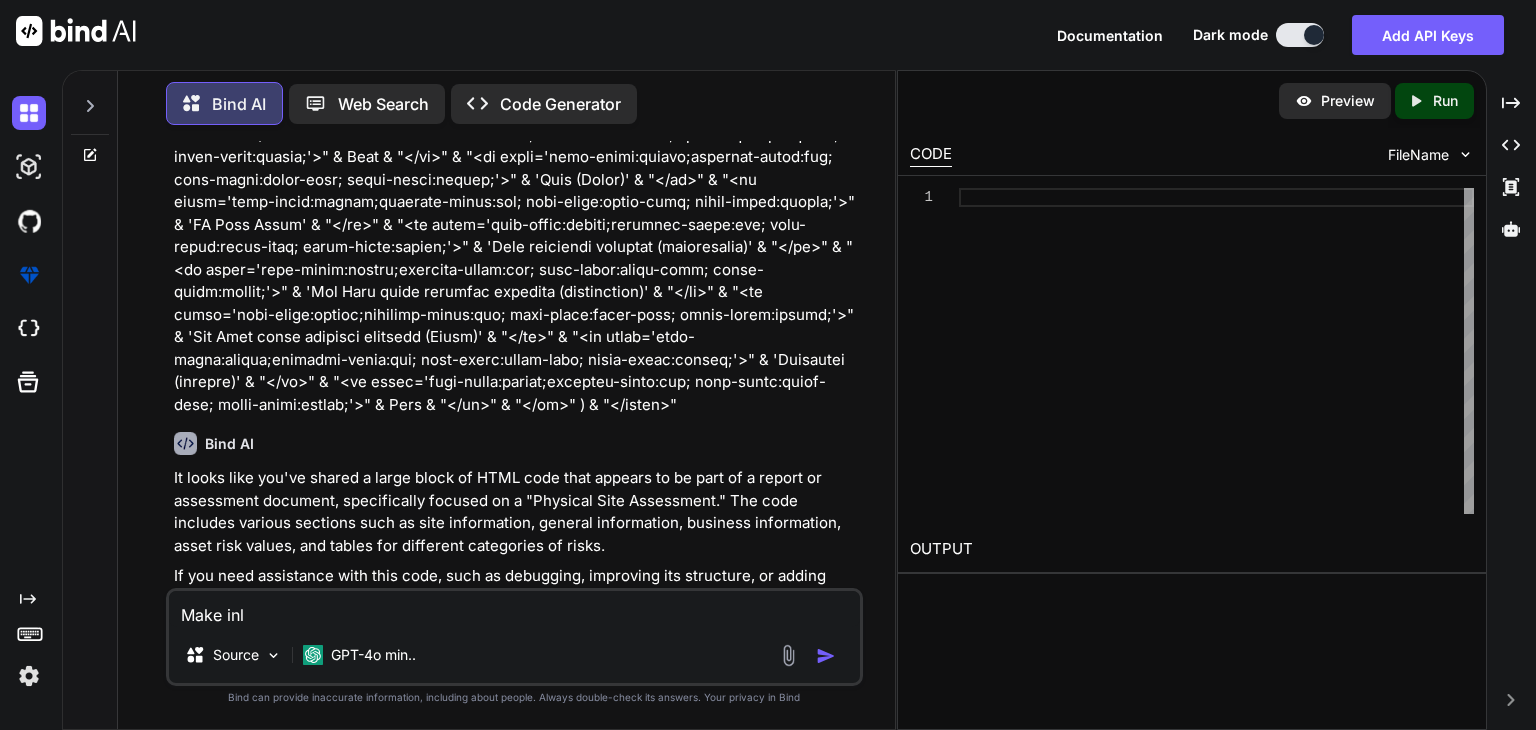 type on "x" 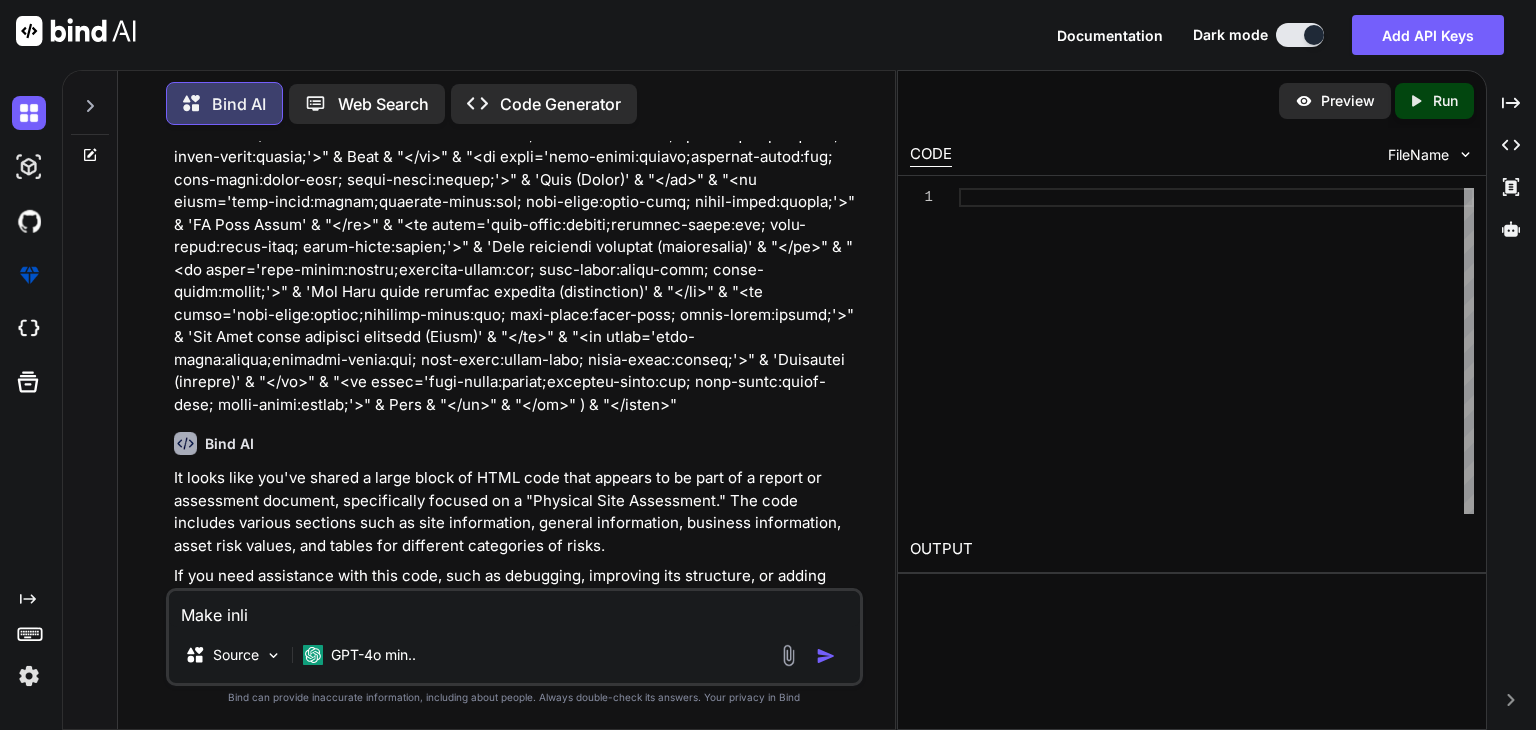 type on "x" 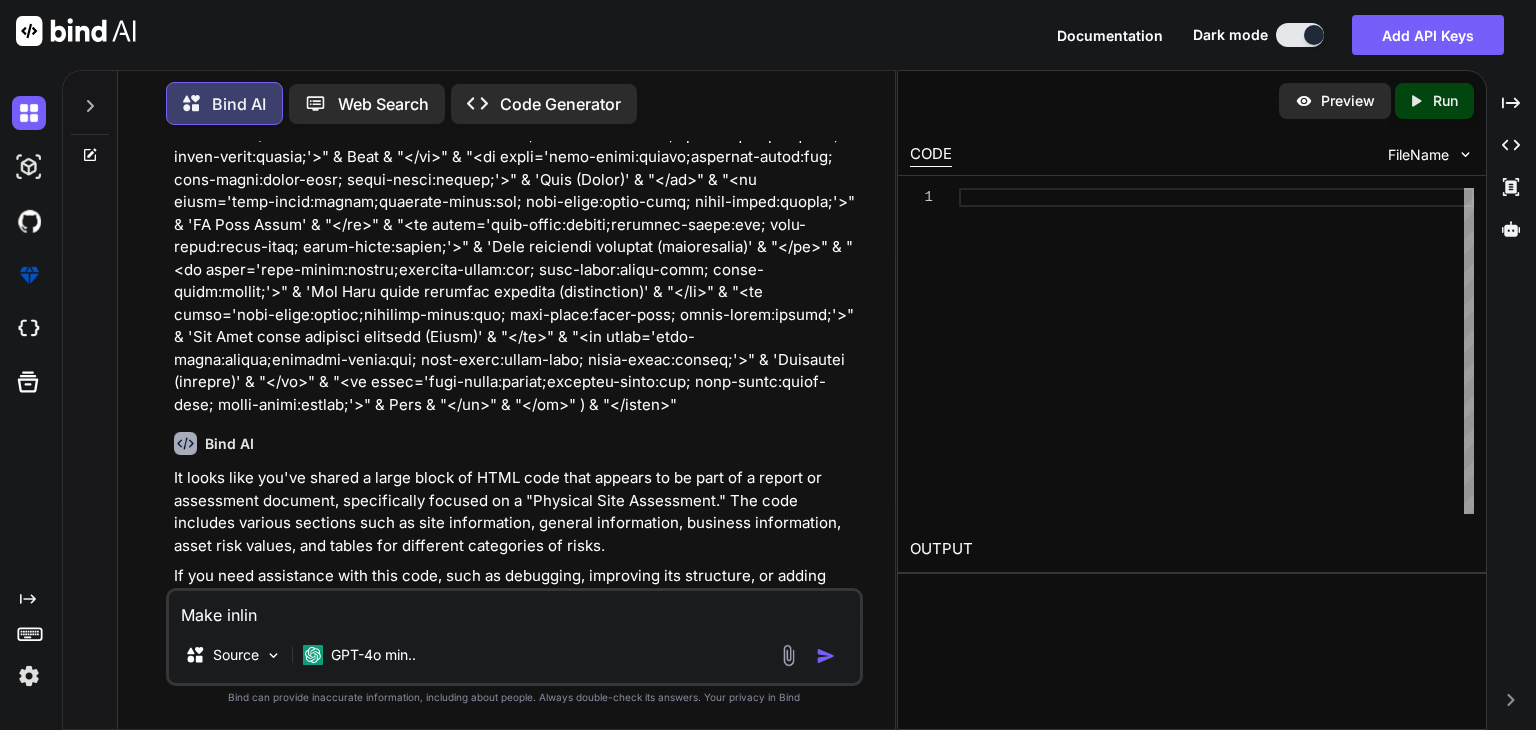 type on "x" 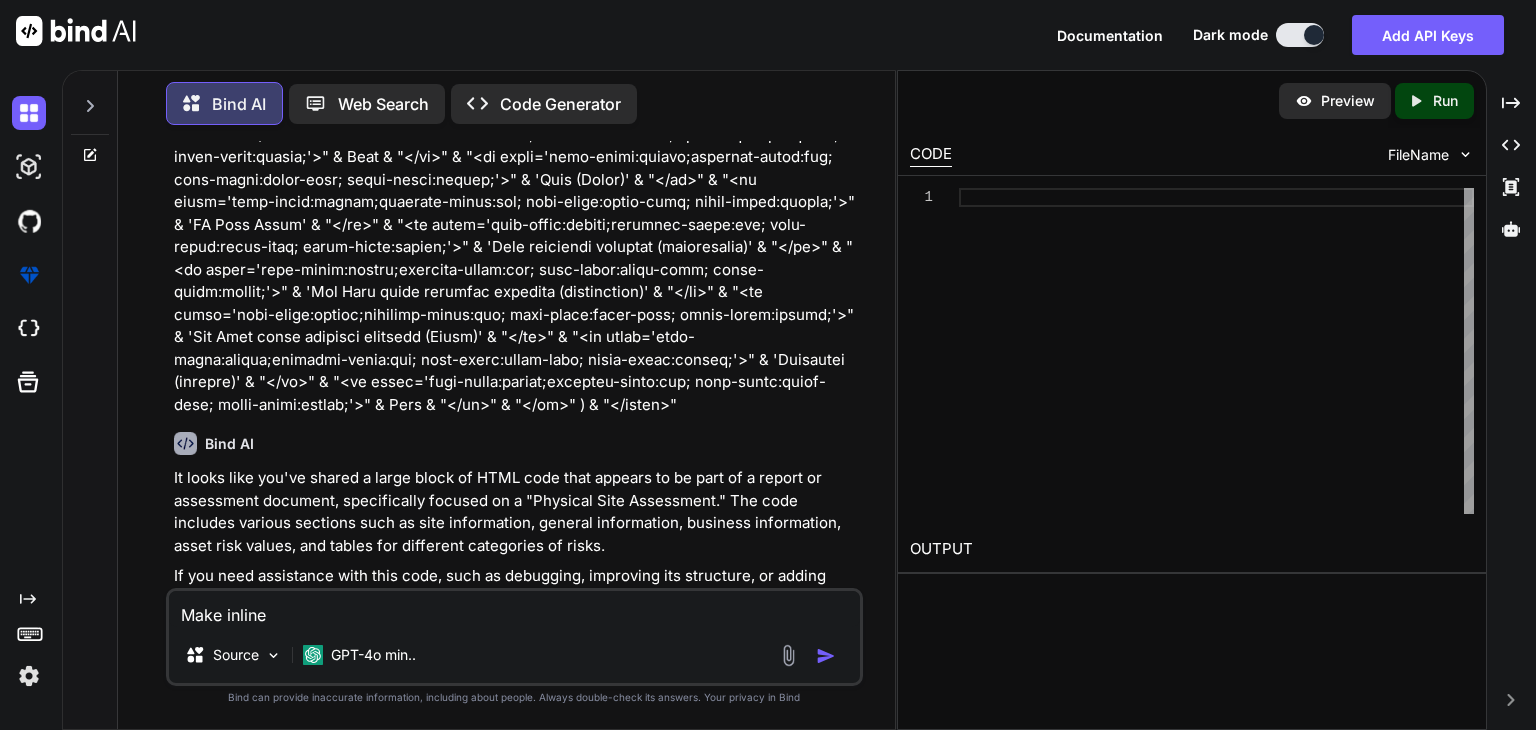 type on "x" 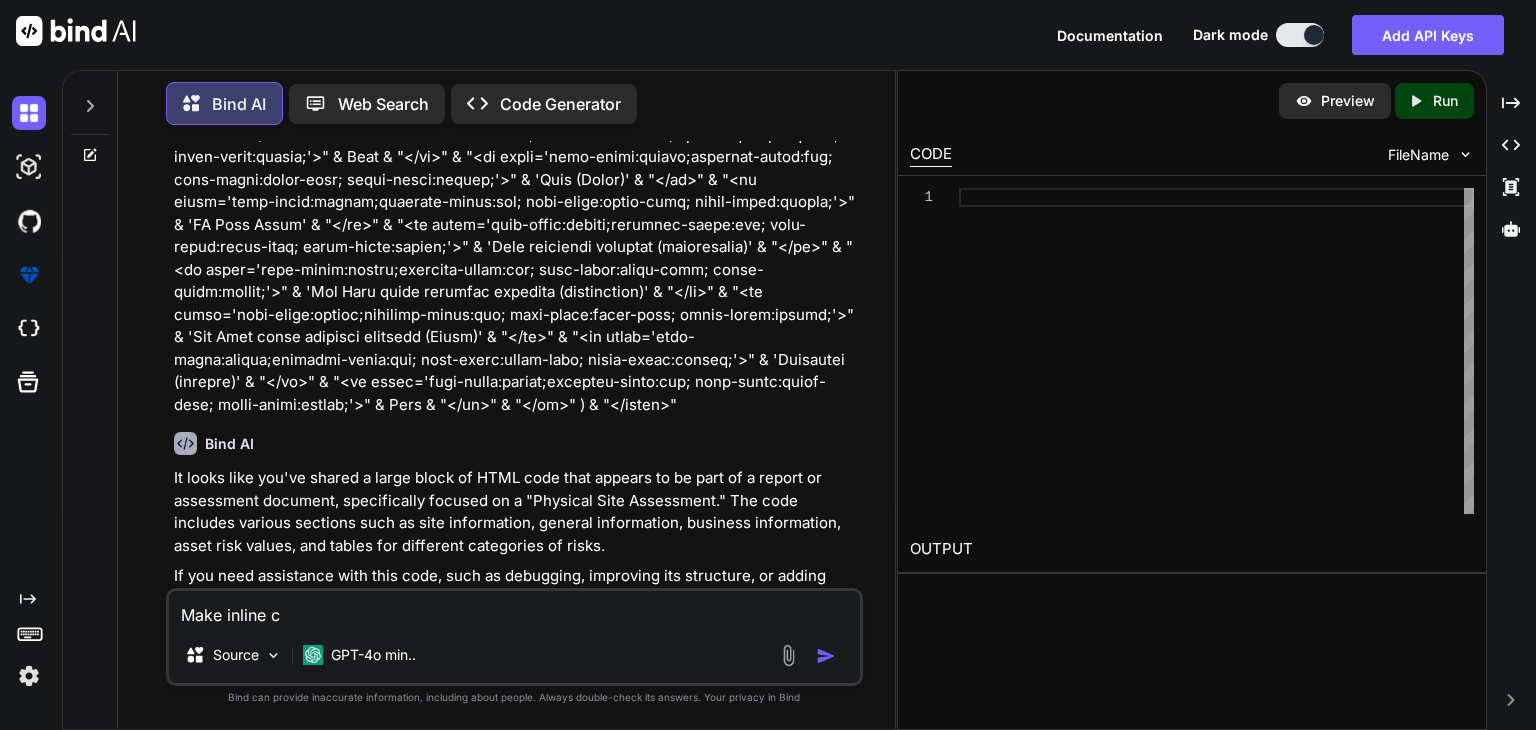 type on "x" 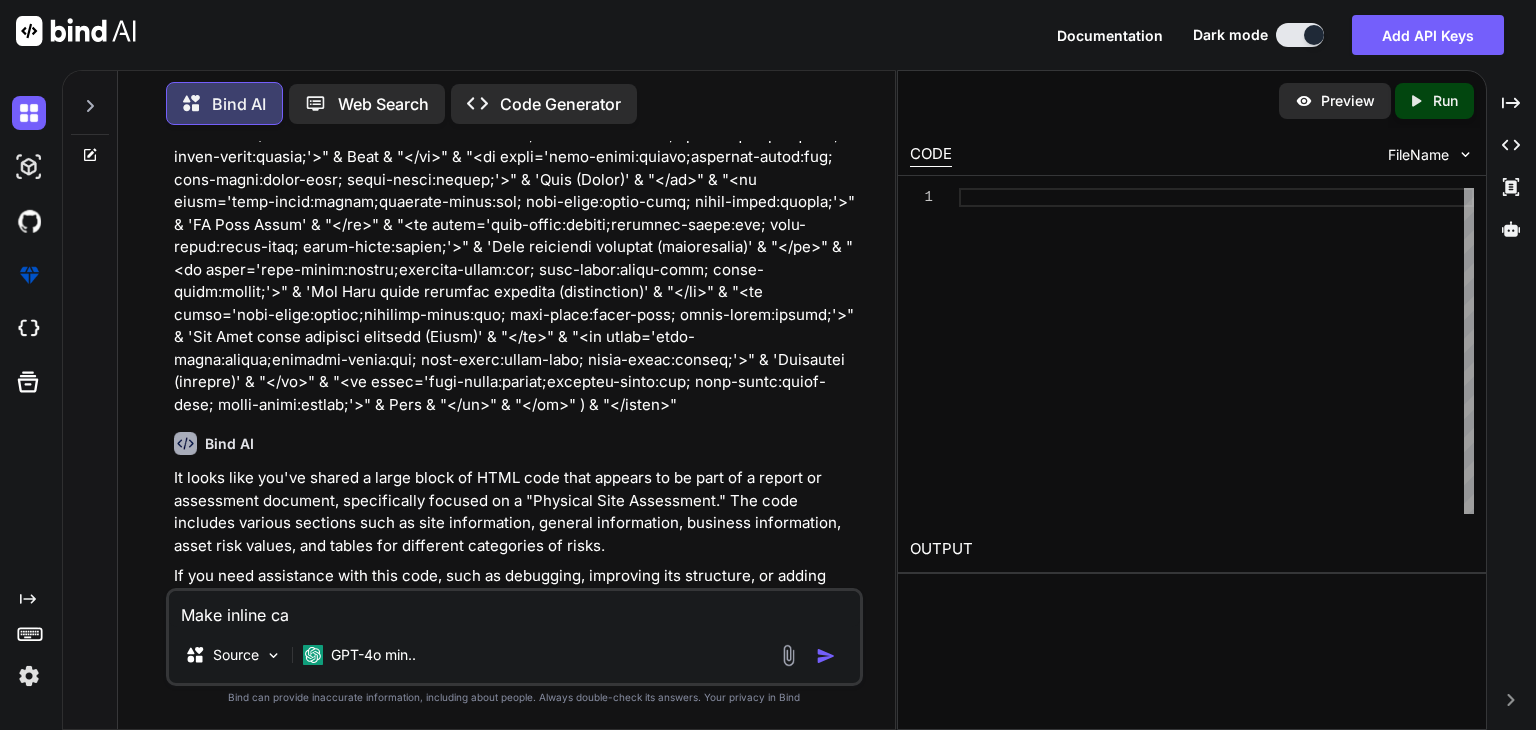 type on "x" 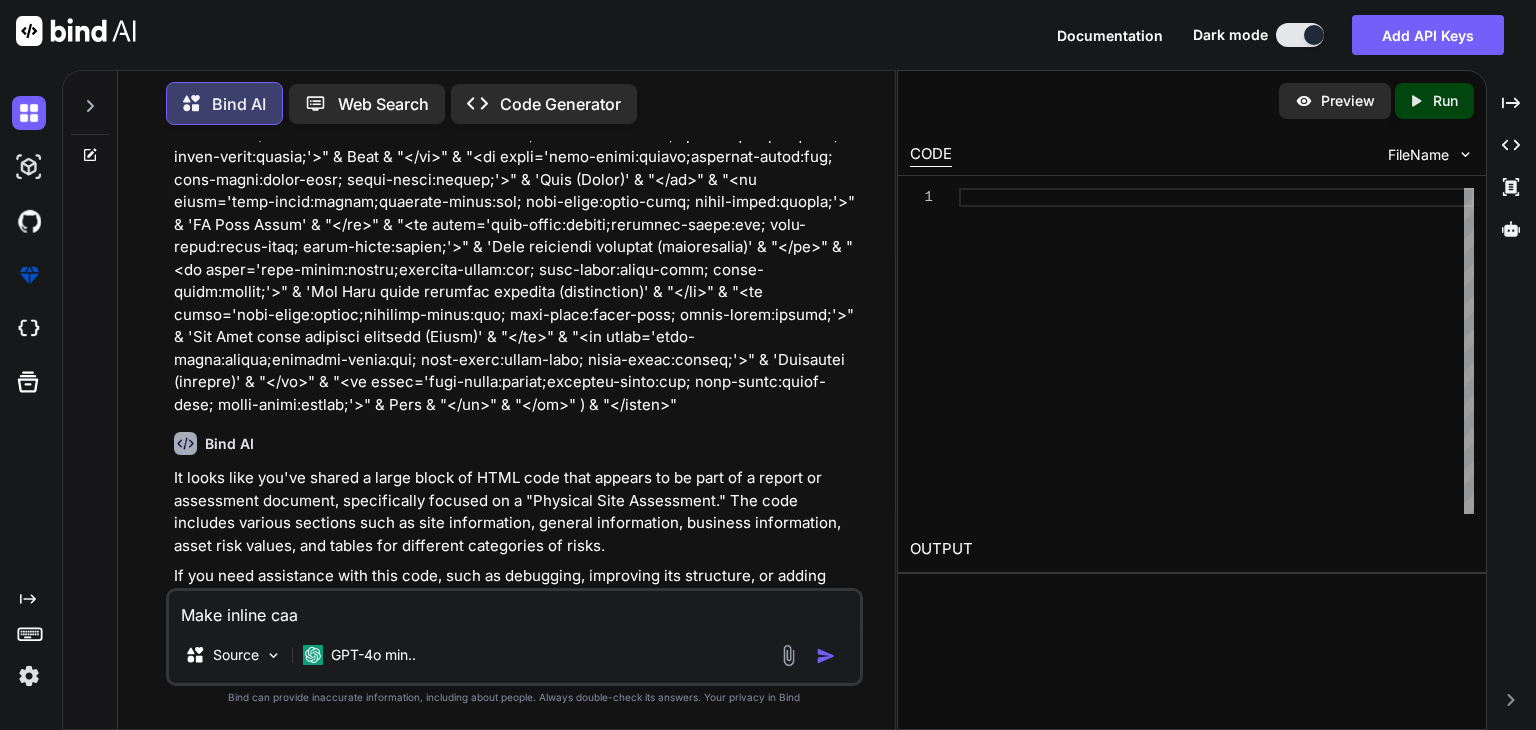 type on "x" 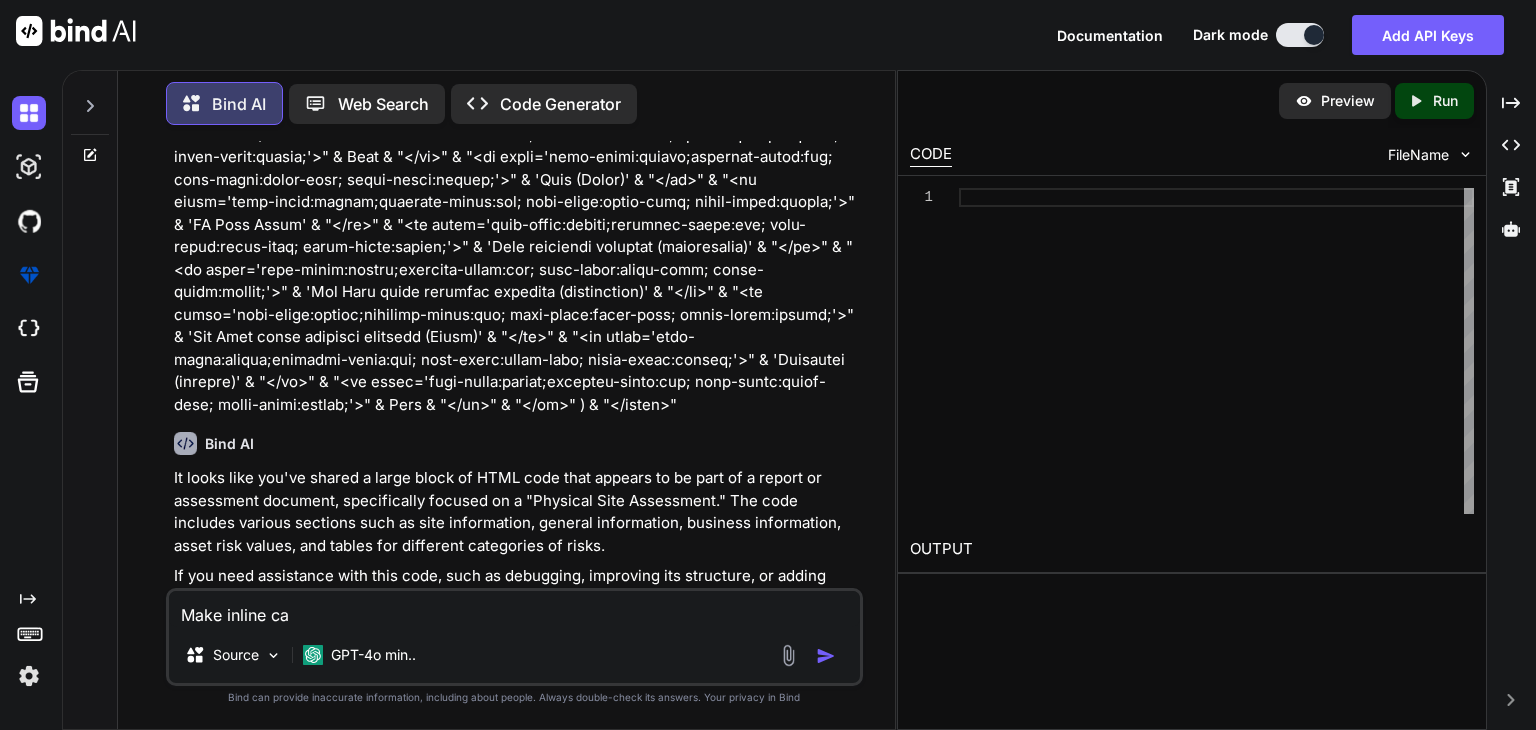 type on "x" 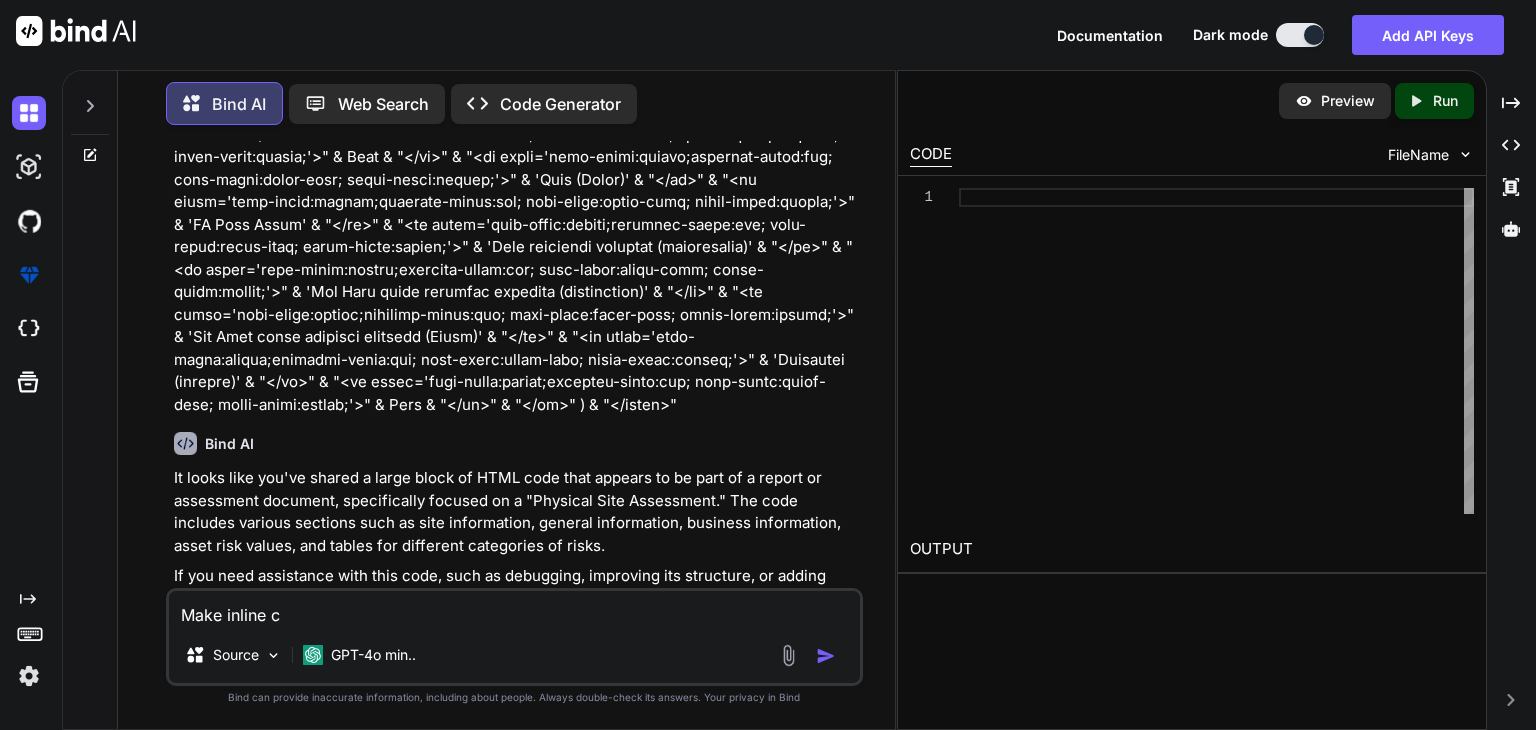 type on "x" 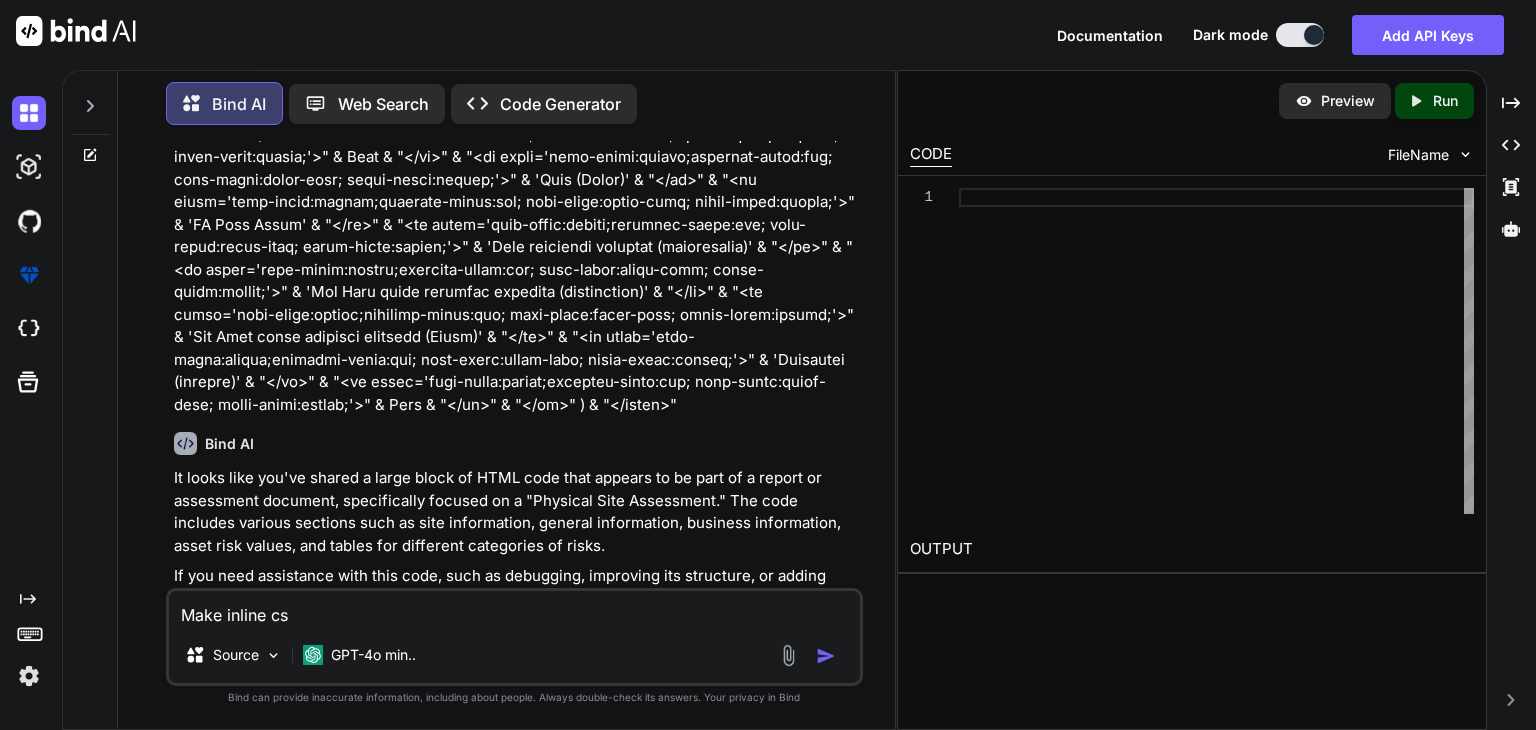 type on "x" 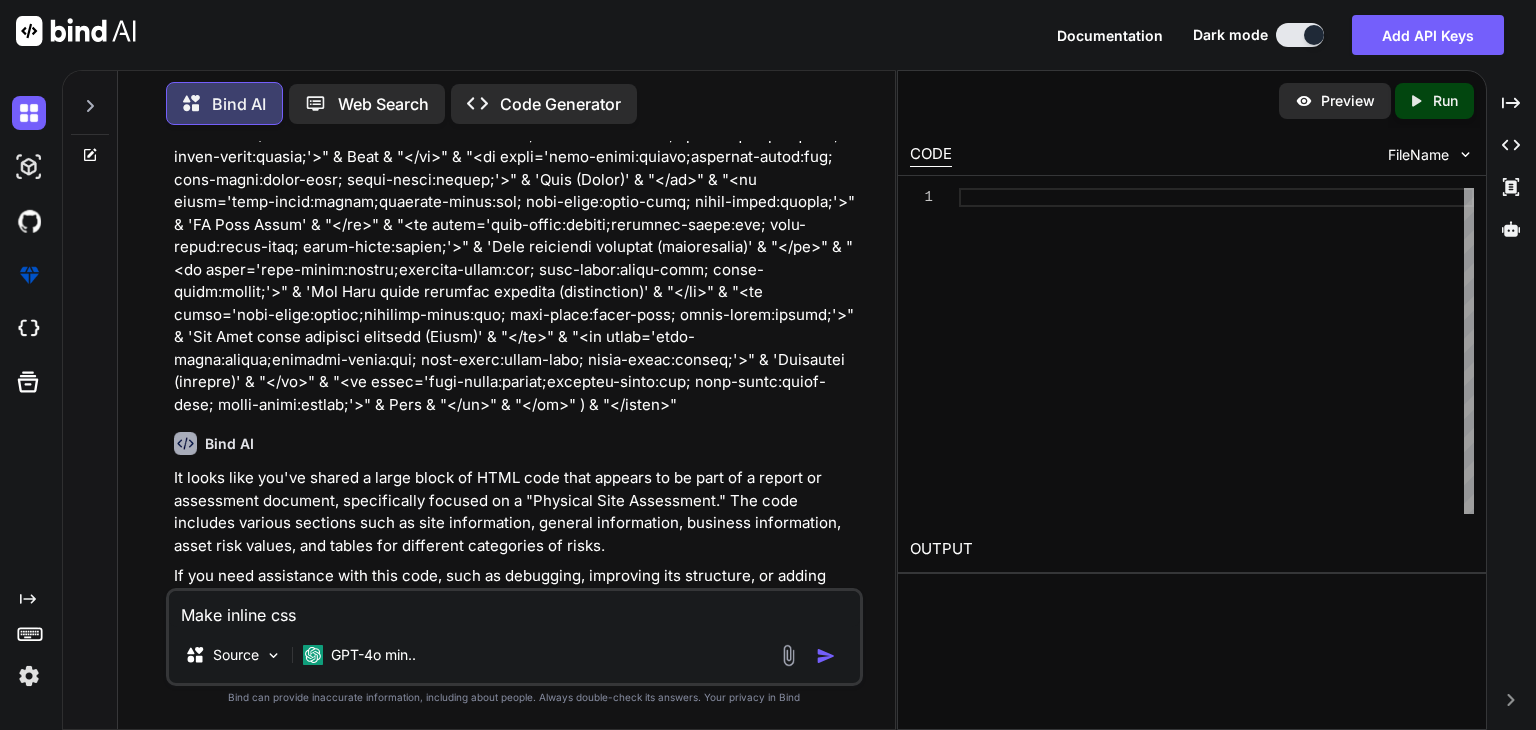 type on "x" 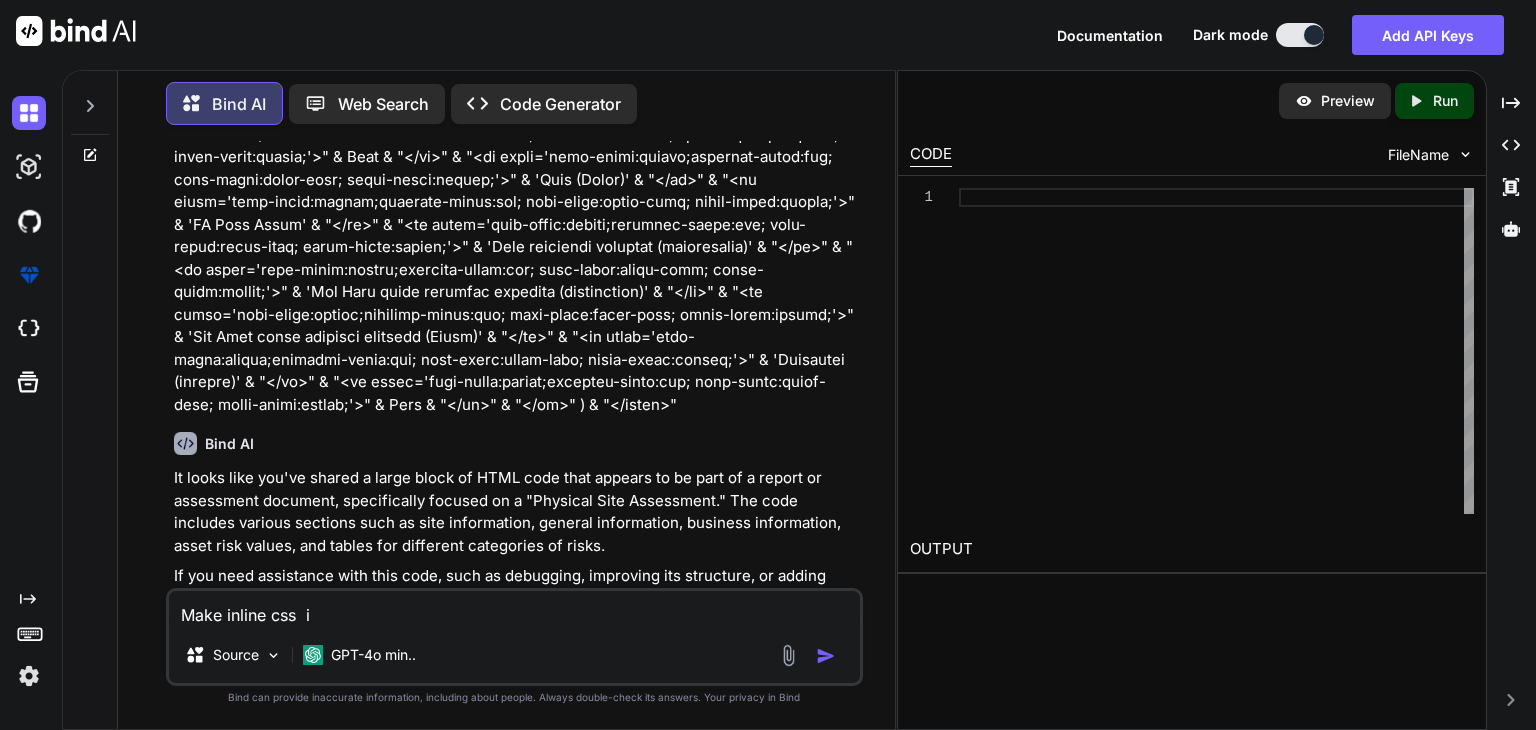 type on "x" 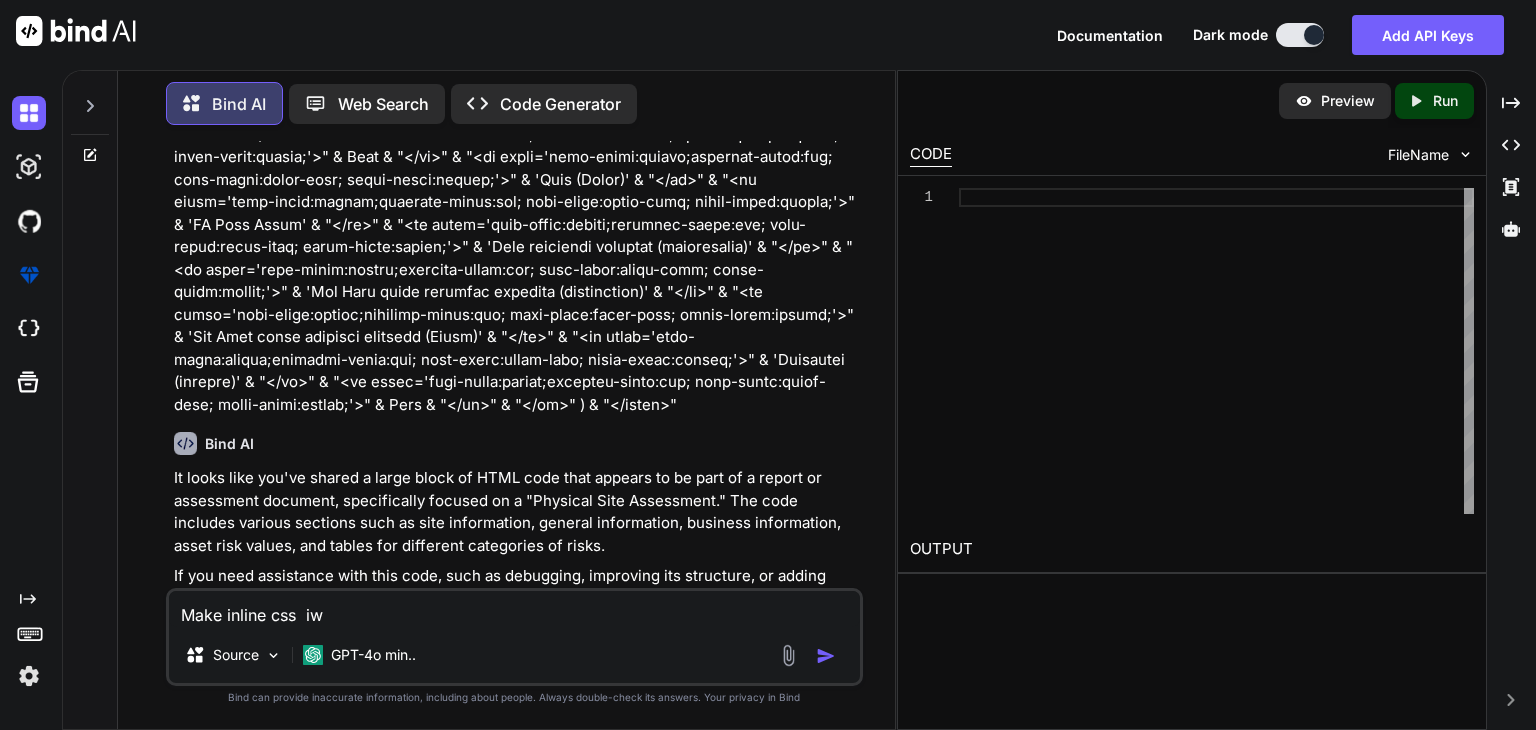 type on "x" 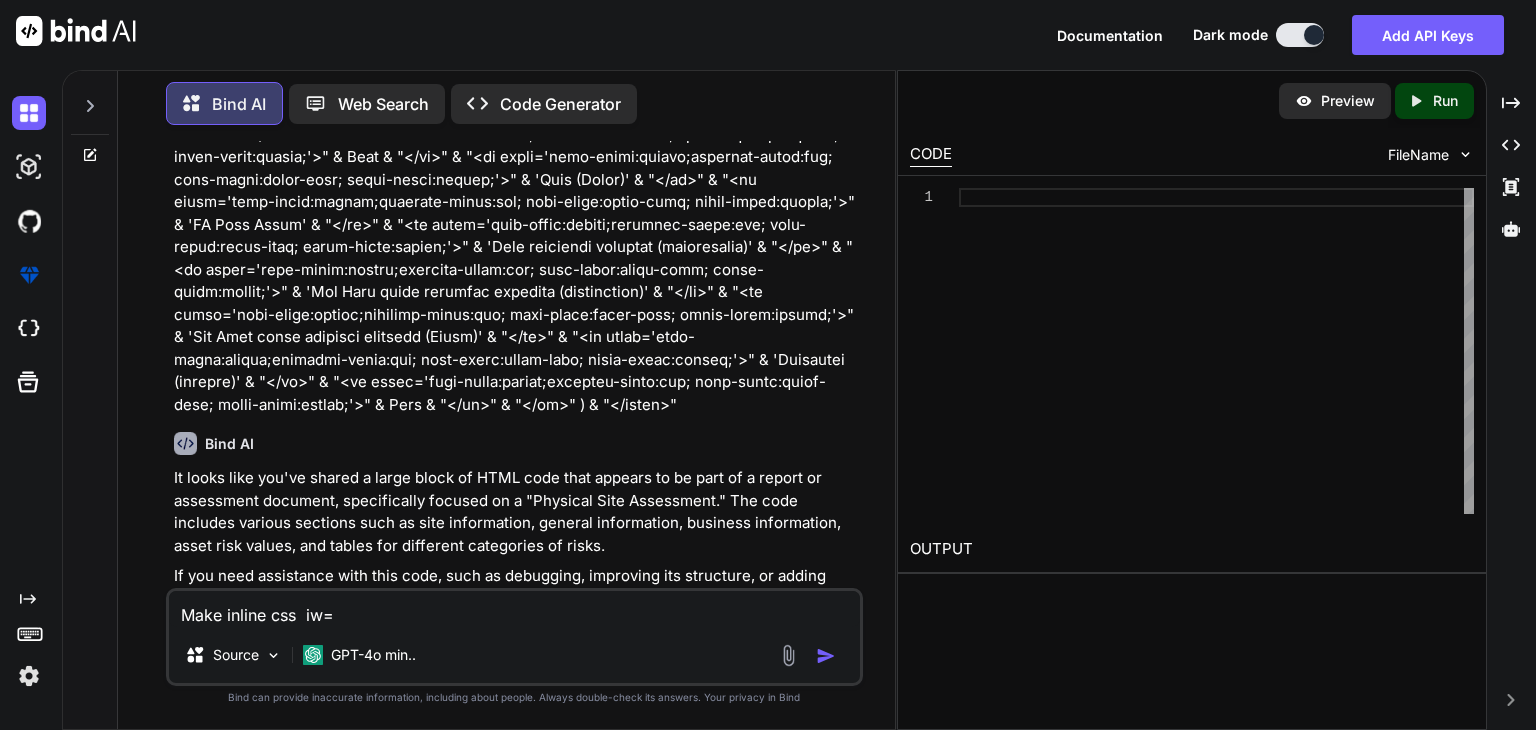 type on "x" 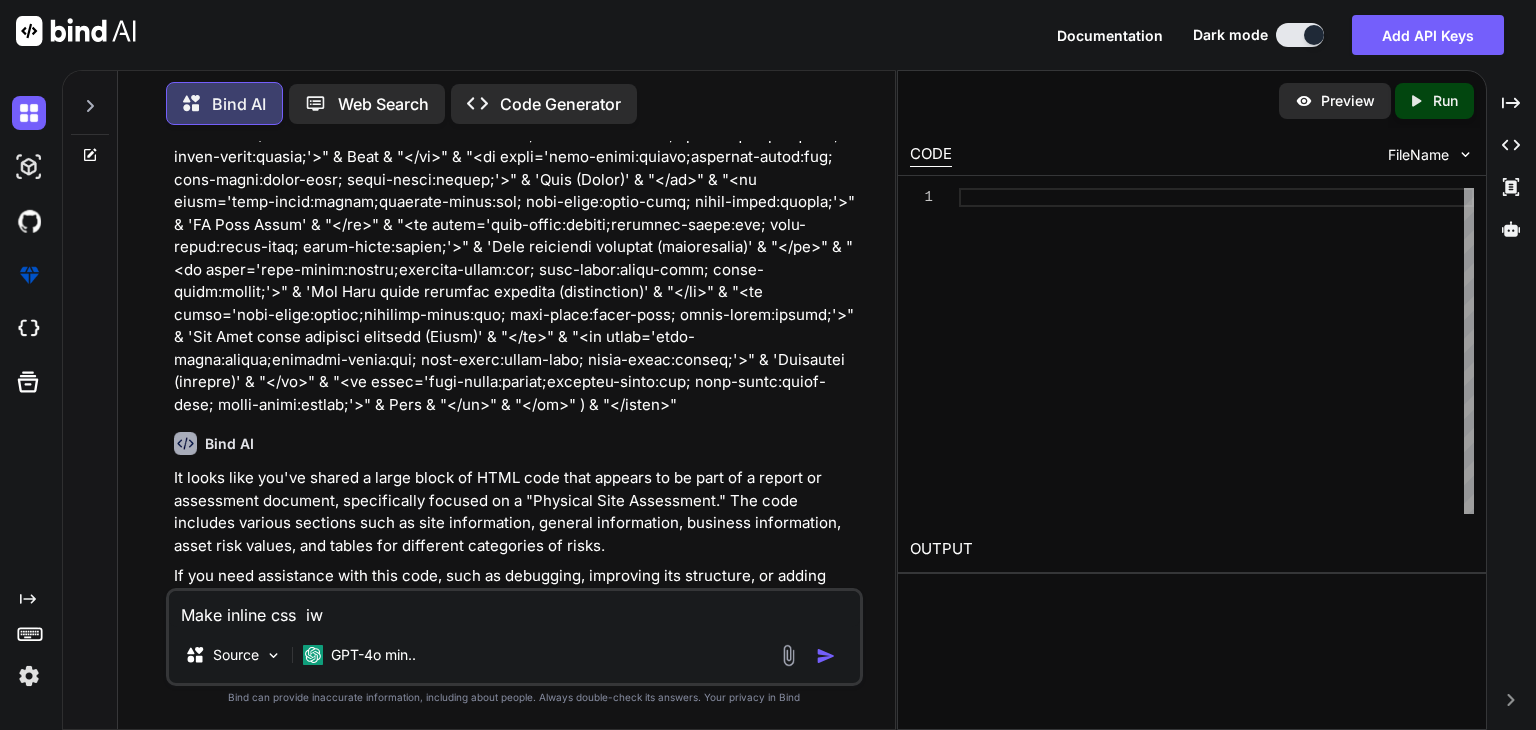 type on "x" 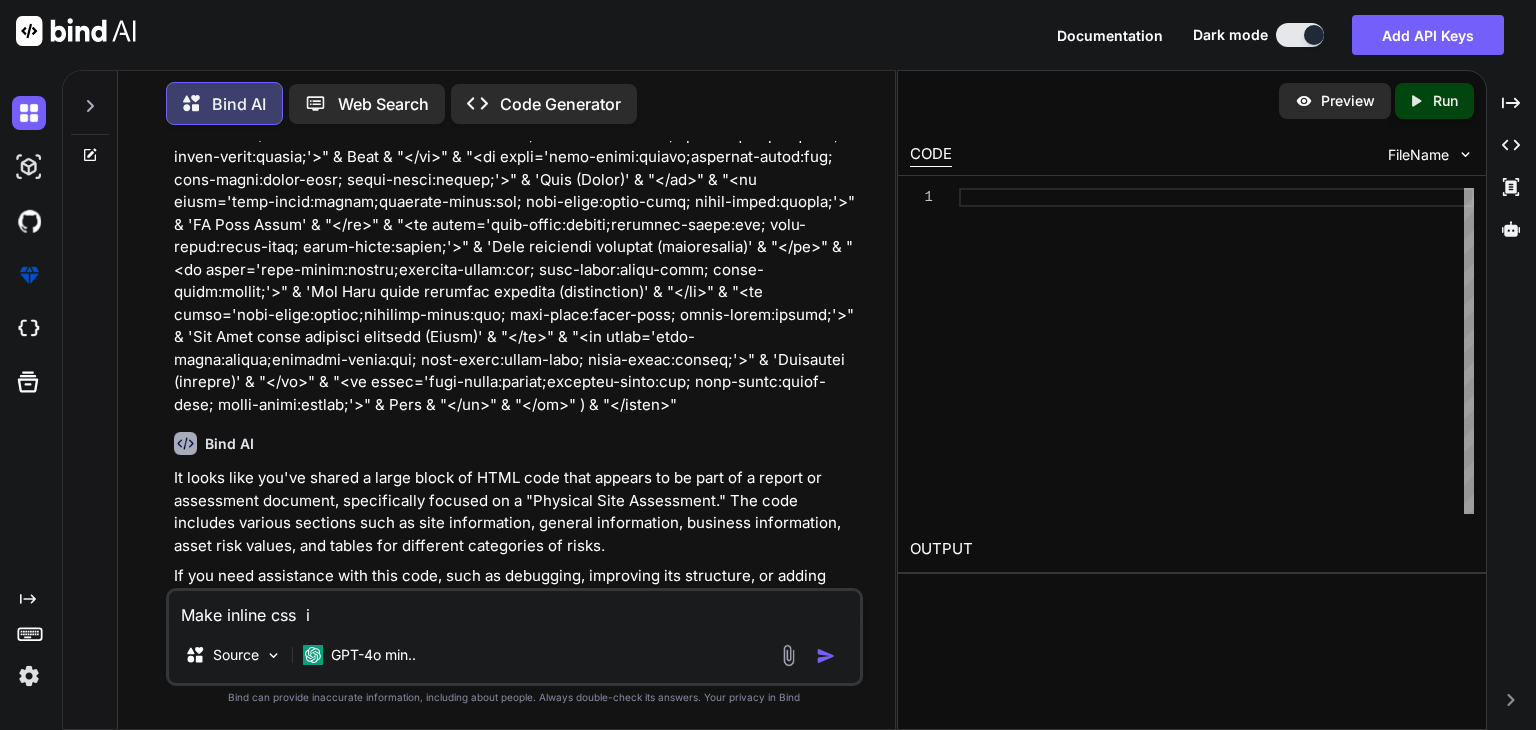 type on "x" 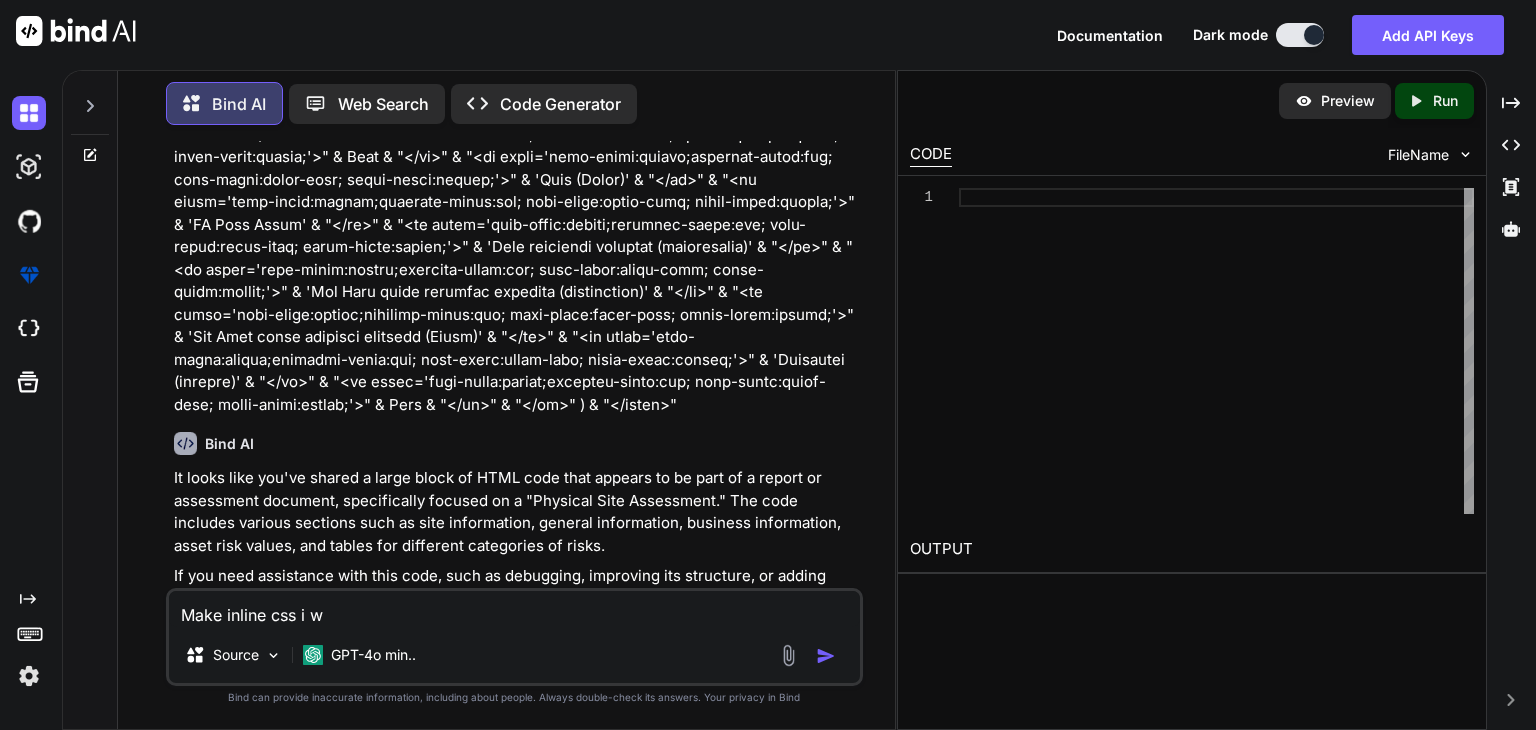 type on "x" 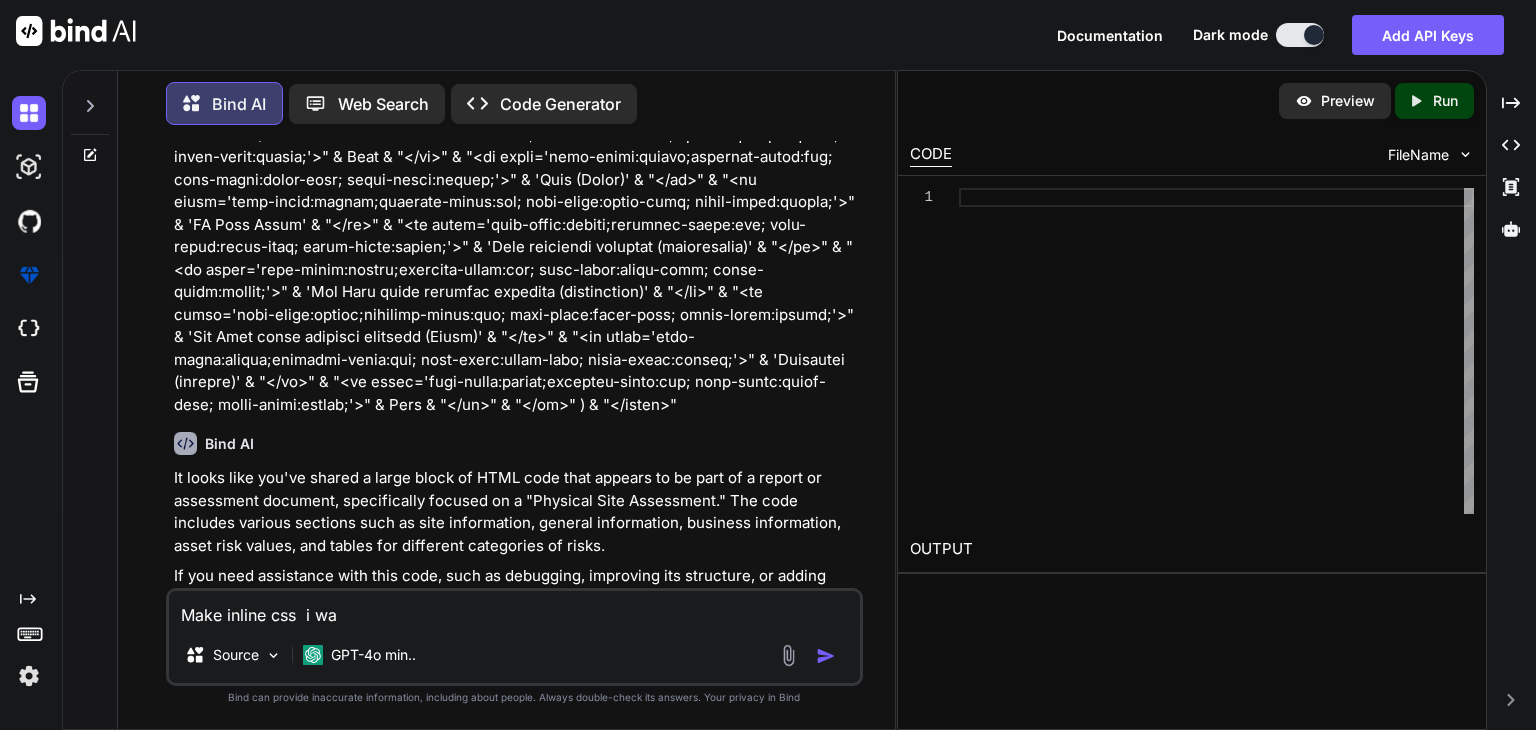 type on "x" 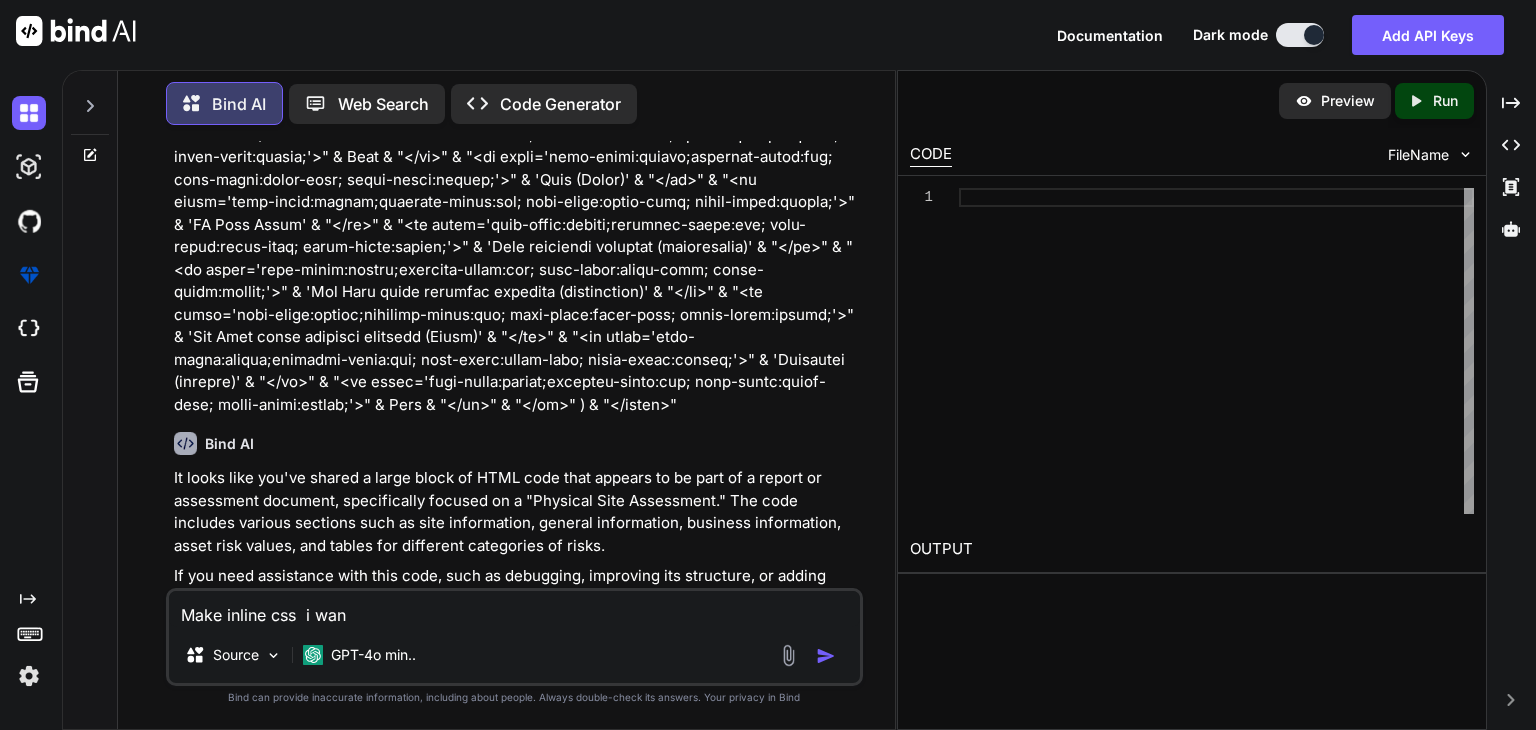 type on "x" 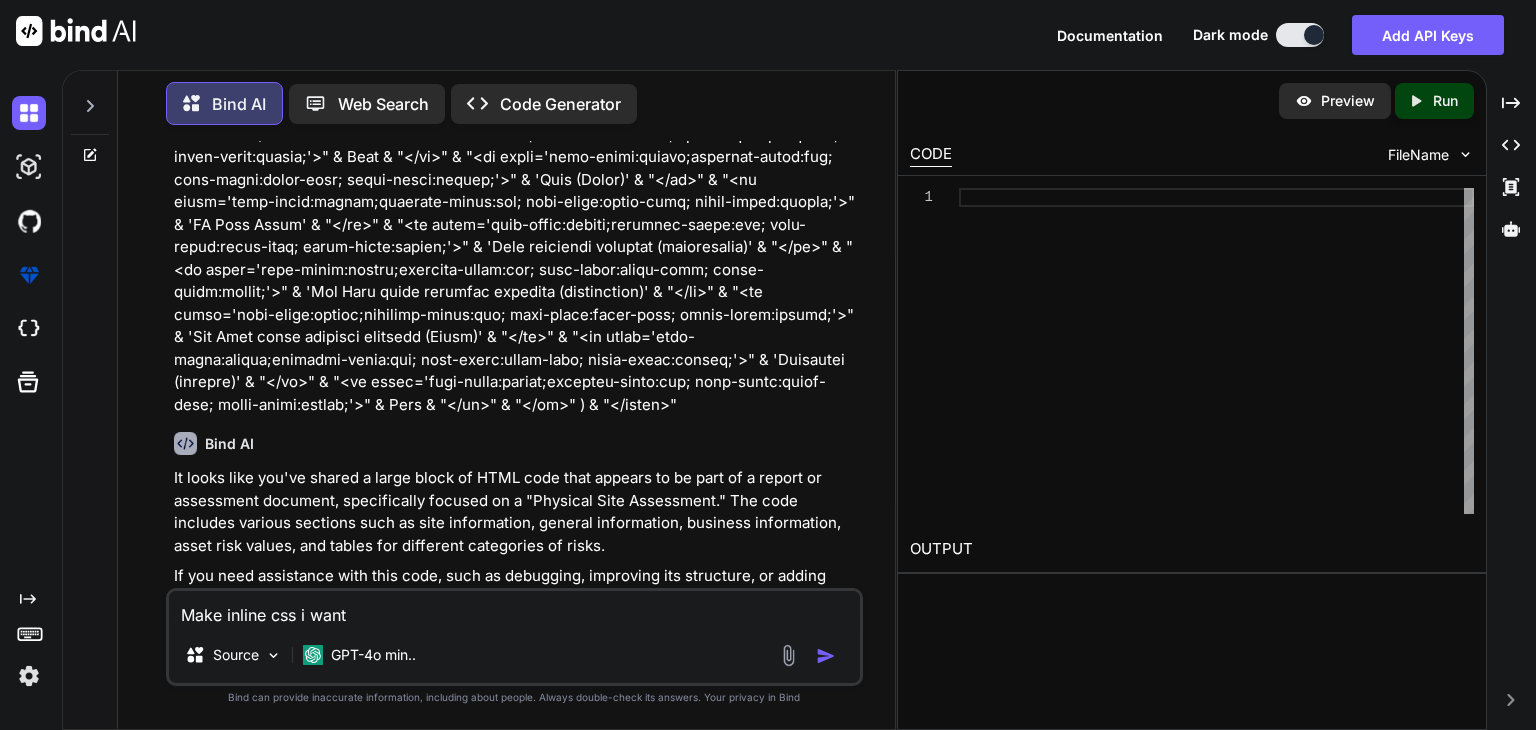 type on "x" 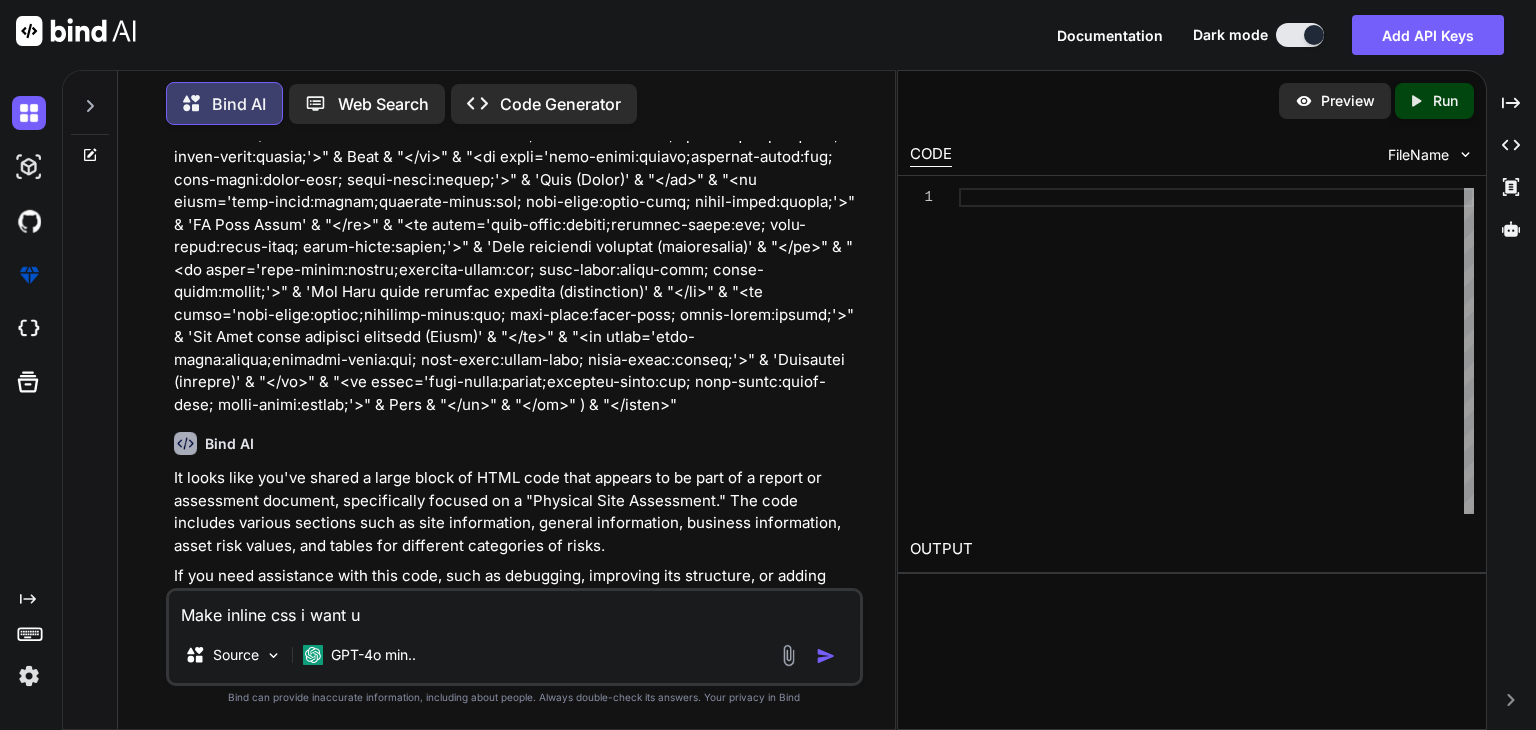 type on "x" 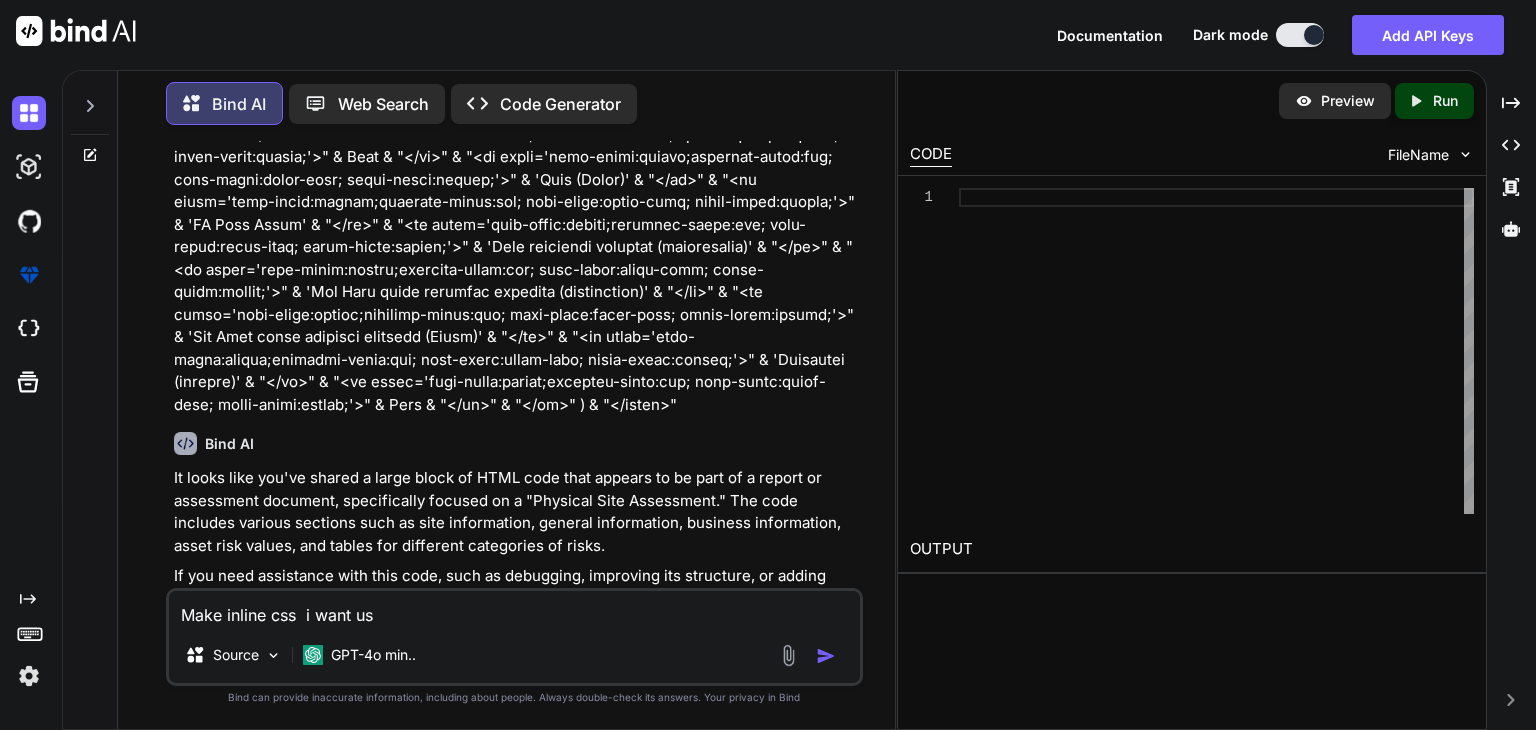 type on "x" 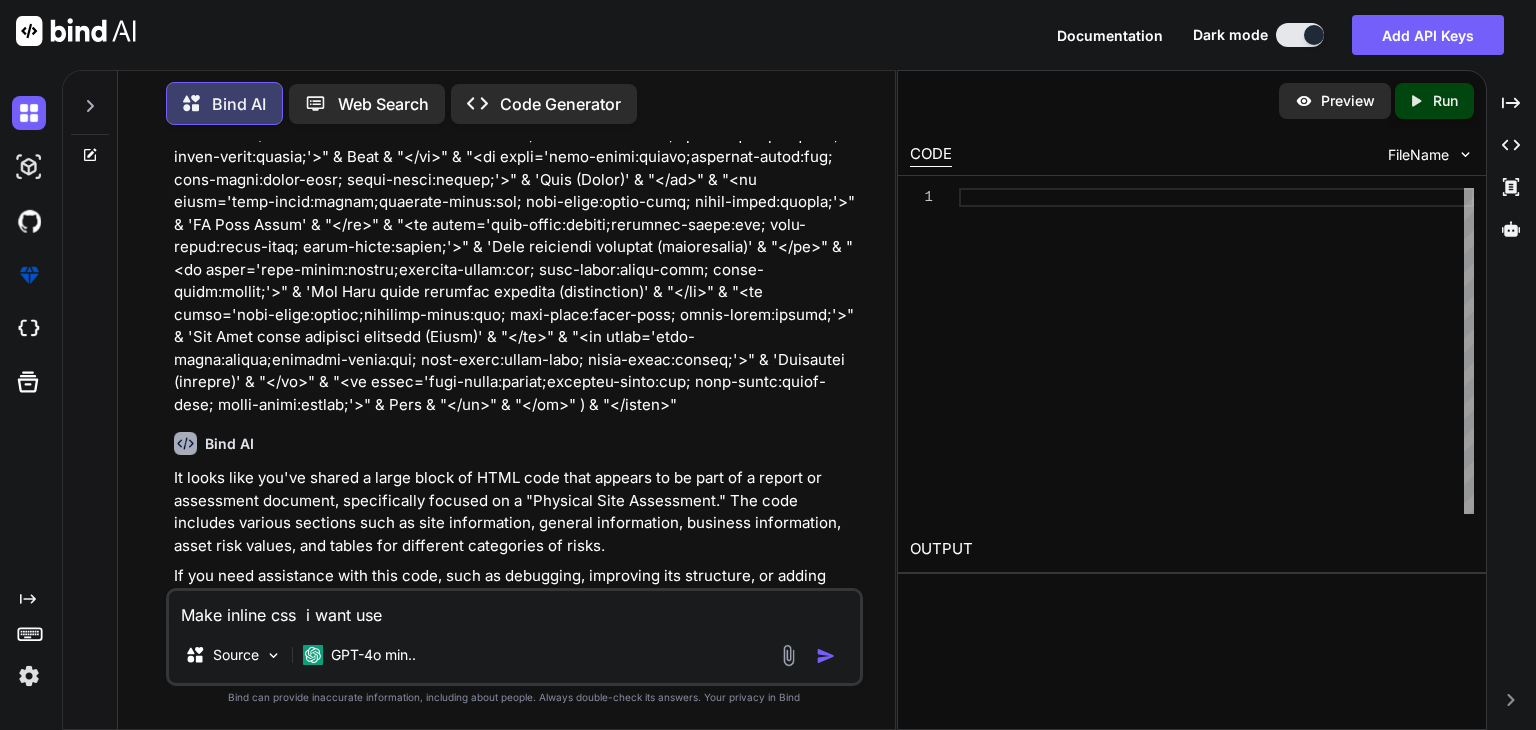 type on "x" 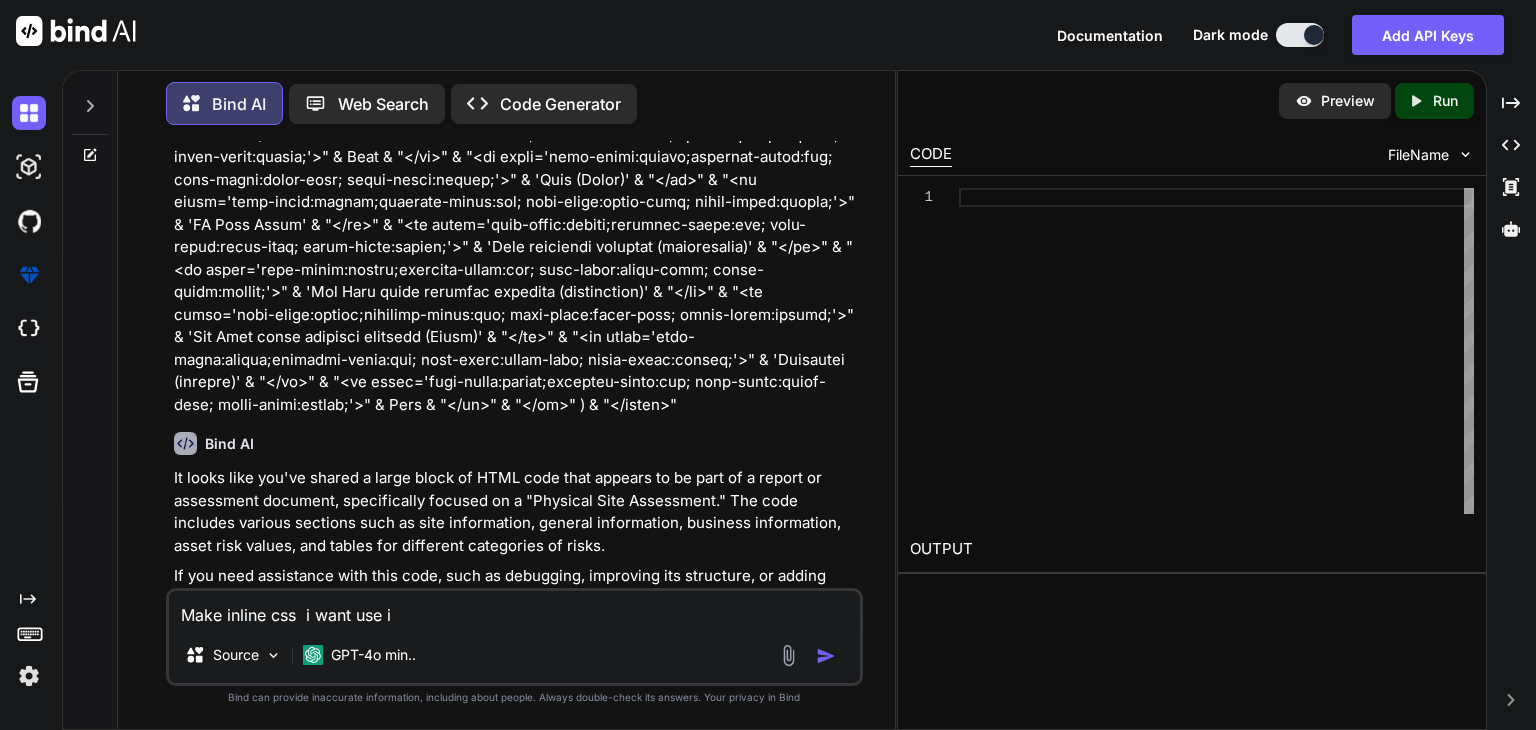 type on "x" 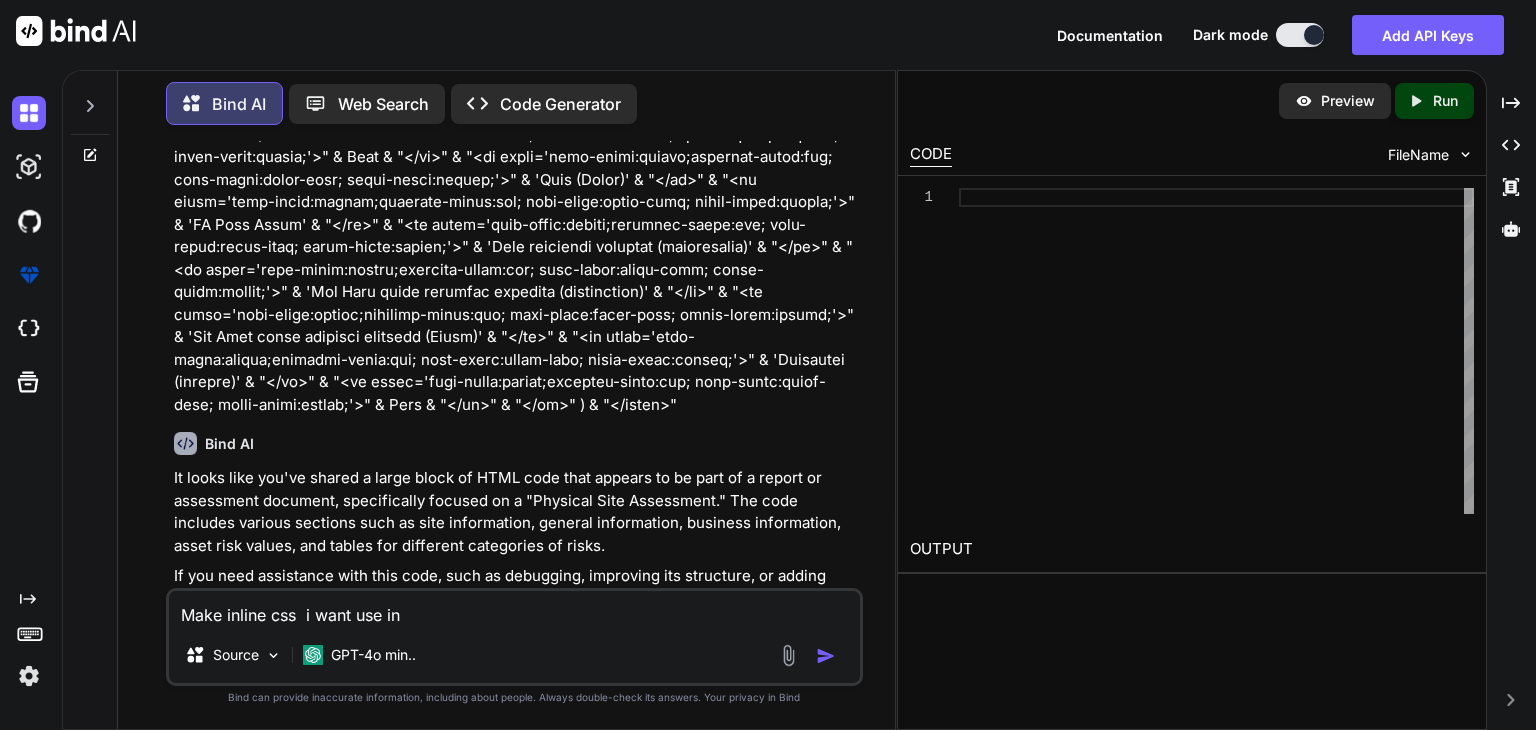type on "x" 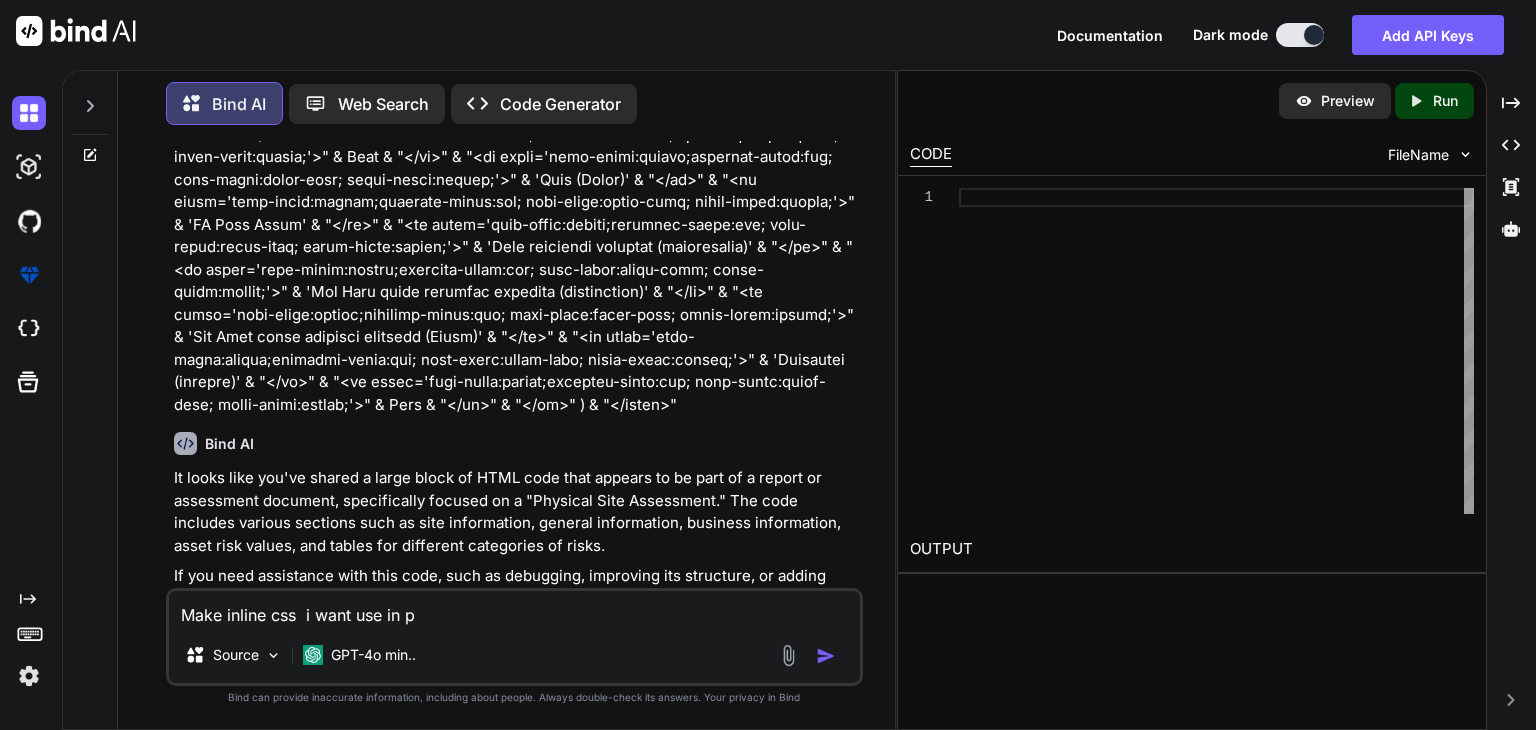 type on "x" 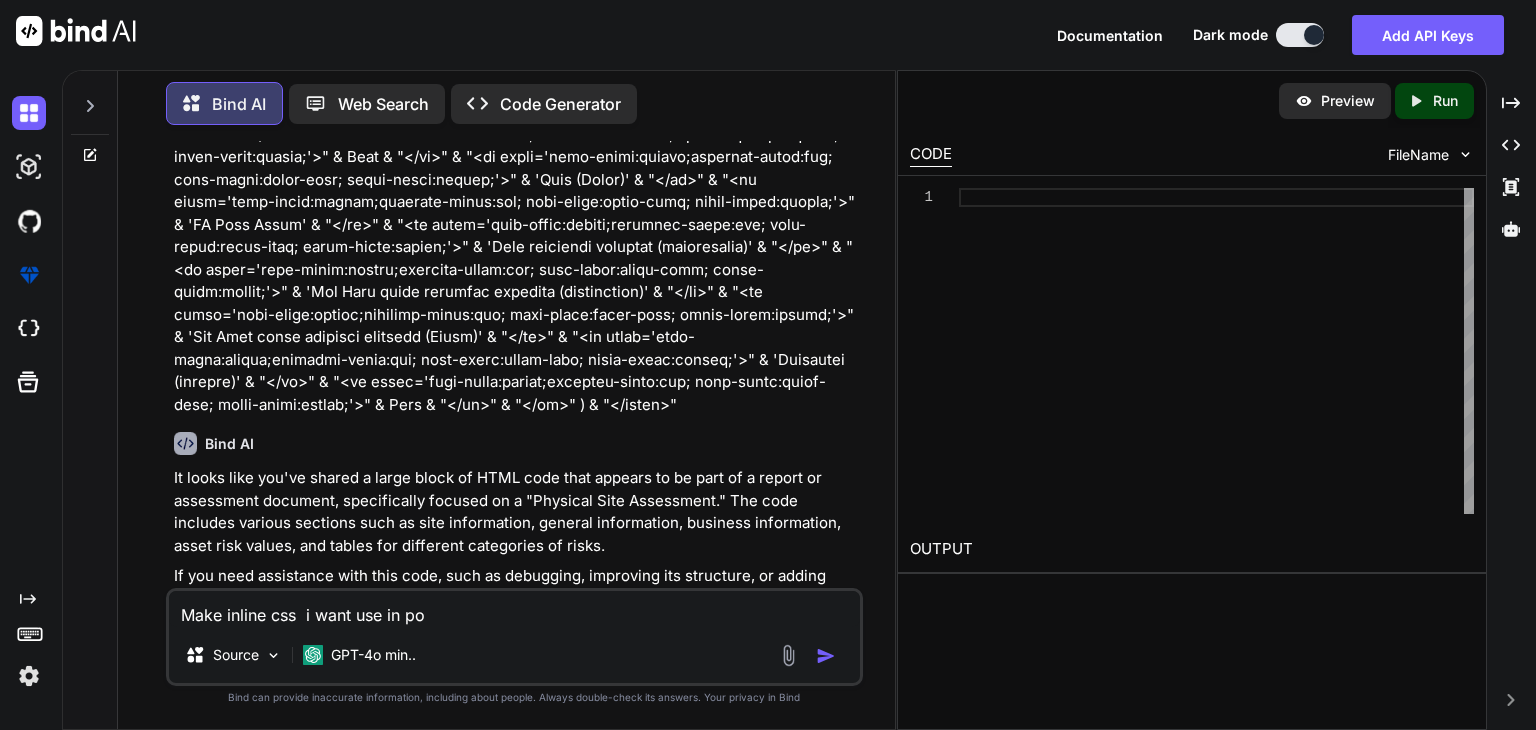 type on "x" 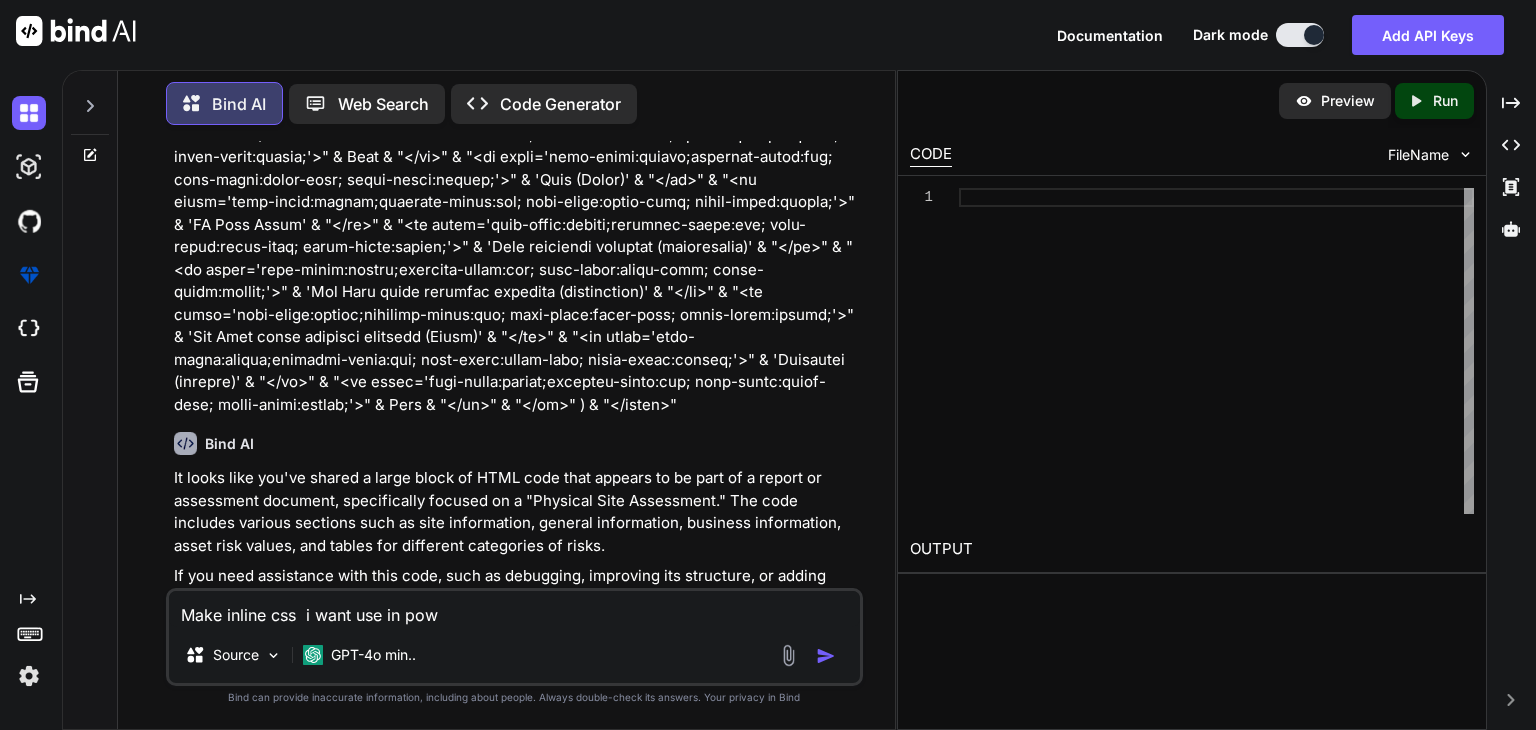 type on "x" 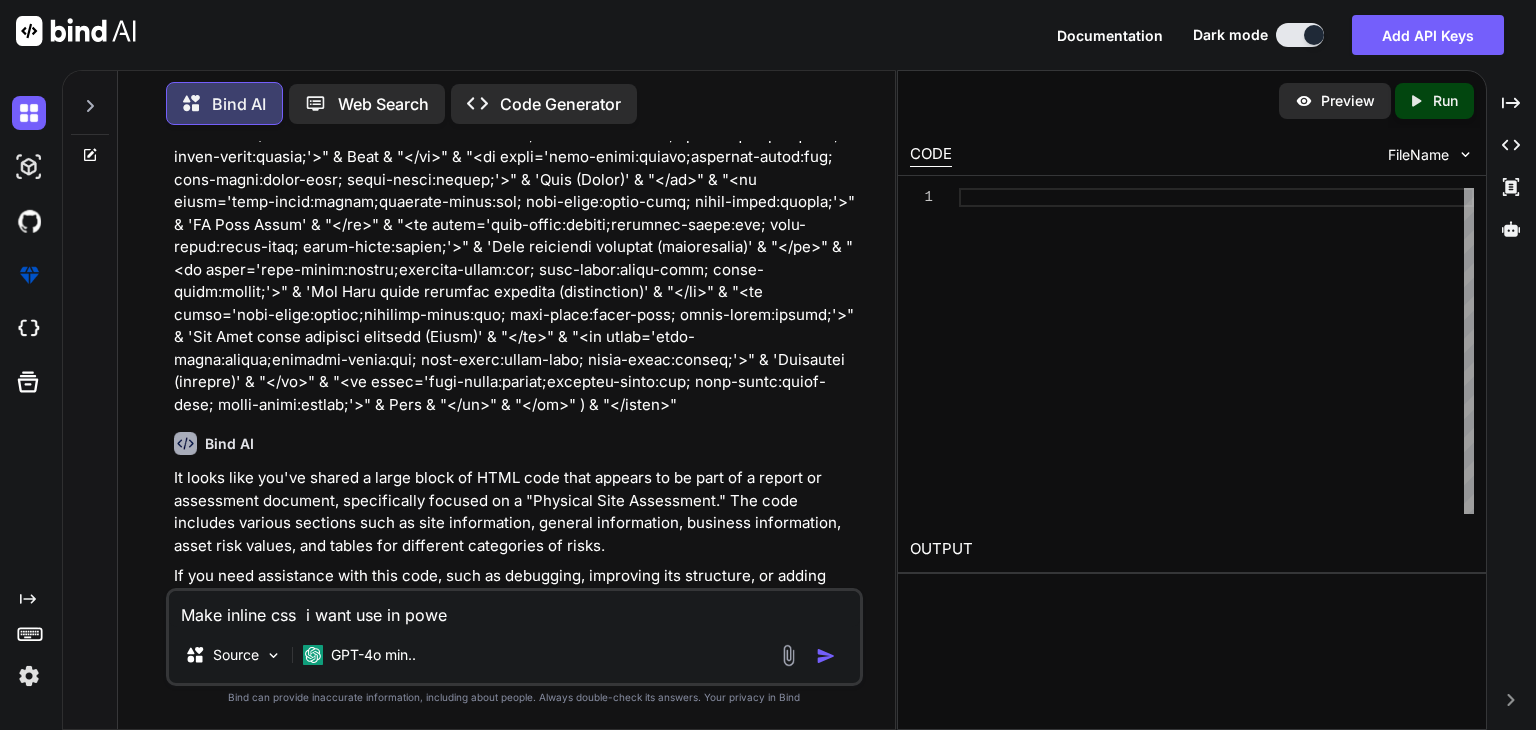type on "x" 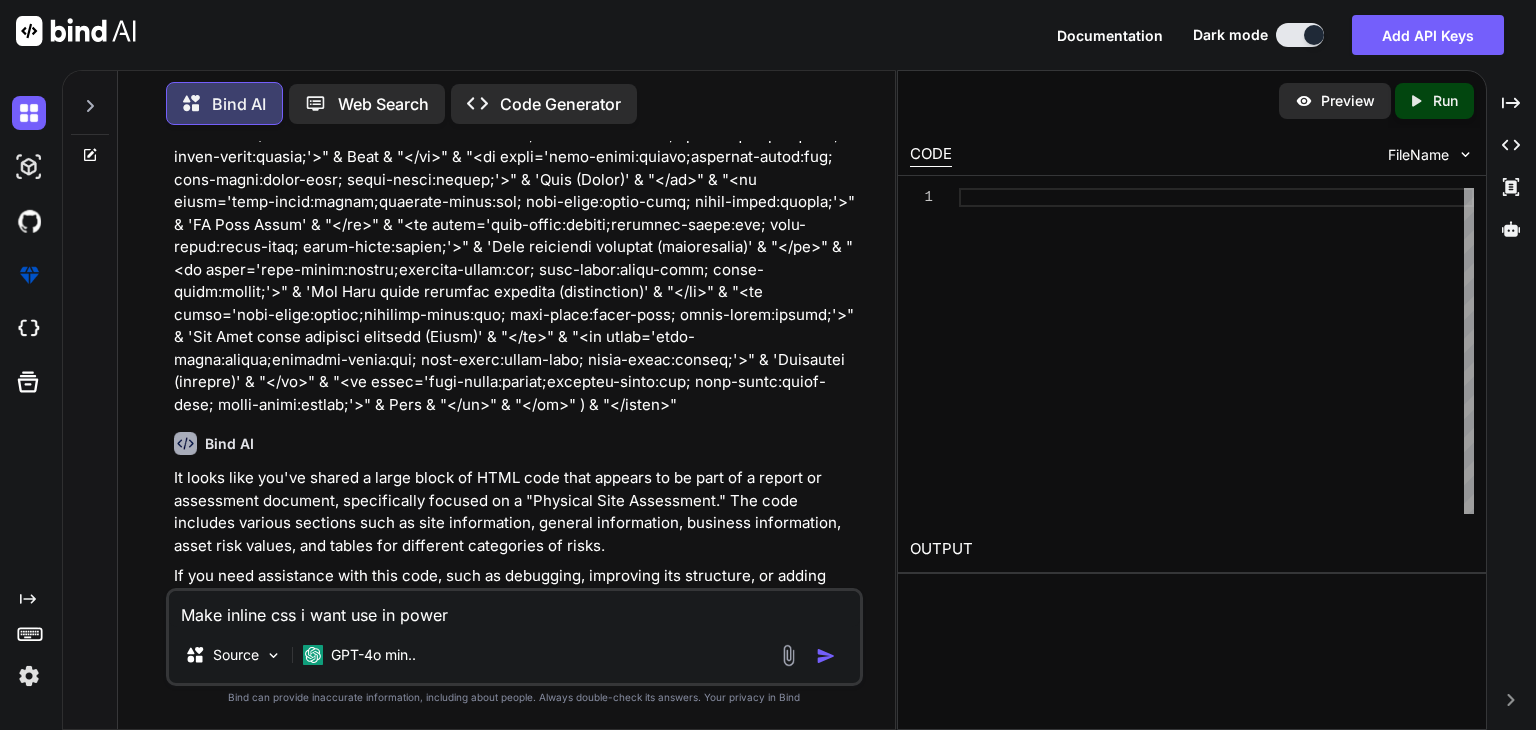 type on "x" 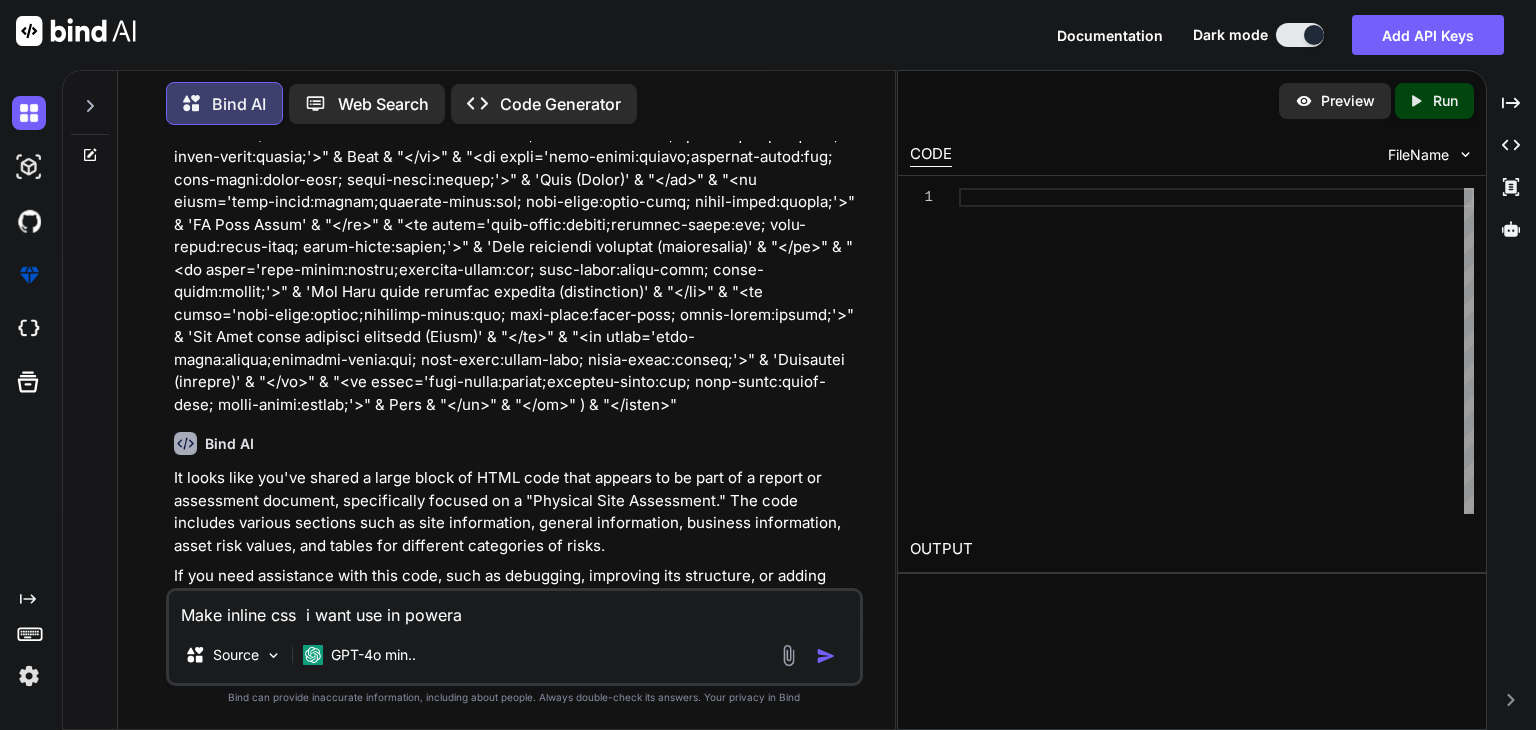 type on "x" 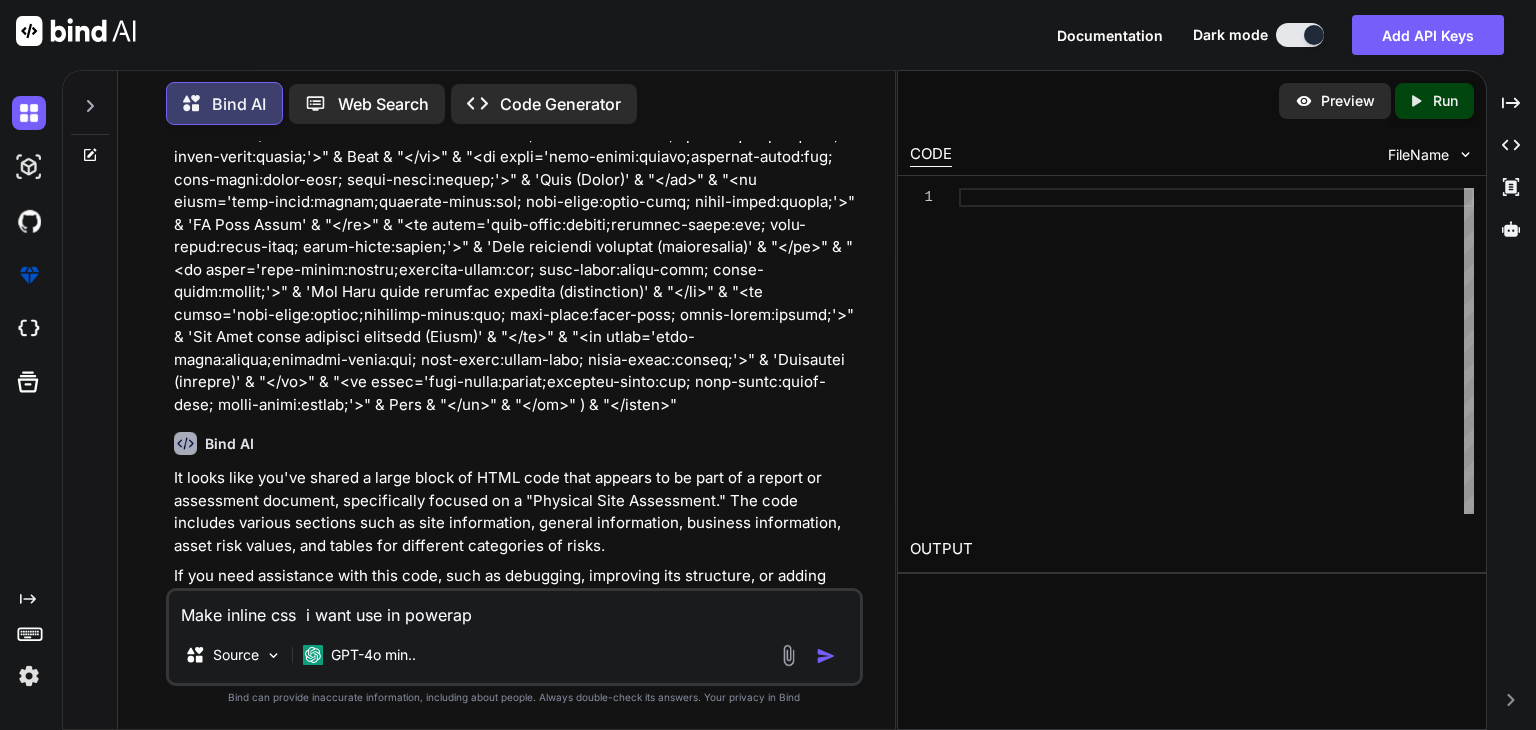 type on "x" 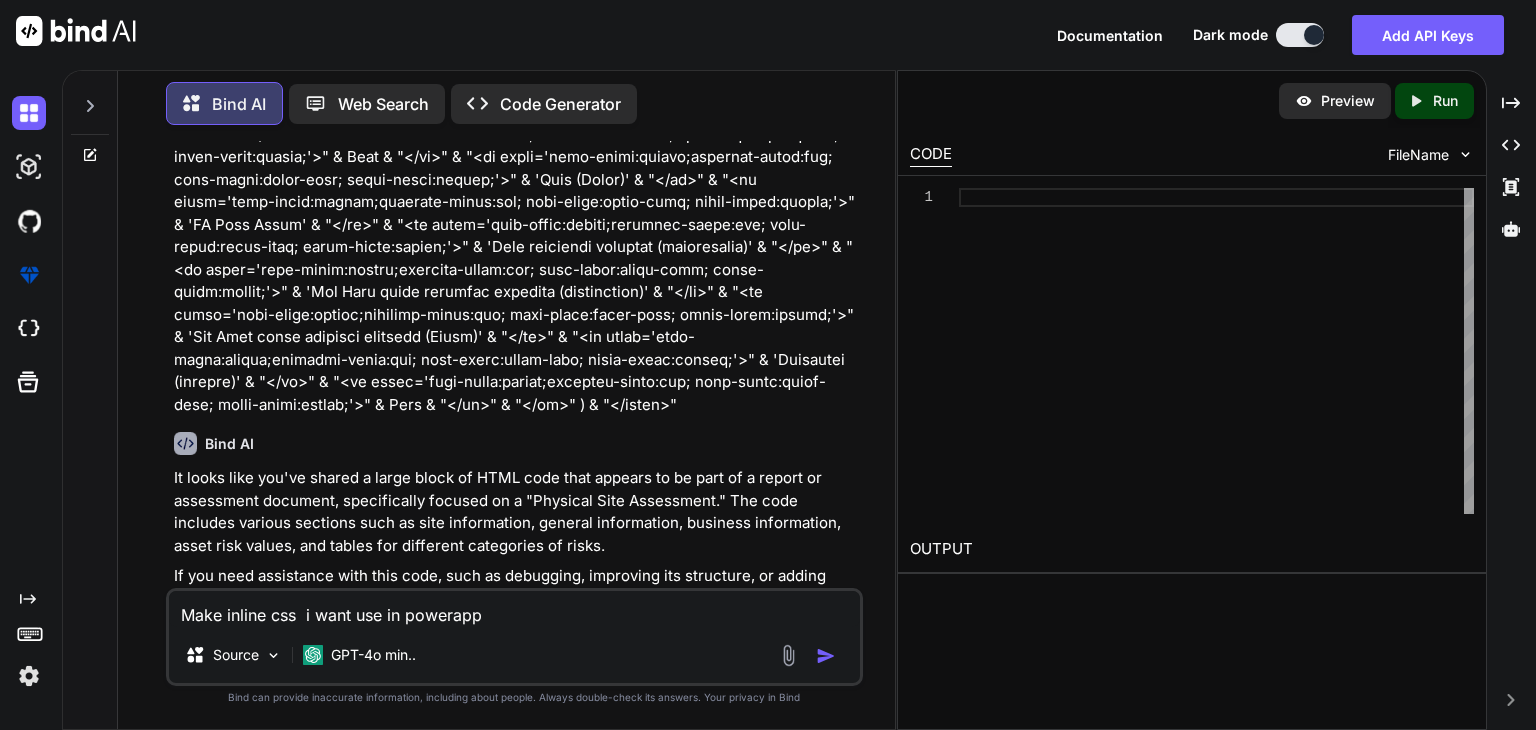 type on "x" 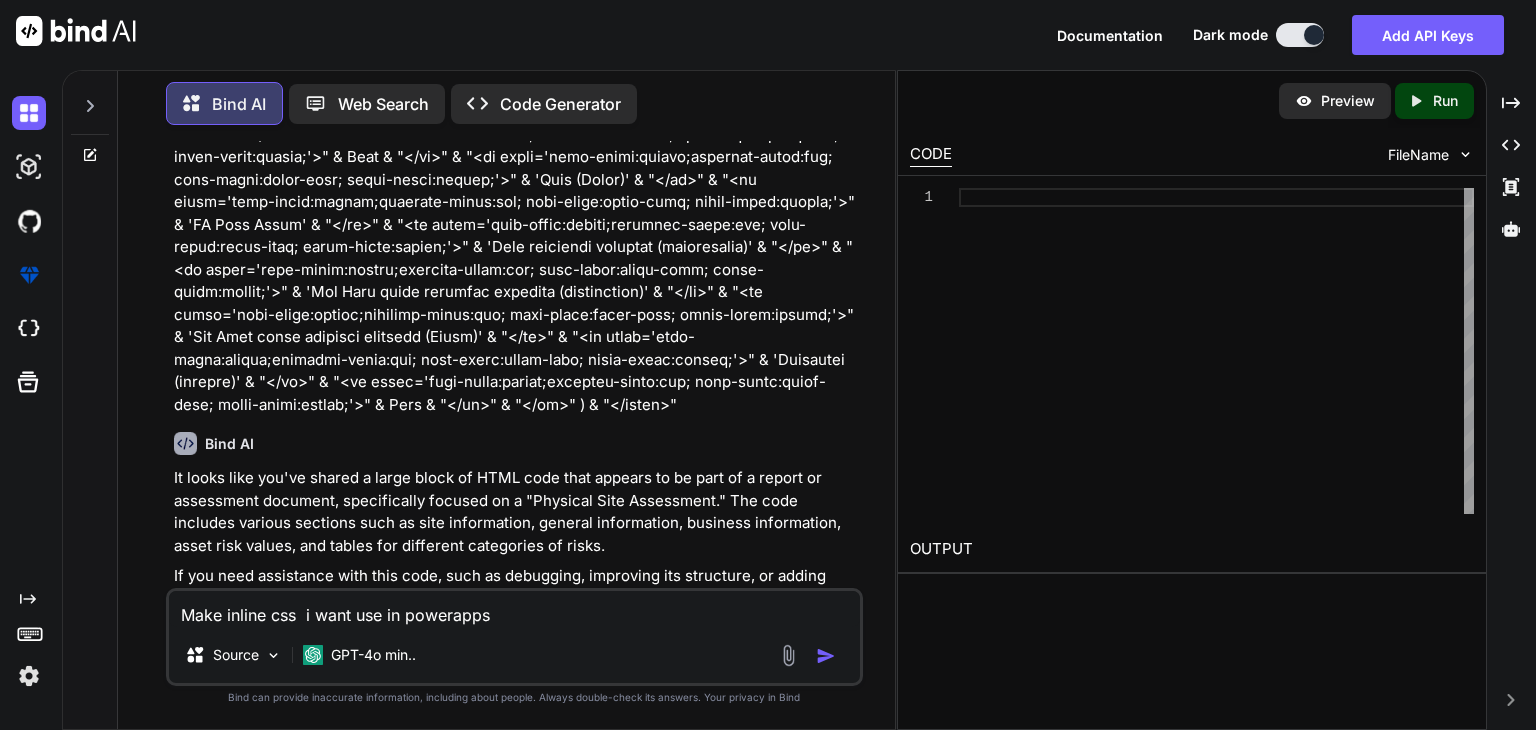 type on "x" 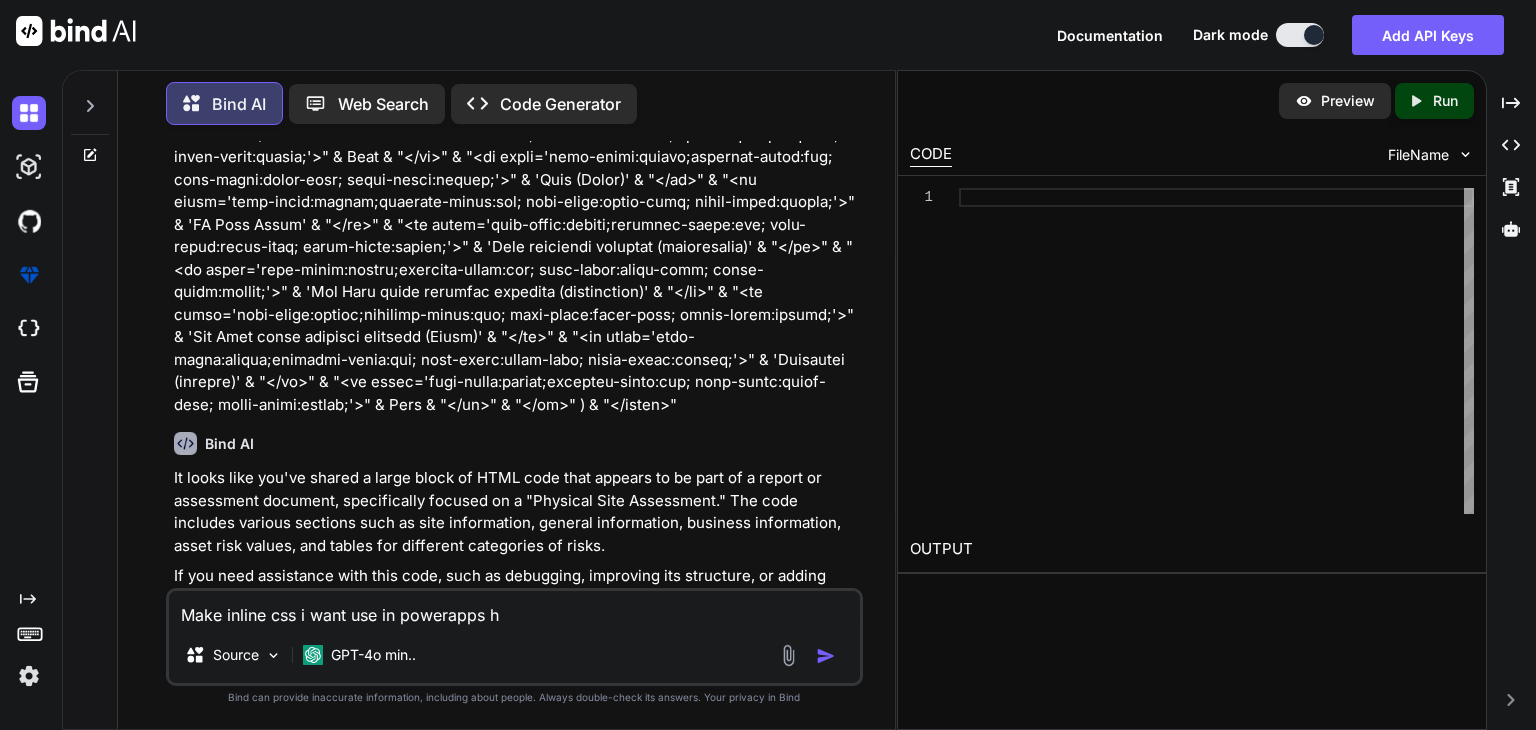 type on "x" 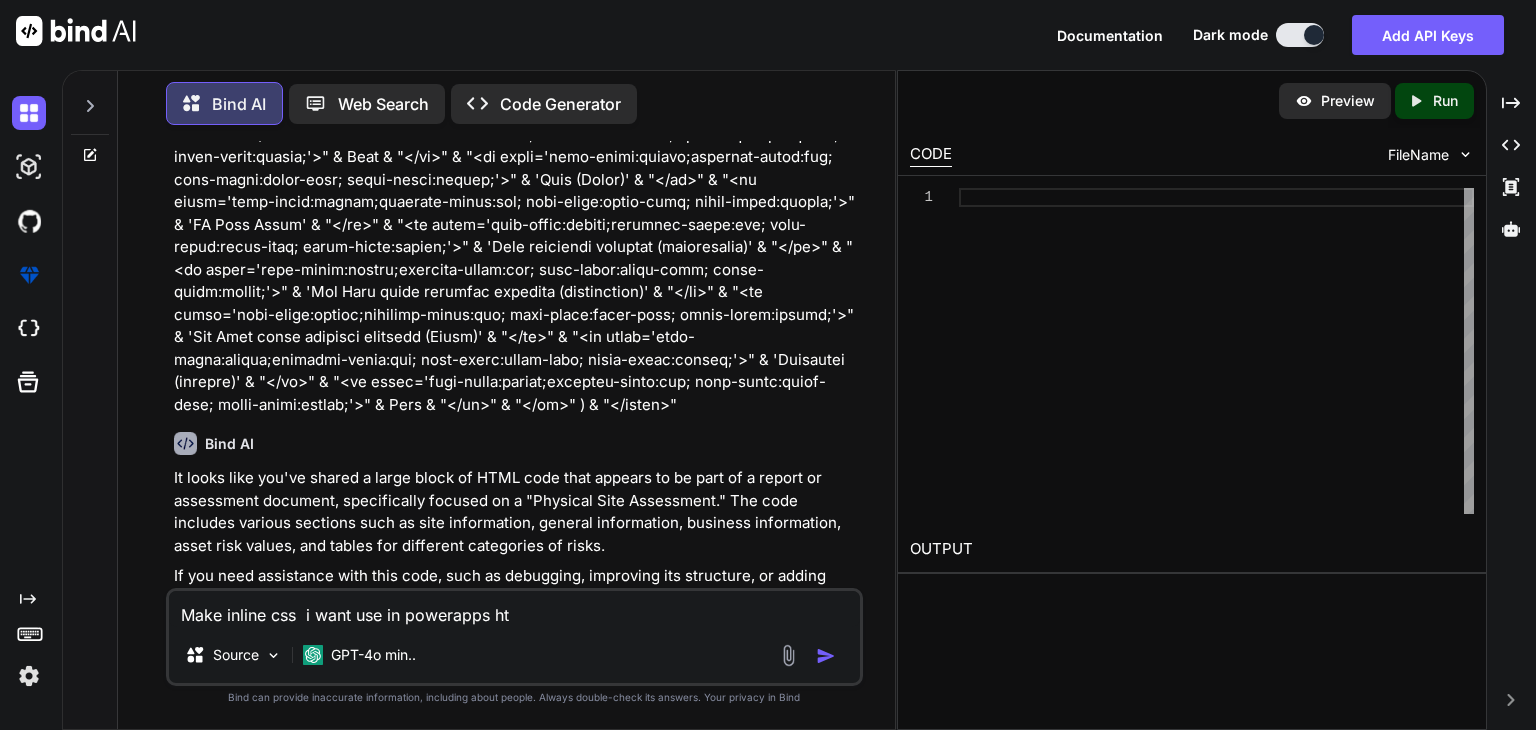 type on "x" 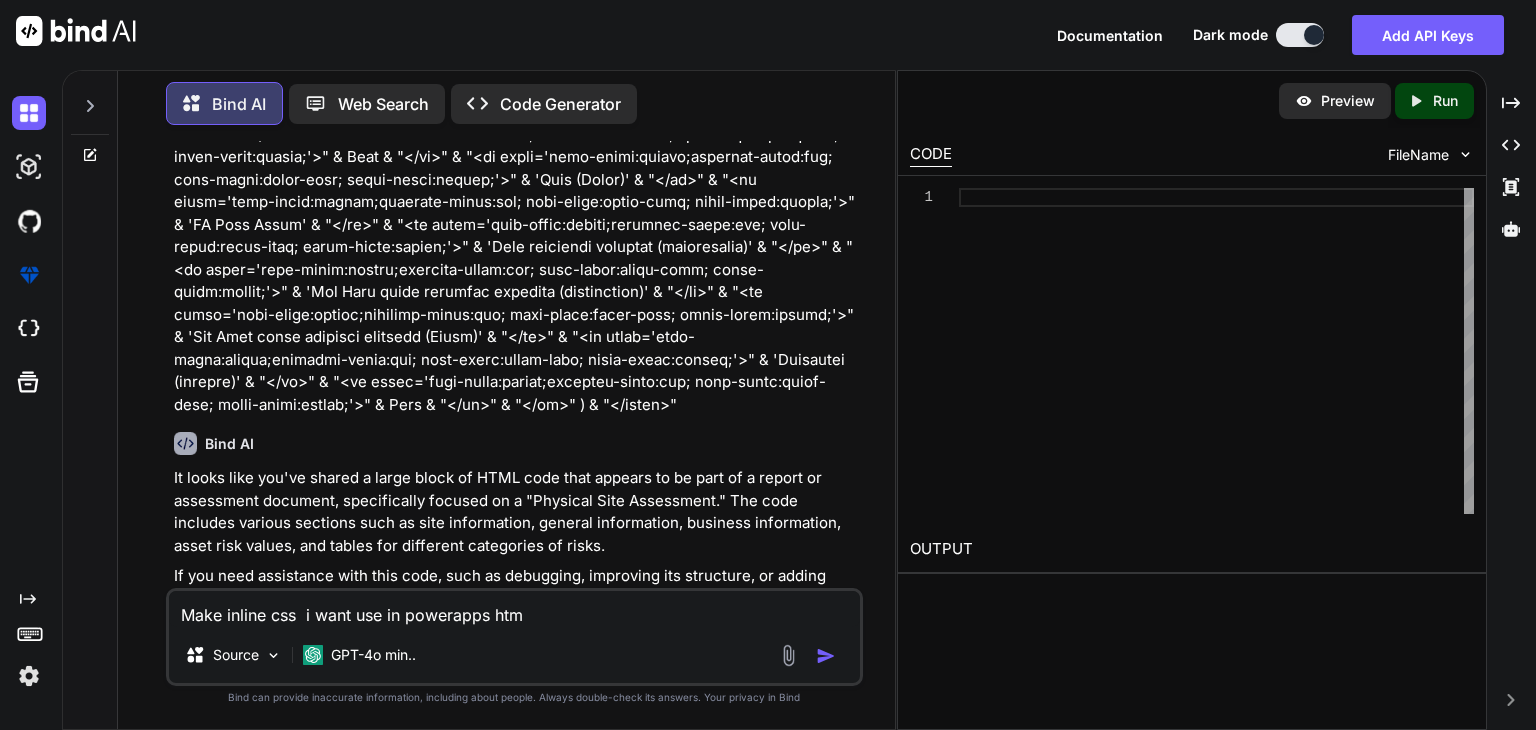 type on "x" 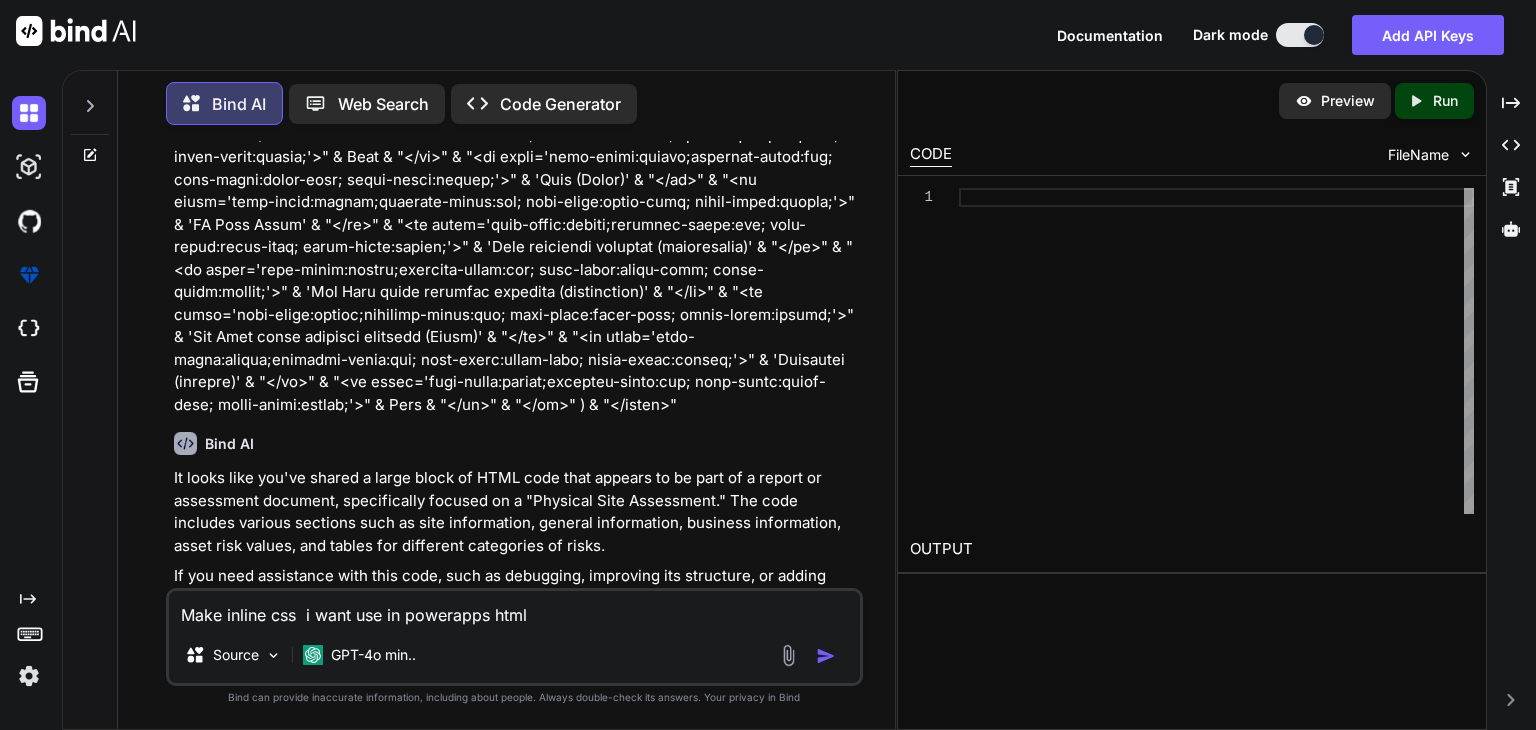 type on "x" 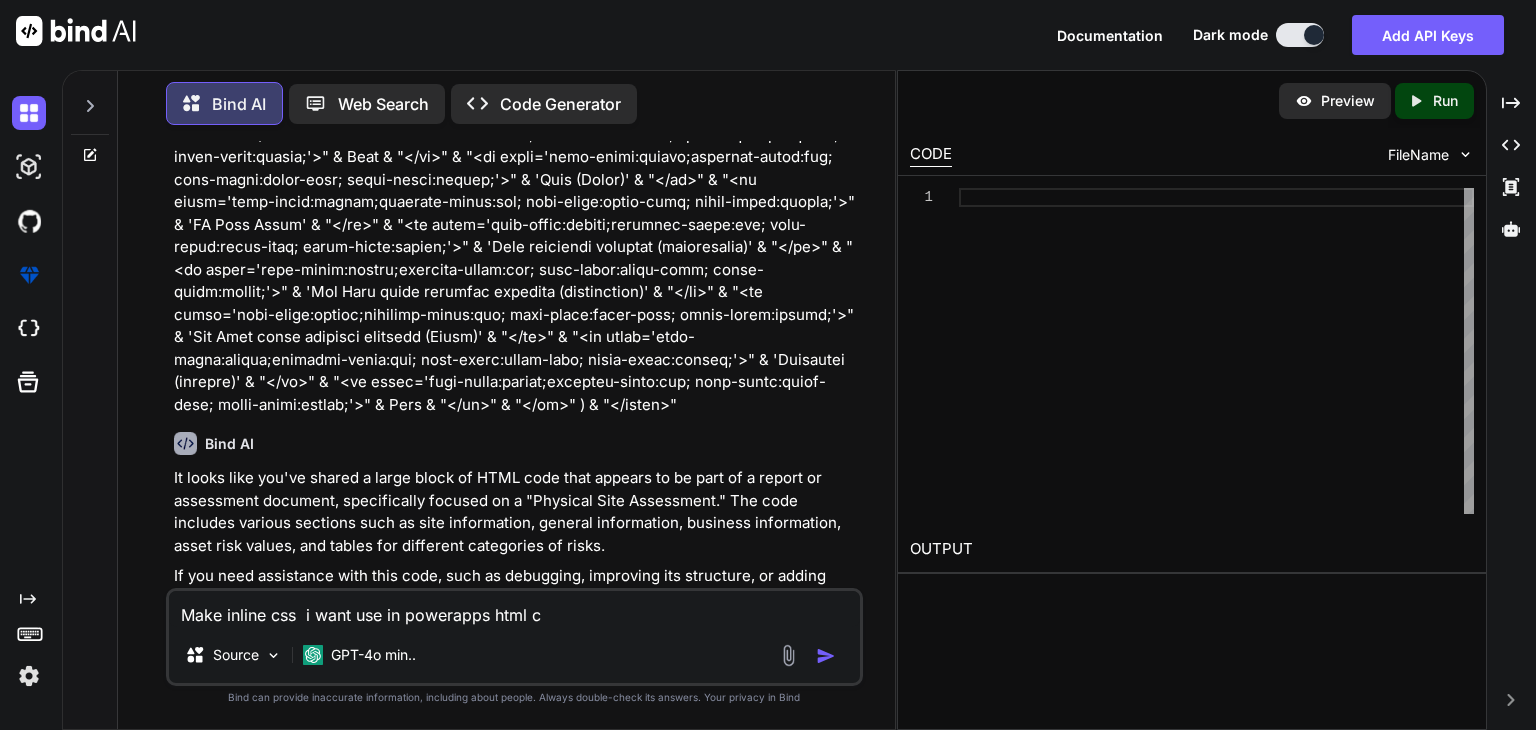 type on "x" 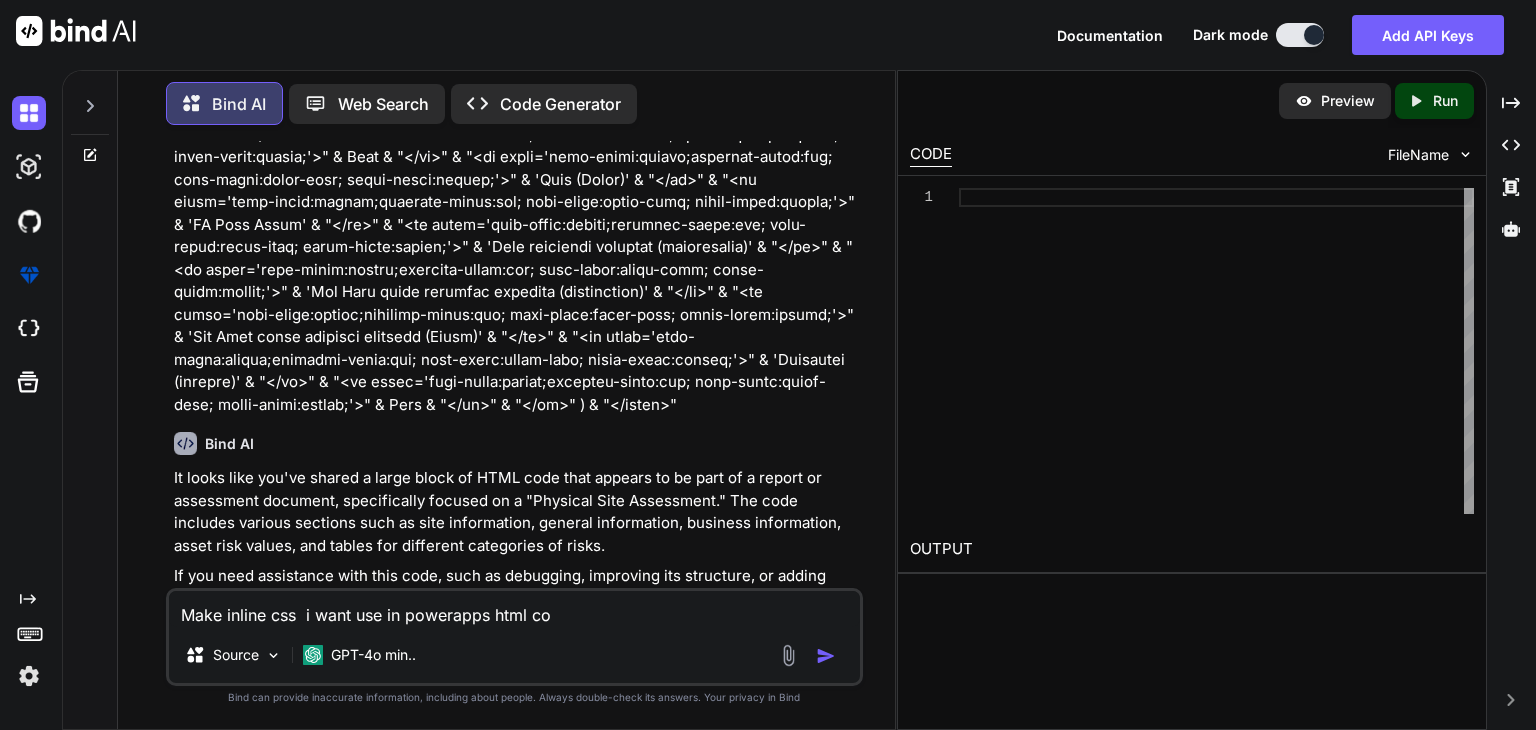 type on "x" 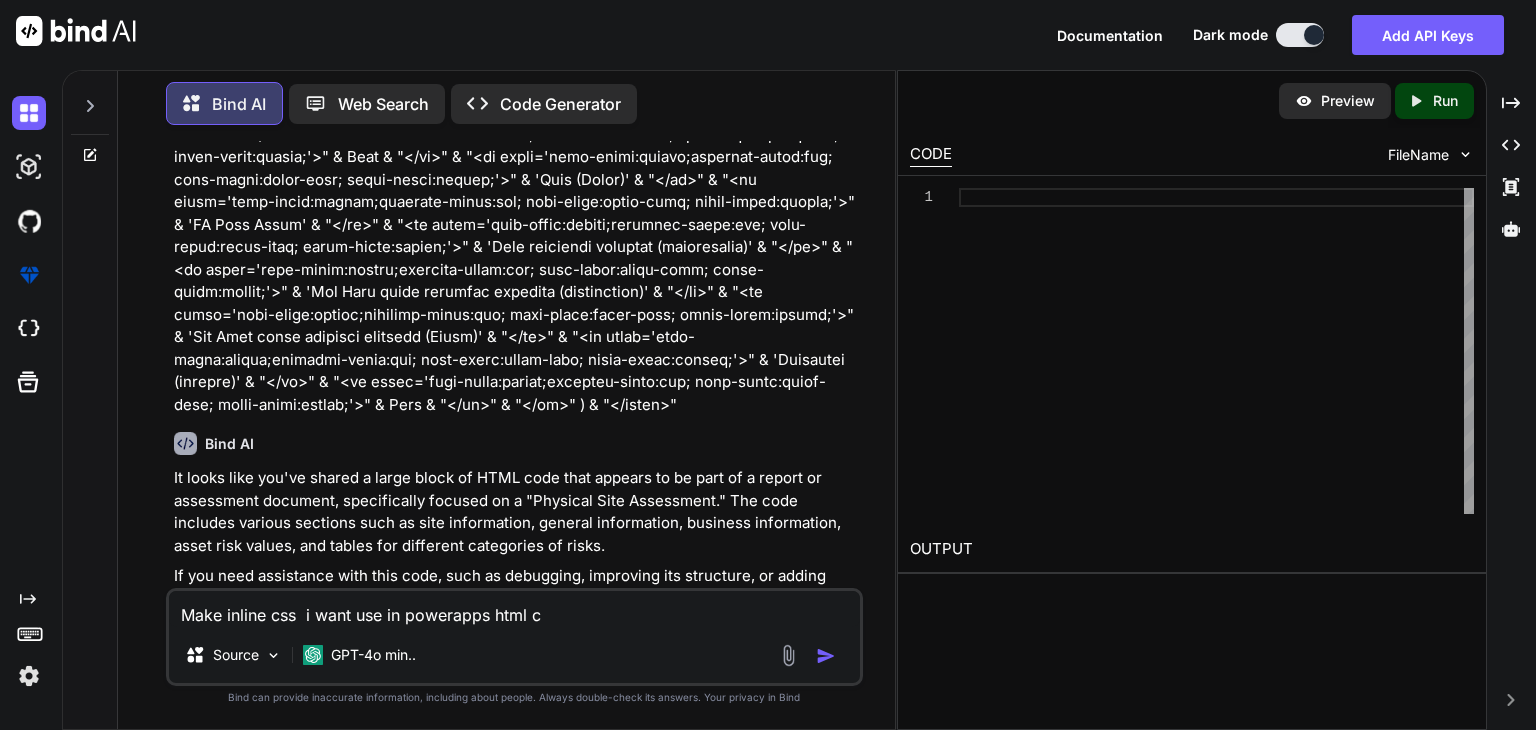 type on "x" 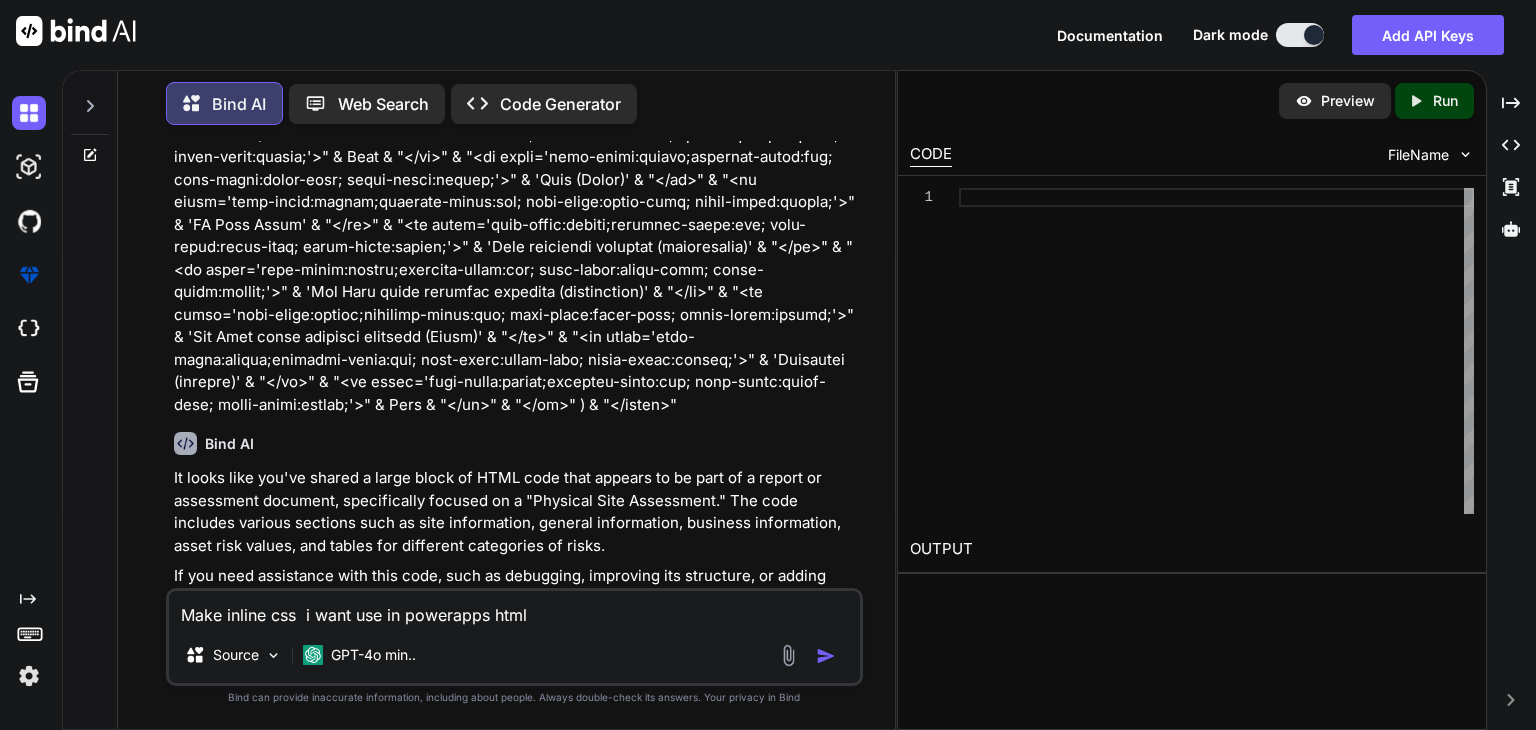 type on "x" 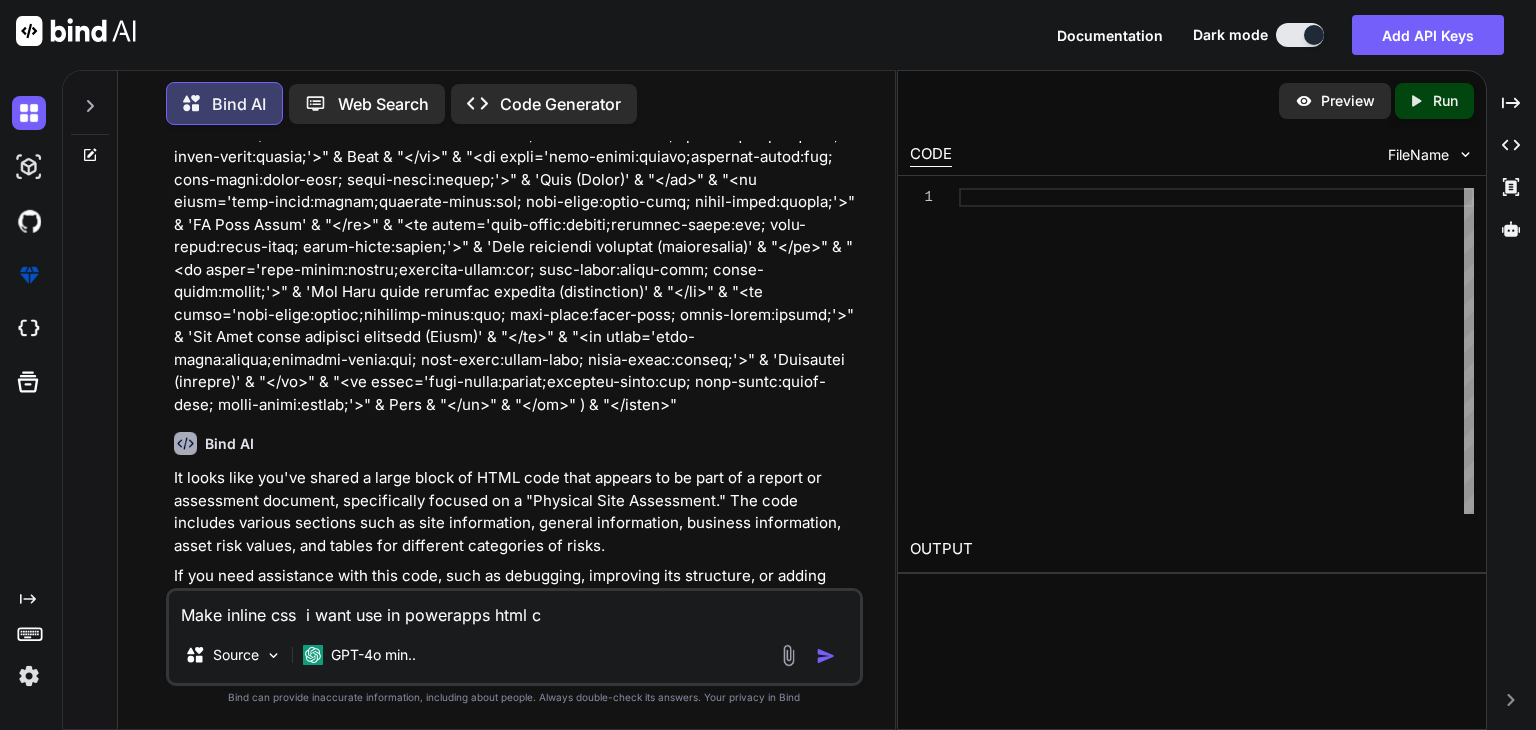 type on "x" 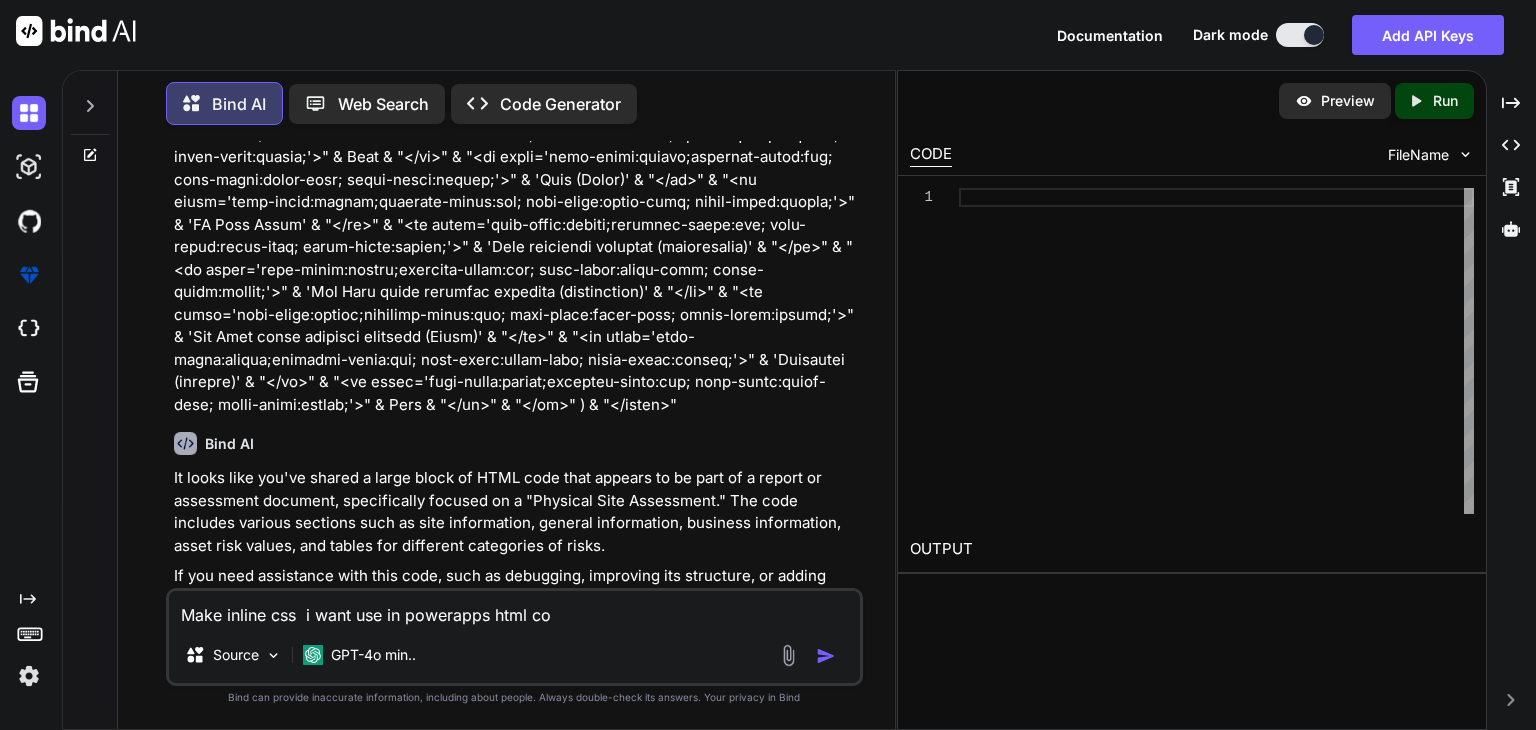 type on "x" 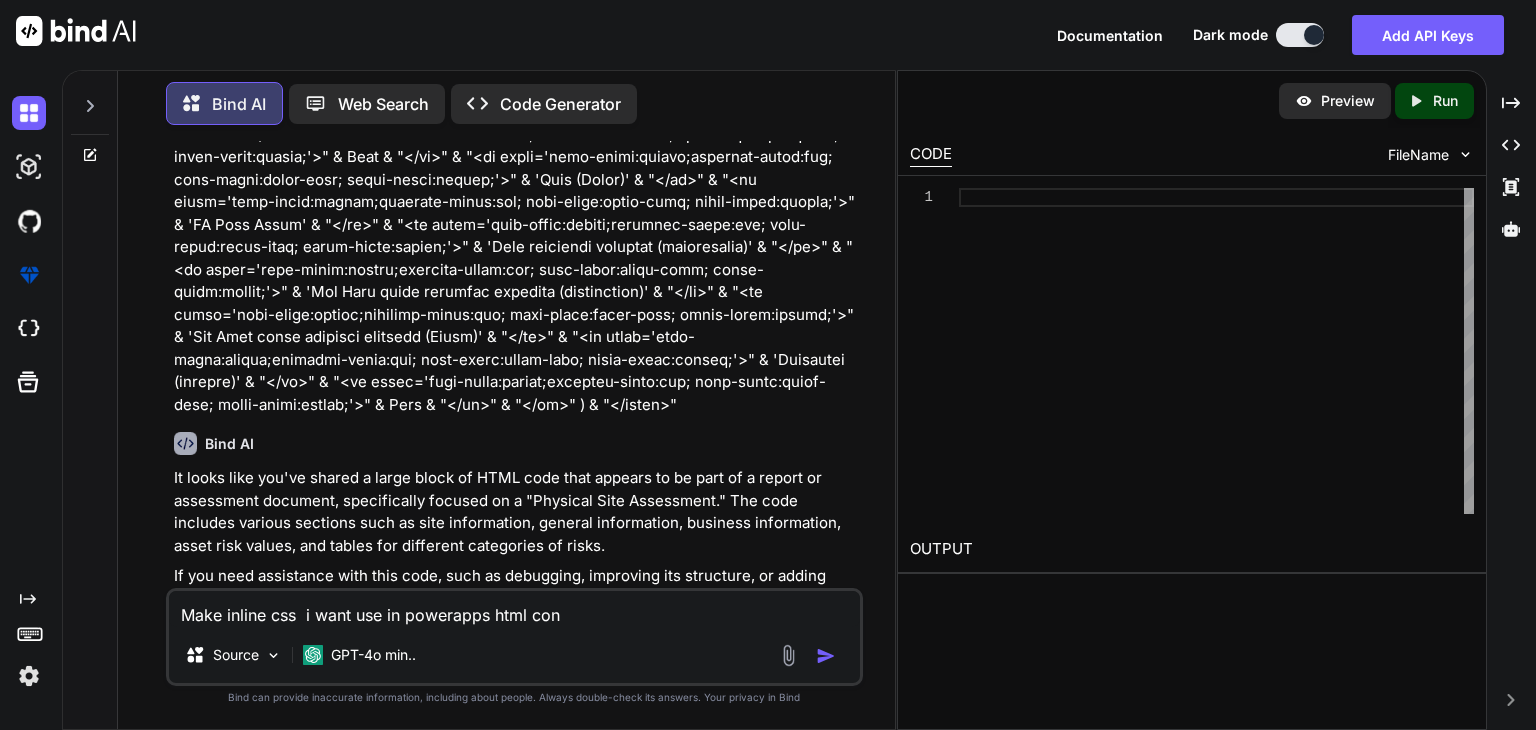 type on "x" 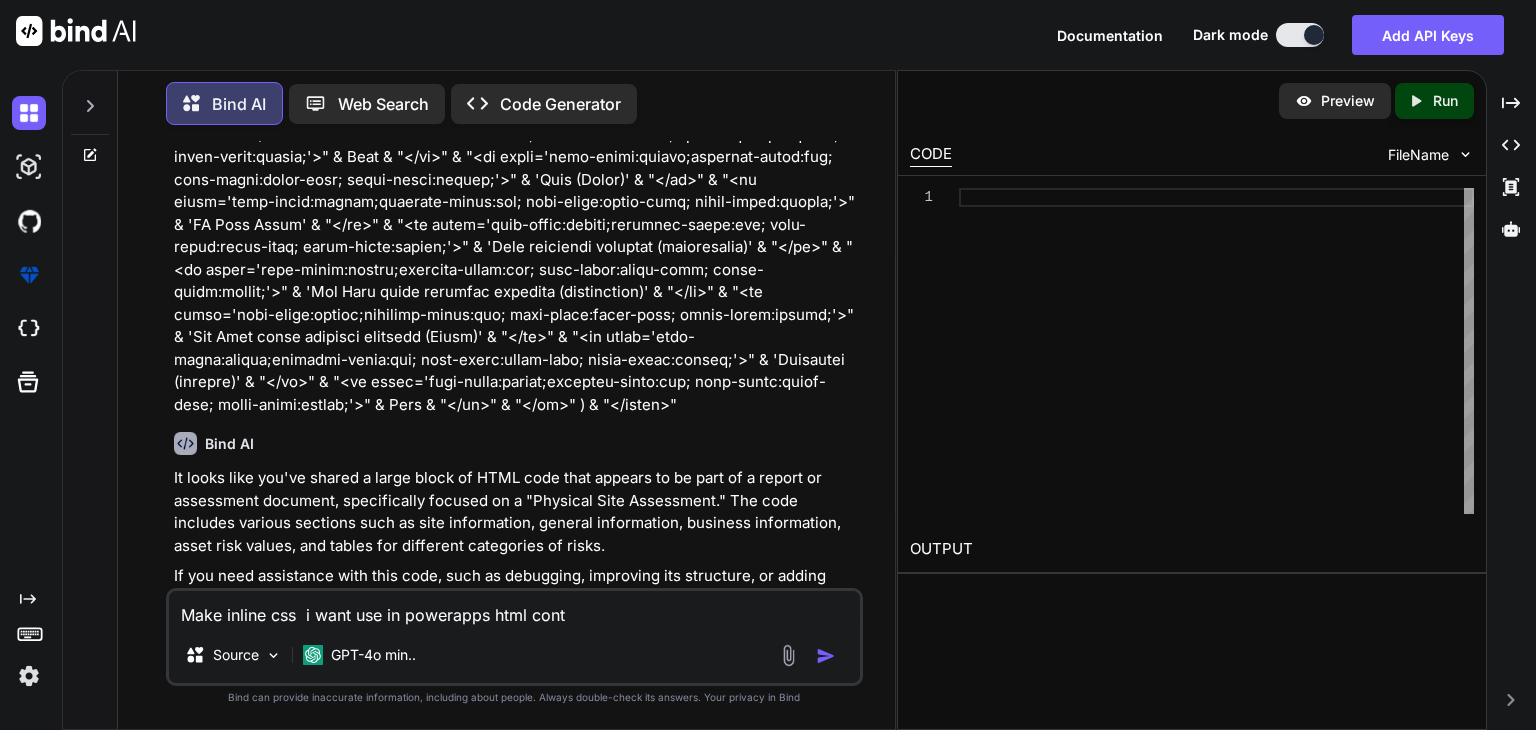 type on "x" 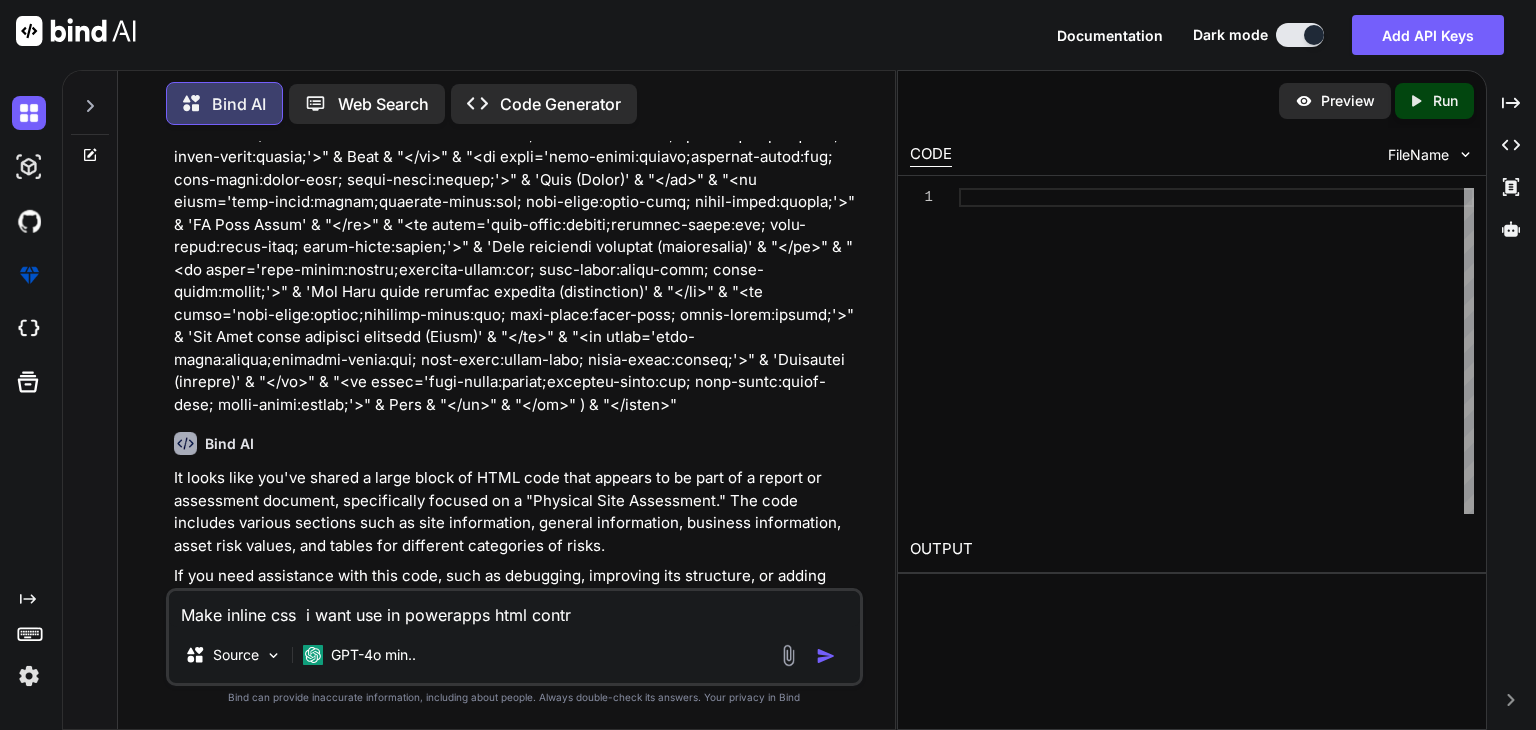 type on "x" 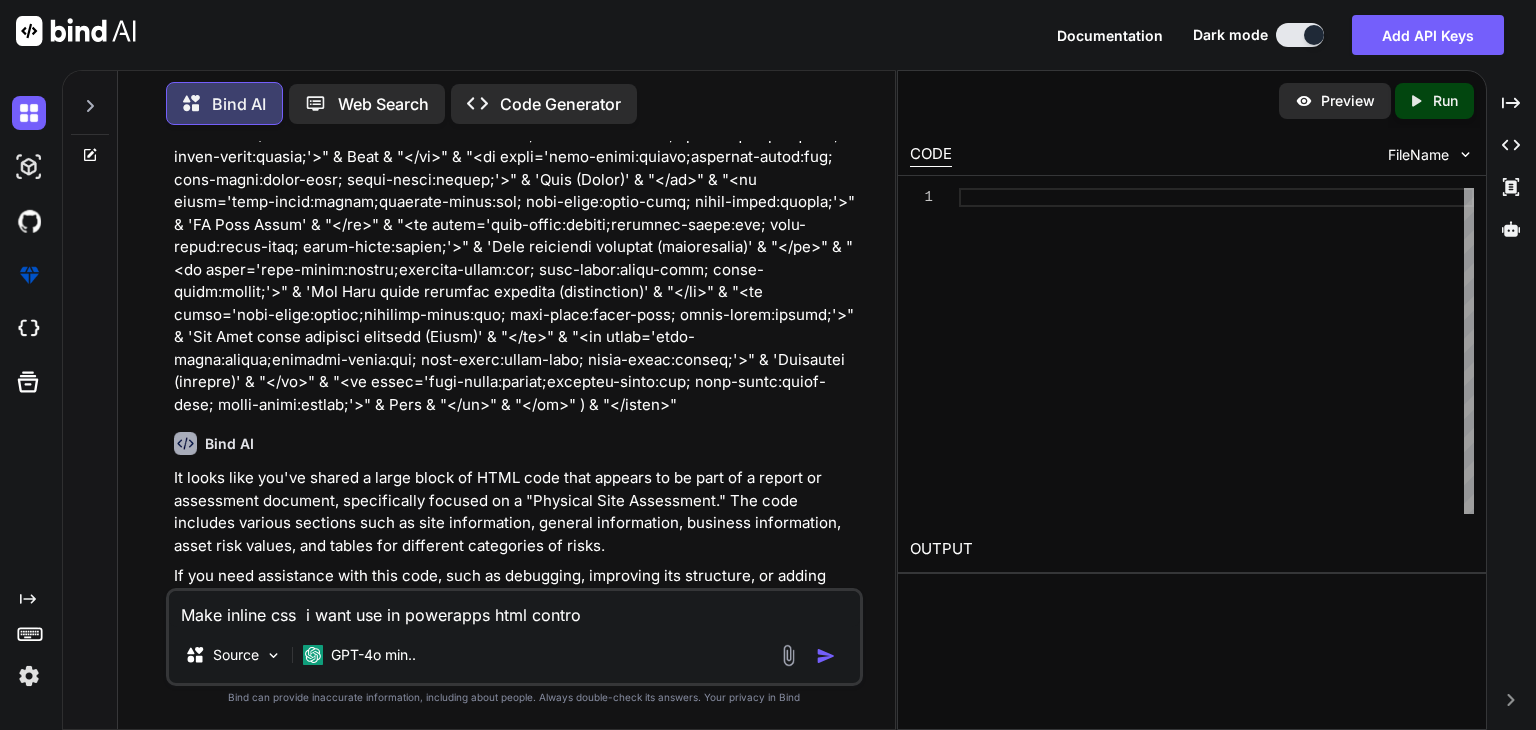 type on "x" 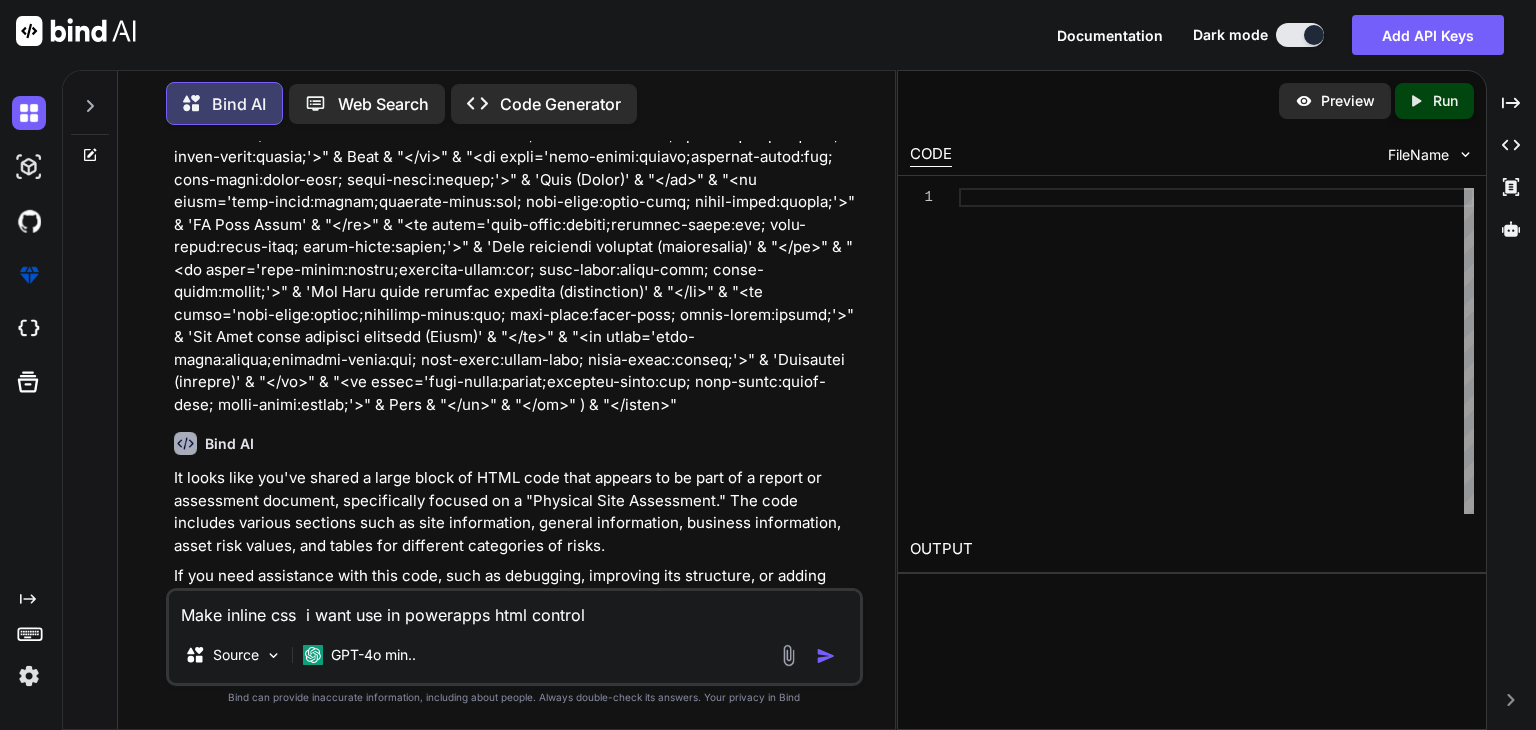 type on "x" 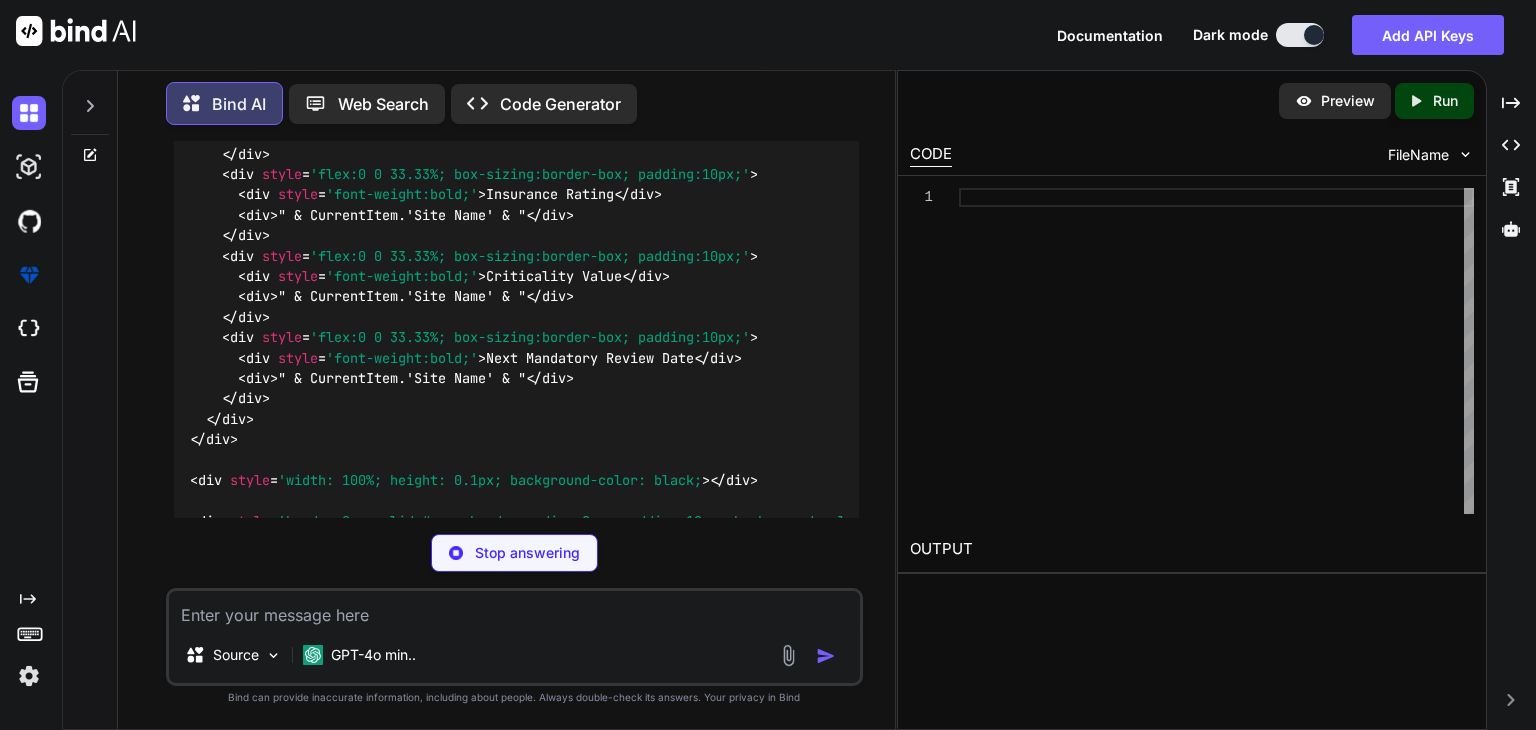 scroll, scrollTop: 9125, scrollLeft: 0, axis: vertical 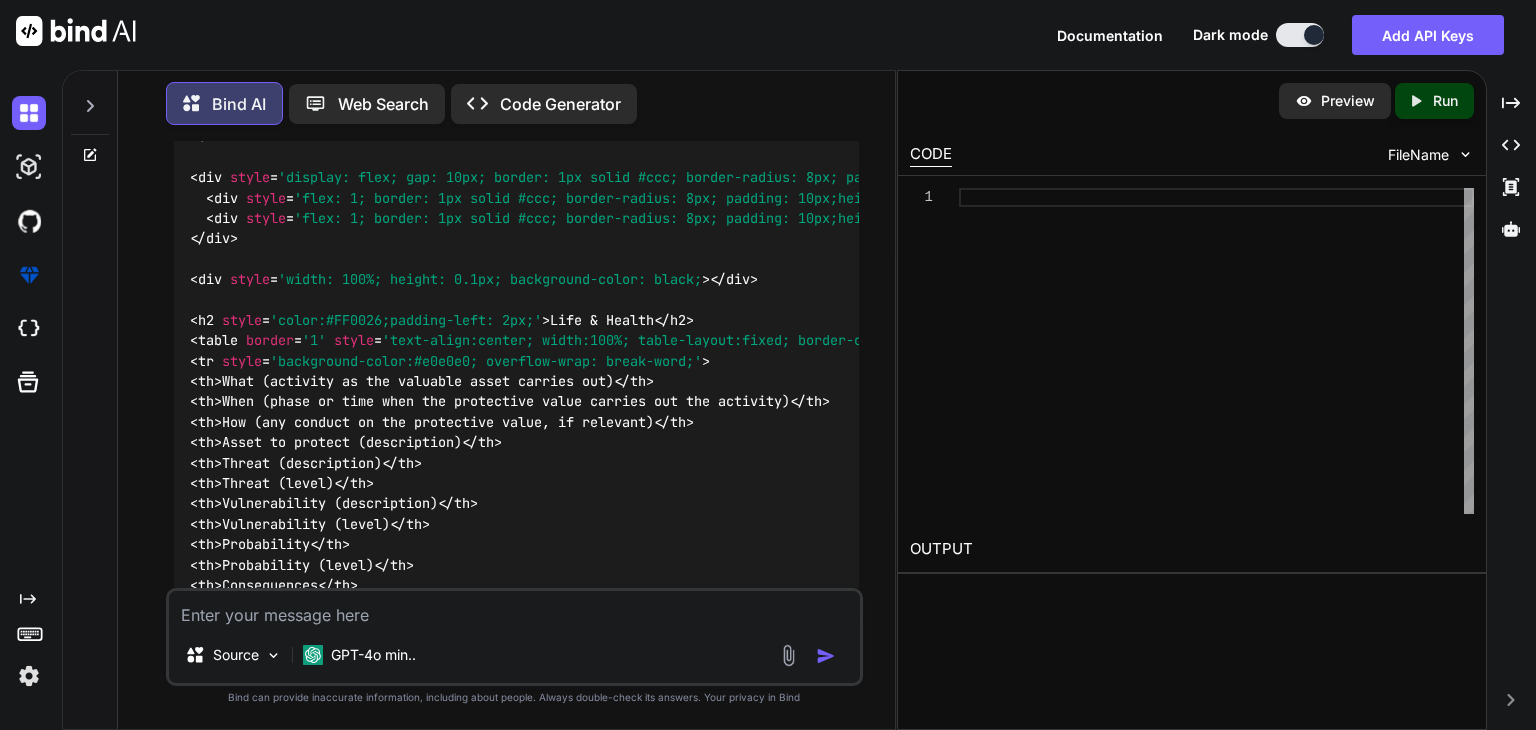 click on "'< div   style = 'text-align: right;' >
< img   src = 'data:image/svg+xml;utf8," & EncodeUrl(
"<svg xmlns=' http: // www.w3.org / 2000 / svg '  version = '1.0'   width = '200pt'   height = '50.000000pt'   viewBox = '0 0 1473.000000 481.000000'   preserveAspectRatio = 'xMidYMid meet' >
< metadata >
< meta   name = 'Producer'   content = 'Online-Convert' />
</ metadata >
< g   transform = 'translate(0.000000,481.000000) scale(0.100000,-0.100000)'   fill = '#000000'   stroke = 'none' >
< path   d = />
< path   d = 'M1450 2405 l0 -915 245 0 245 0 0 405 0 405 485 0 485 0 0 -405 0 -405 245 0 245 0 0 915 0 915 -245 0 -245 0 0 -360 0 -360 -485 0 -485 0 0 360 0 360 -245 0 -245 0 0 -915z' />
< path   d = 'M3790 2405 l0 -915 245 0 245 0 0 915 0 915 -245 0 -245 0 0 -915z' />
< path   d = 'M4450 3165 l0 -155 355 0 355 0 0 -760 0 -760 240 0 240 0 0 760 0 760 355 0 355 0 0 155 0 155 -950 0 -950 0 0 -155z' />
< path   d = />'" at bounding box center (516, -1790) 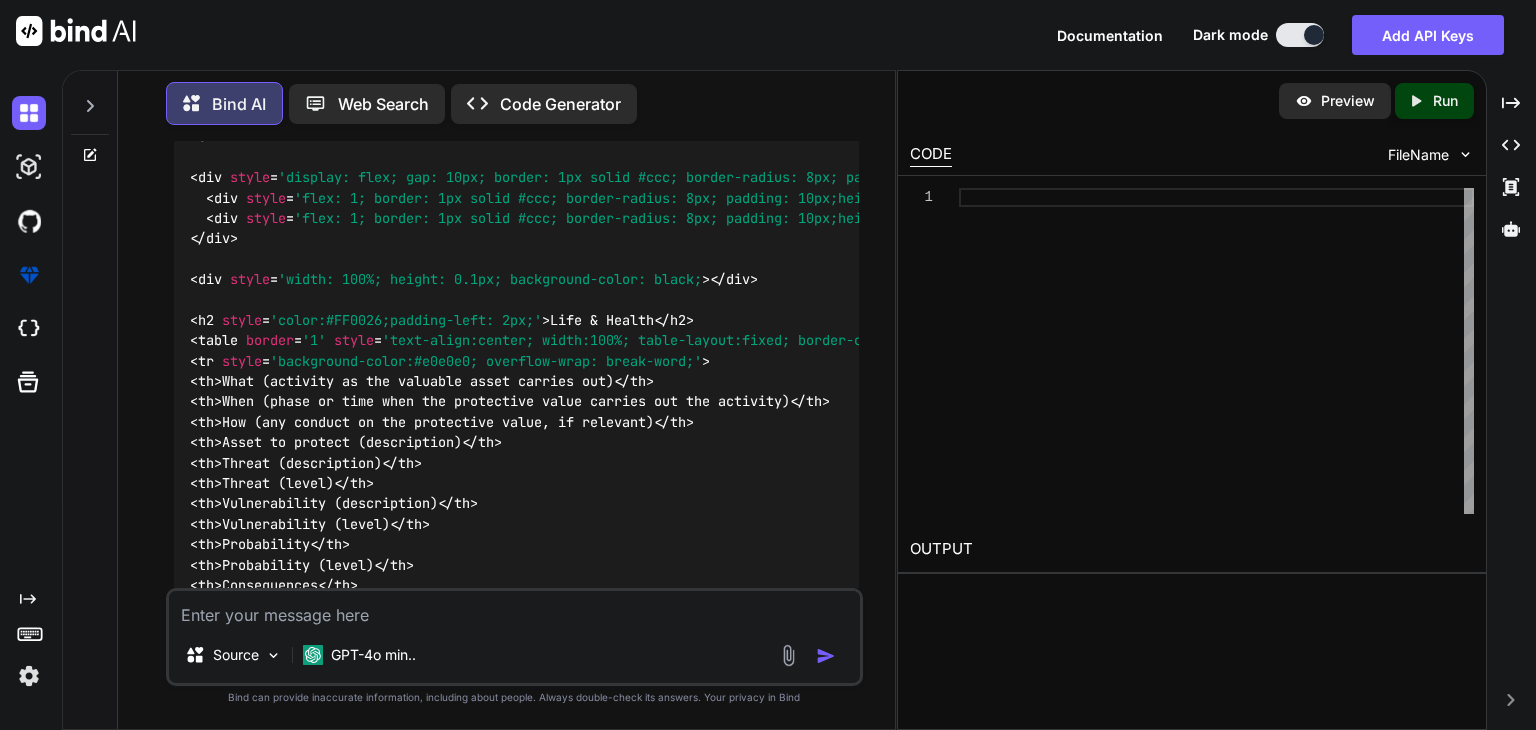 click on "</ th >" at bounding box center [354, 483] 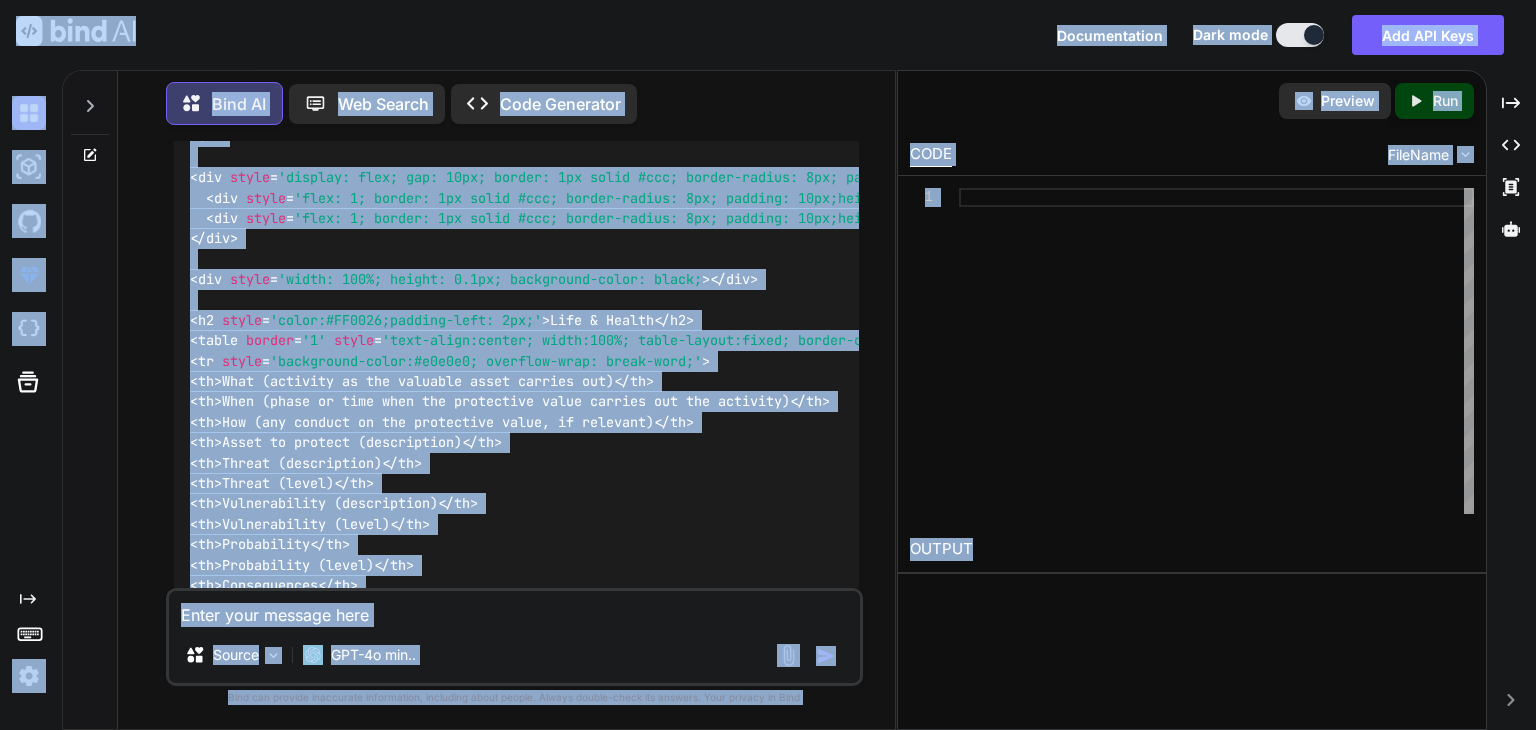 click on "'< div   style = 'text-align: right;' >
< img   src = 'data:image/svg+xml;utf8," & EncodeUrl(
"<svg xmlns=' http: // www.w3.org / 2000 / svg '  version = '1.0'   width = '200pt'   height = '50.000000pt'   viewBox = '0 0 1473.000000 481.000000'   preserveAspectRatio = 'xMidYMid meet' >
< metadata >
< meta   name = 'Producer'   content = 'Online-Convert' />
</ metadata >
< g   transform = 'translate(0.000000,481.000000) scale(0.100000,-0.100000)'   fill = '#000000'   stroke = 'none' >
< path   d = />
< path   d = 'M1450 2405 l0 -915 245 0 245 0 0 405 0 405 485 0 485 0 0 -405 0 -405 245 0 245 0 0 915 0 915 -245 0 -245 0 0 -360 0 -360 -485 0 -485 0 0 360 0 360 -245 0 -245 0 0 -915z' />
< path   d = 'M3790 2405 l0 -915 245 0 245 0 0 915 0 915 -245 0 -245 0 0 -915z' />
< path   d = 'M4450 3165 l0 -155 355 0 355 0 0 -760 0 -760 240 0 240 0 0 760 0 760 355 0 355 0 0 155 0 155 -950 0 -950 0 0 -155z' />
< path   d = />'" at bounding box center [2218, -1790] 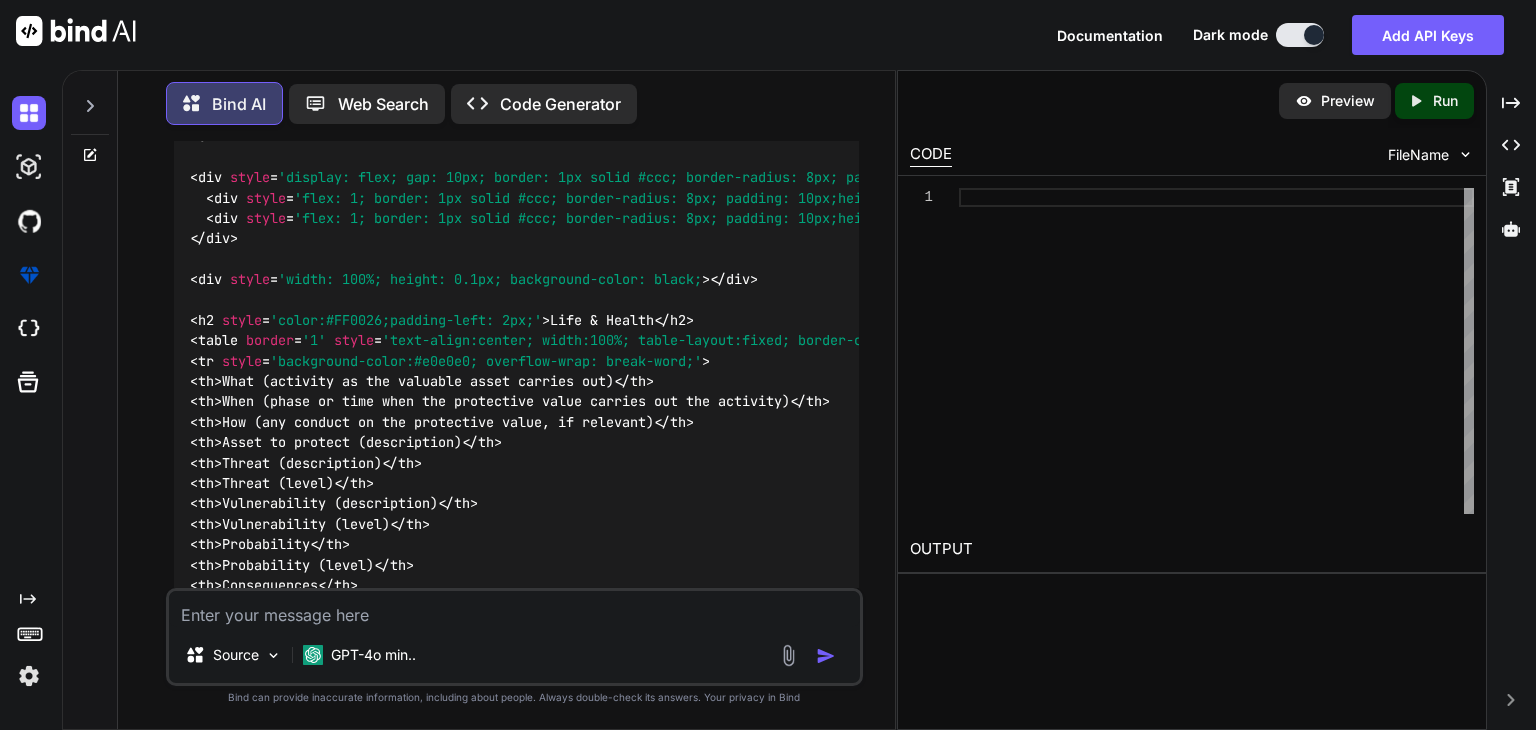 click on "'< div   style = 'text-align: right;' >
< img   src = 'data:image/svg+xml;utf8," & EncodeUrl(
"<svg xmlns=' http: // www.w3.org / 2000 / svg '  version = '1.0'   width = '200pt'   height = '50.000000pt'   viewBox = '0 0 1473.000000 481.000000'   preserveAspectRatio = 'xMidYMid meet' >
< metadata >
< meta   name = 'Producer'   content = 'Online-Convert' />
</ metadata >
< g   transform = 'translate(0.000000,481.000000) scale(0.100000,-0.100000)'   fill = '#000000'   stroke = 'none' >
< path   d = />
< path   d = 'M1450 2405 l0 -915 245 0 245 0 0 405 0 405 485 0 485 0 0 -405 0 -405 245 0 245 0 0 915 0 915 -245 0 -245 0 0 -360 0 -360 -485 0 -485 0 0 360 0 360 -245 0 -245 0 0 -915z' />
< path   d = 'M3790 2405 l0 -915 245 0 245 0 0 915 0 915 -245 0 -245 0 0 -915z' />
< path   d = 'M4450 3165 l0 -155 355 0 355 0 0 -760 0 -760 240 0 240 0 0 760 0 760 355 0 355 0 0 155 0 155 -950 0 -950 0 0 -155z' />
< path   d = />'" at bounding box center (2218, -1790) 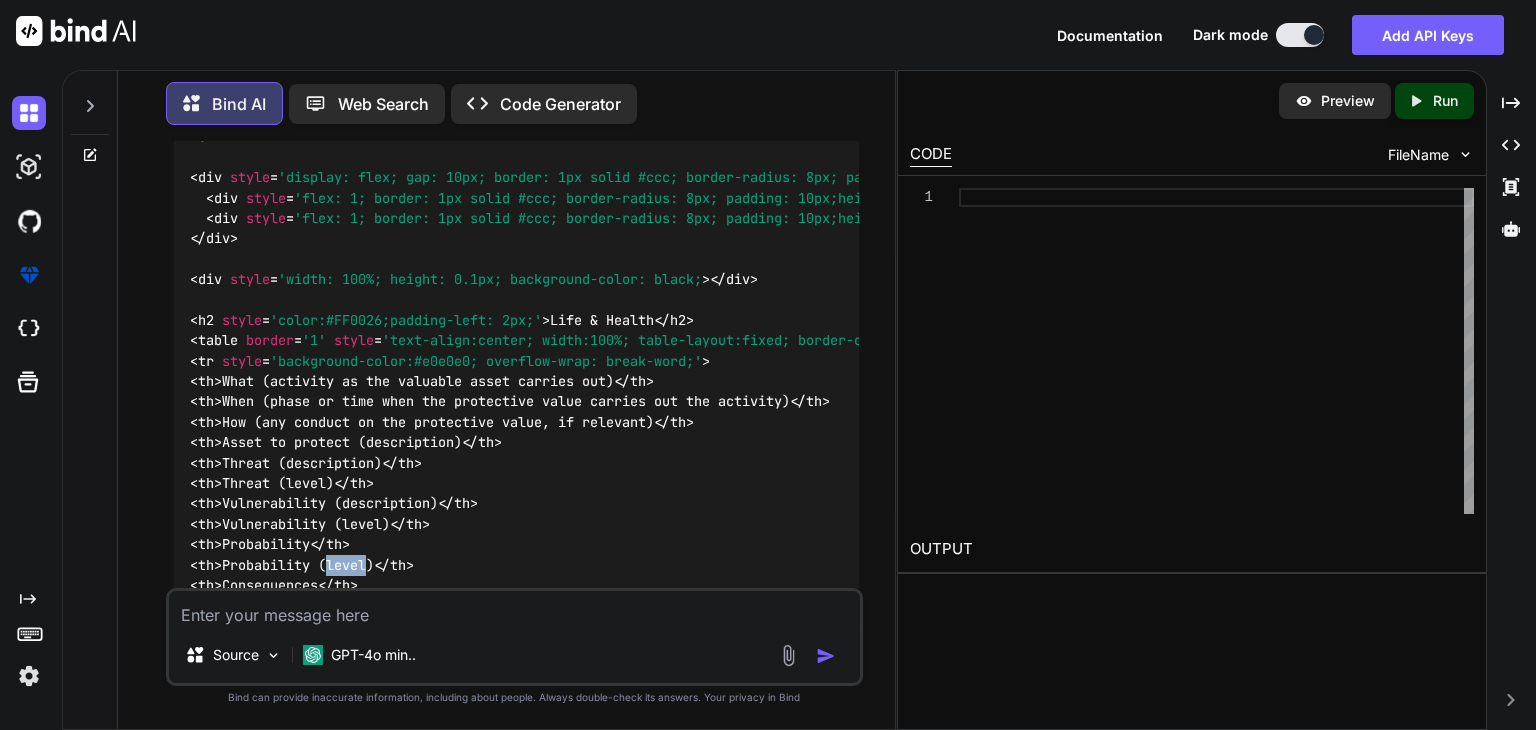click on "'< div   style = 'text-align: right;' >
< img   src = 'data:image/svg+xml;utf8," & EncodeUrl(
"<svg xmlns=' http: // www.w3.org / 2000 / svg '  version = '1.0'   width = '200pt'   height = '50.000000pt'   viewBox = '0 0 1473.000000 481.000000'   preserveAspectRatio = 'xMidYMid meet' >
< metadata >
< meta   name = 'Producer'   content = 'Online-Convert' />
</ metadata >
< g   transform = 'translate(0.000000,481.000000) scale(0.100000,-0.100000)'   fill = '#000000'   stroke = 'none' >
< path   d = />
< path   d = 'M1450 2405 l0 -915 245 0 245 0 0 405 0 405 485 0 485 0 0 -405 0 -405 245 0 245 0 0 915 0 915 -245 0 -245 0 0 -360 0 -360 -485 0 -485 0 0 360 0 360 -245 0 -245 0 0 -915z' />
< path   d = 'M3790 2405 l0 -915 245 0 245 0 0 915 0 915 -245 0 -245 0 0 -915z' />
< path   d = 'M4450 3165 l0 -155 355 0 355 0 0 -760 0 -760 240 0 240 0 0 760 0 760 355 0 355 0 0 155 0 155 -950 0 -950 0 0 -155z' />
< path   d = />'" at bounding box center [2218, -1790] 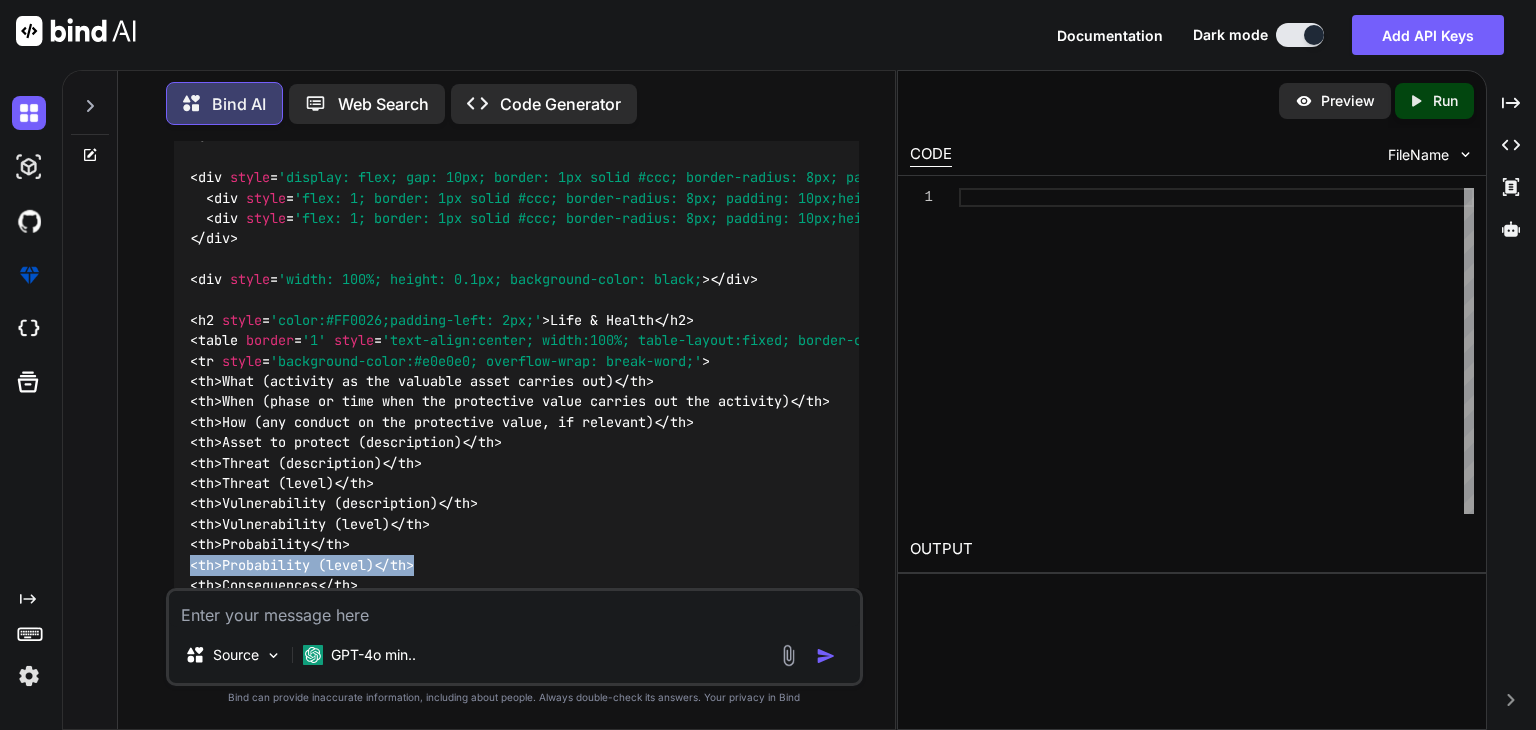 drag, startPoint x: 419, startPoint y: 371, endPoint x: 160, endPoint y: 386, distance: 259.434 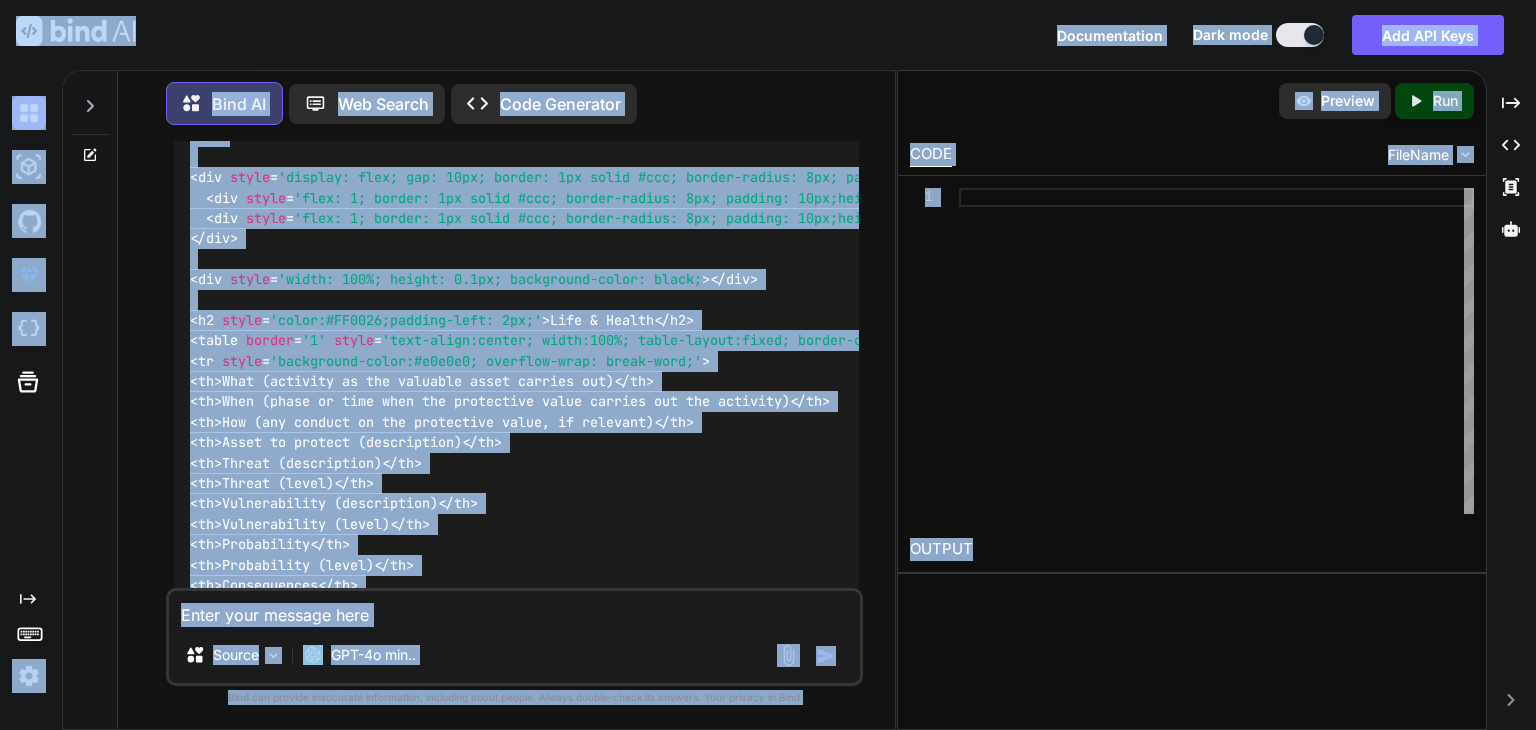 click on "'< div   style = 'text-align: right;' >
< img   src = 'data:image/svg+xml;utf8," & EncodeUrl(
"<svg xmlns=' http: // www.w3.org / 2000 / svg '  version = '1.0'   width = '200pt'   height = '50.000000pt'   viewBox = '0 0 1473.000000 481.000000'   preserveAspectRatio = 'xMidYMid meet' >
< metadata >
< meta   name = 'Producer'   content = 'Online-Convert' />
</ metadata >
< g   transform = 'translate(0.000000,481.000000) scale(0.100000,-0.100000)'   fill = '#000000'   stroke = 'none' >
< path   d = />
< path   d = 'M1450 2405 l0 -915 245 0 245 0 0 405 0 405 485 0 485 0 0 -405 0 -405 245 0 245 0 0 915 0 915 -245 0 -245 0 0 -360 0 -360 -485 0 -485 0 0 360 0 360 -245 0 -245 0 0 -915z' />
< path   d = 'M3790 2405 l0 -915 245 0 245 0 0 915 0 915 -245 0 -245 0 0 -915z' />
< path   d = 'M4450 3165 l0 -155 355 0 355 0 0 -760 0 -760 240 0 240 0 0 760 0 760 355 0 355 0 0 155 0 155 -950 0 -950 0 0 -155z' />
< path   d = />'" at bounding box center (2218, -1790) 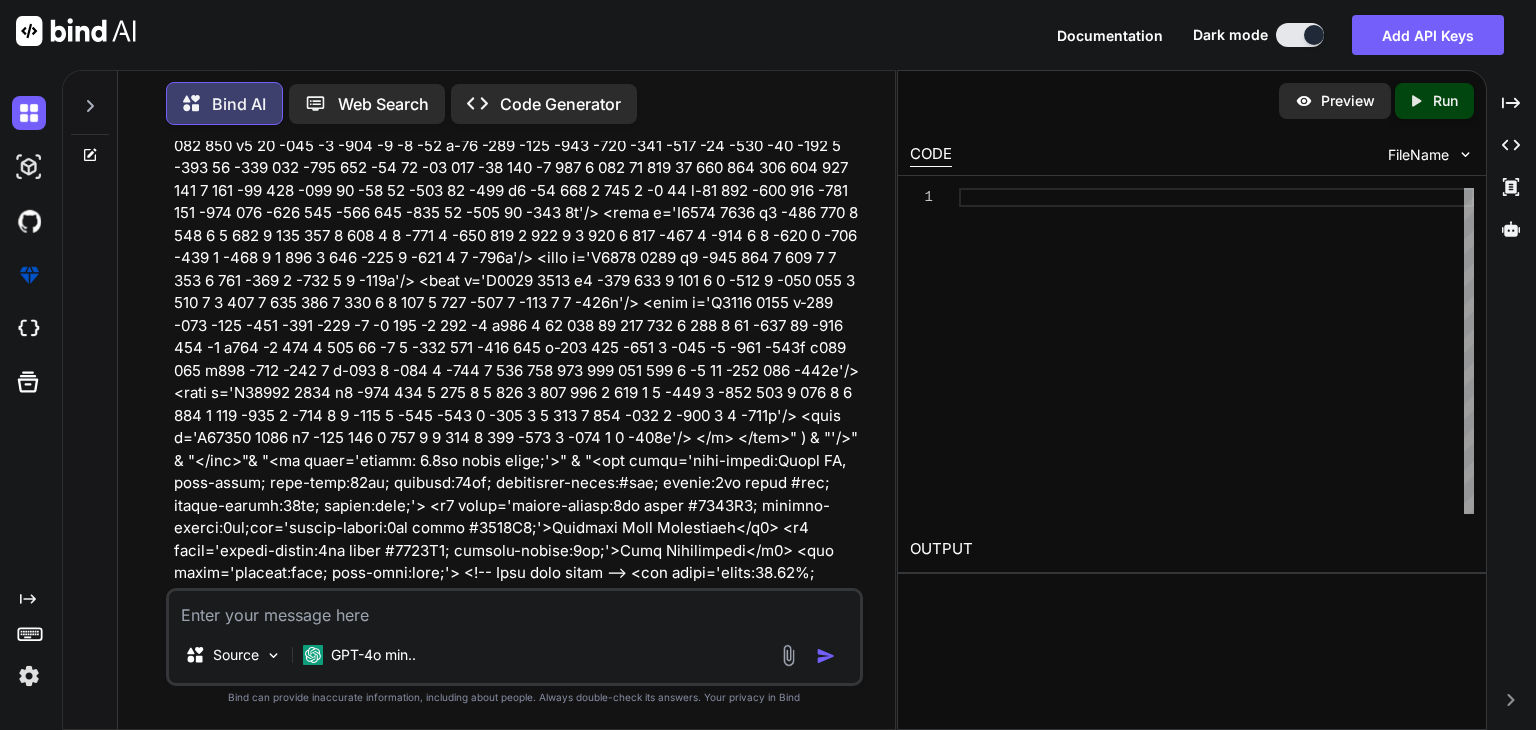 scroll, scrollTop: 0, scrollLeft: 0, axis: both 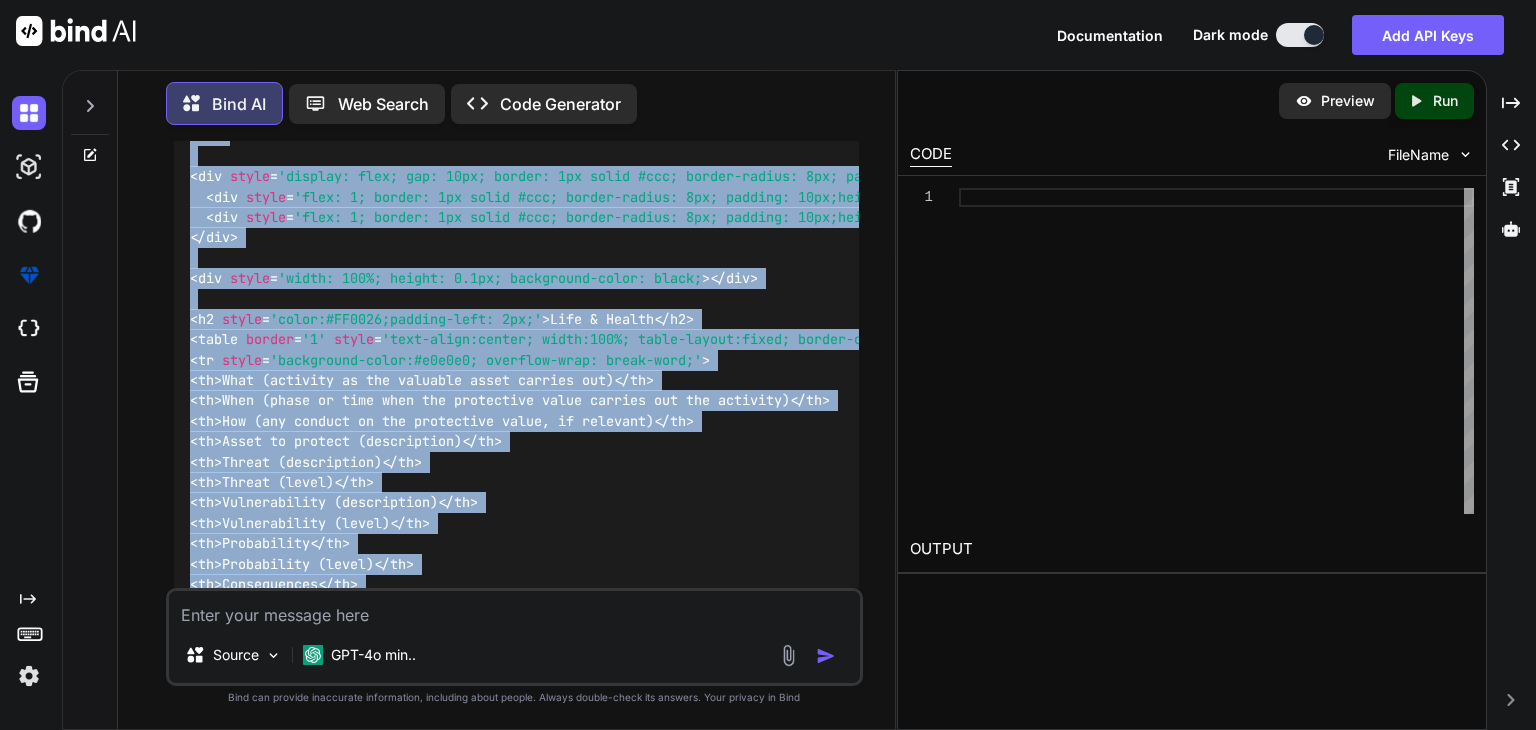 drag, startPoint x: 176, startPoint y: 196, endPoint x: 665, endPoint y: 522, distance: 587.70483 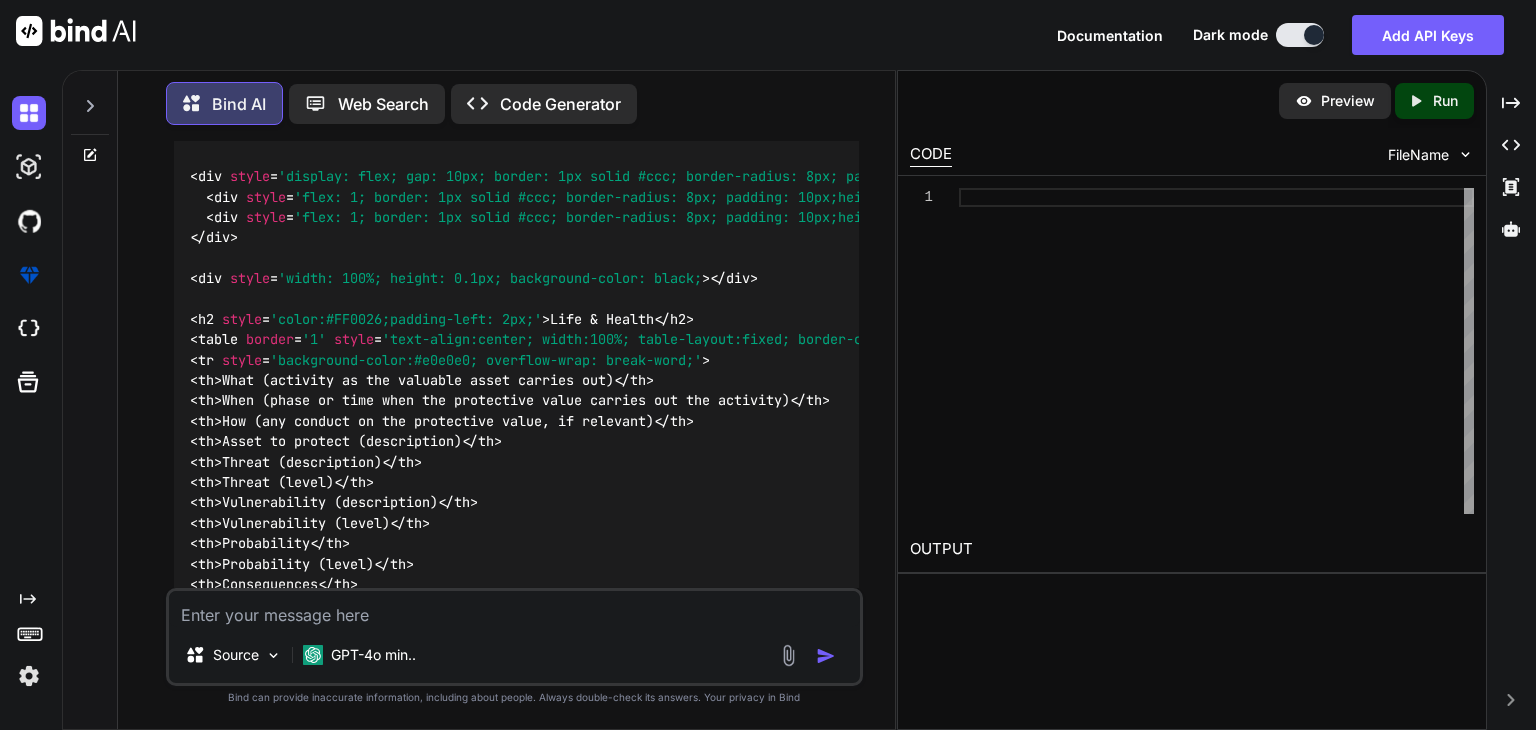 type on "x" 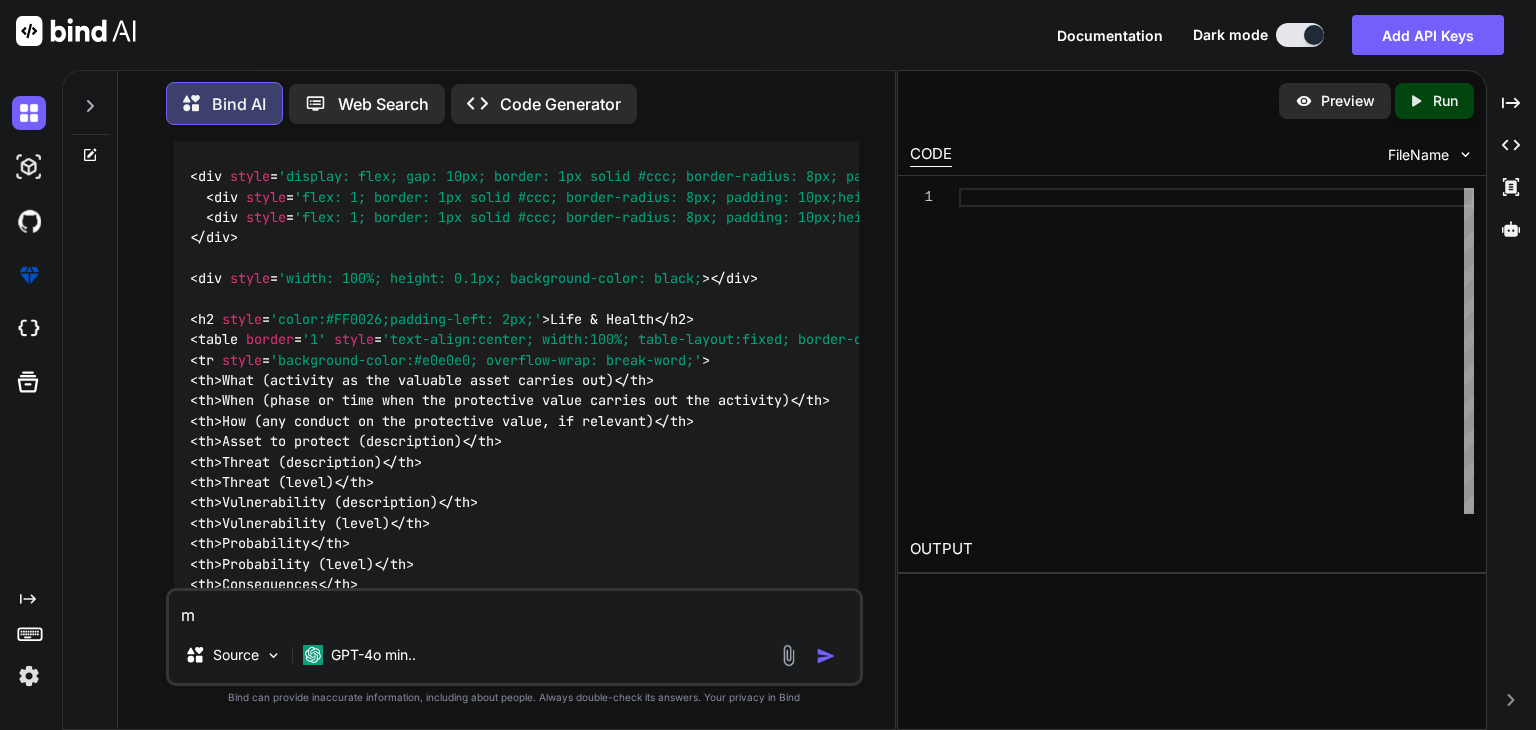 type on "x" 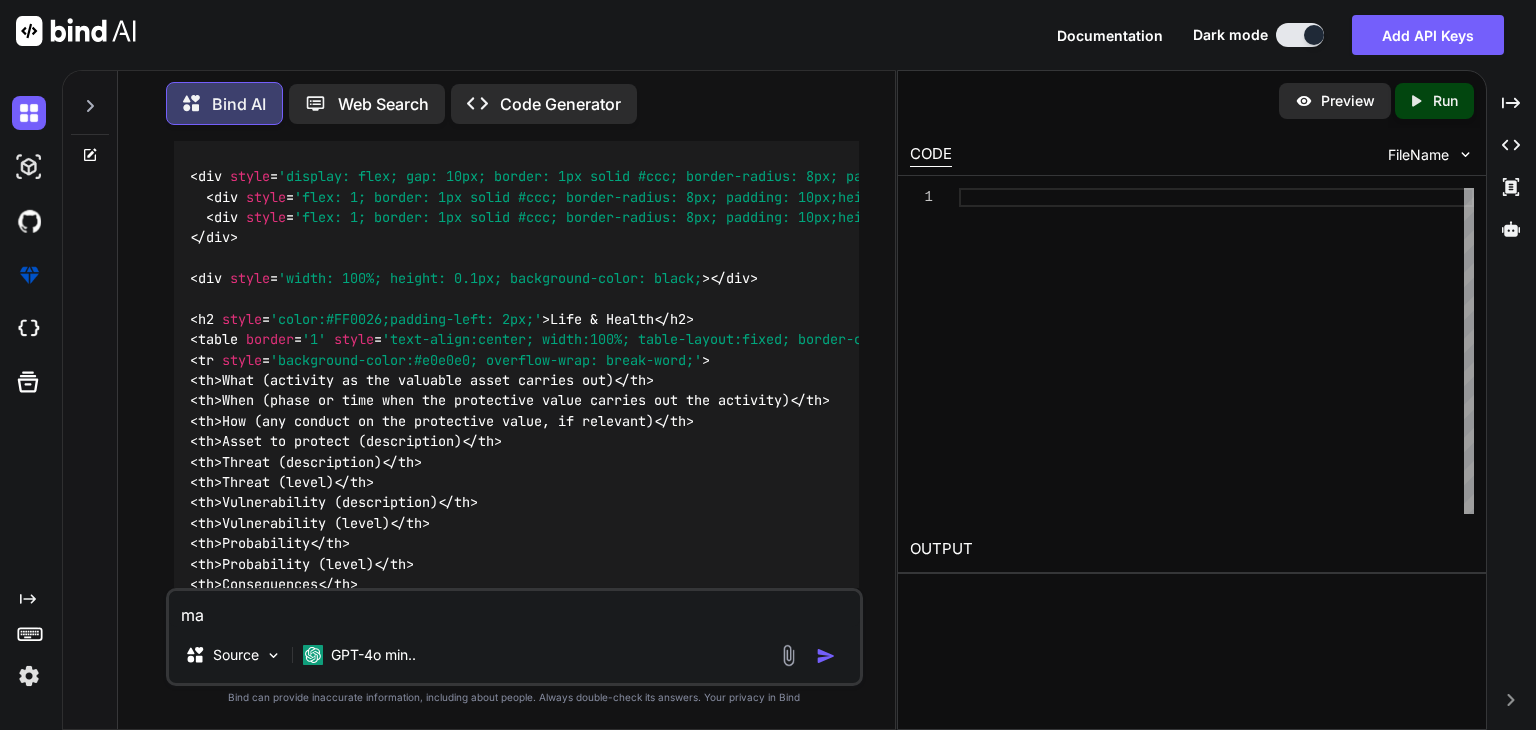 type on "x" 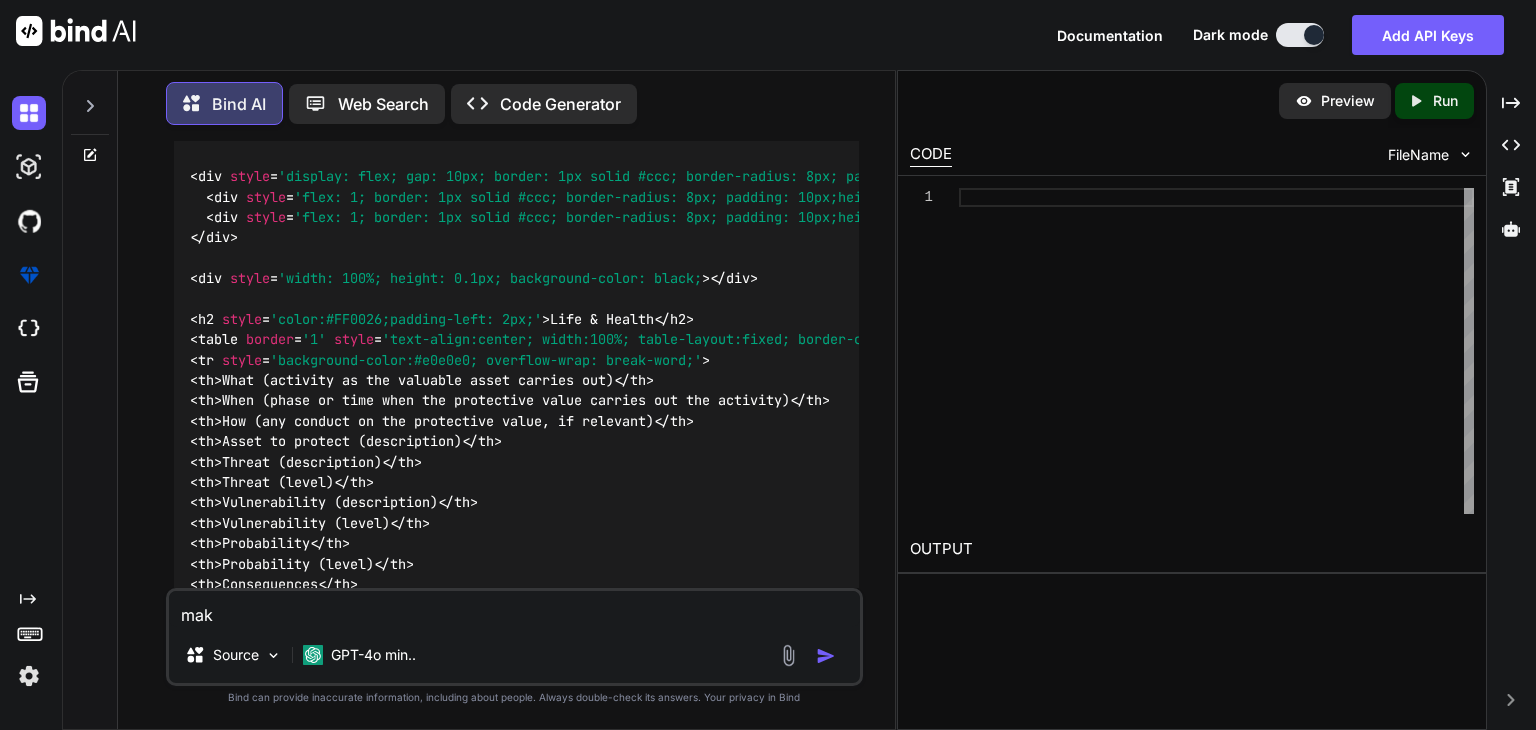 type on "x" 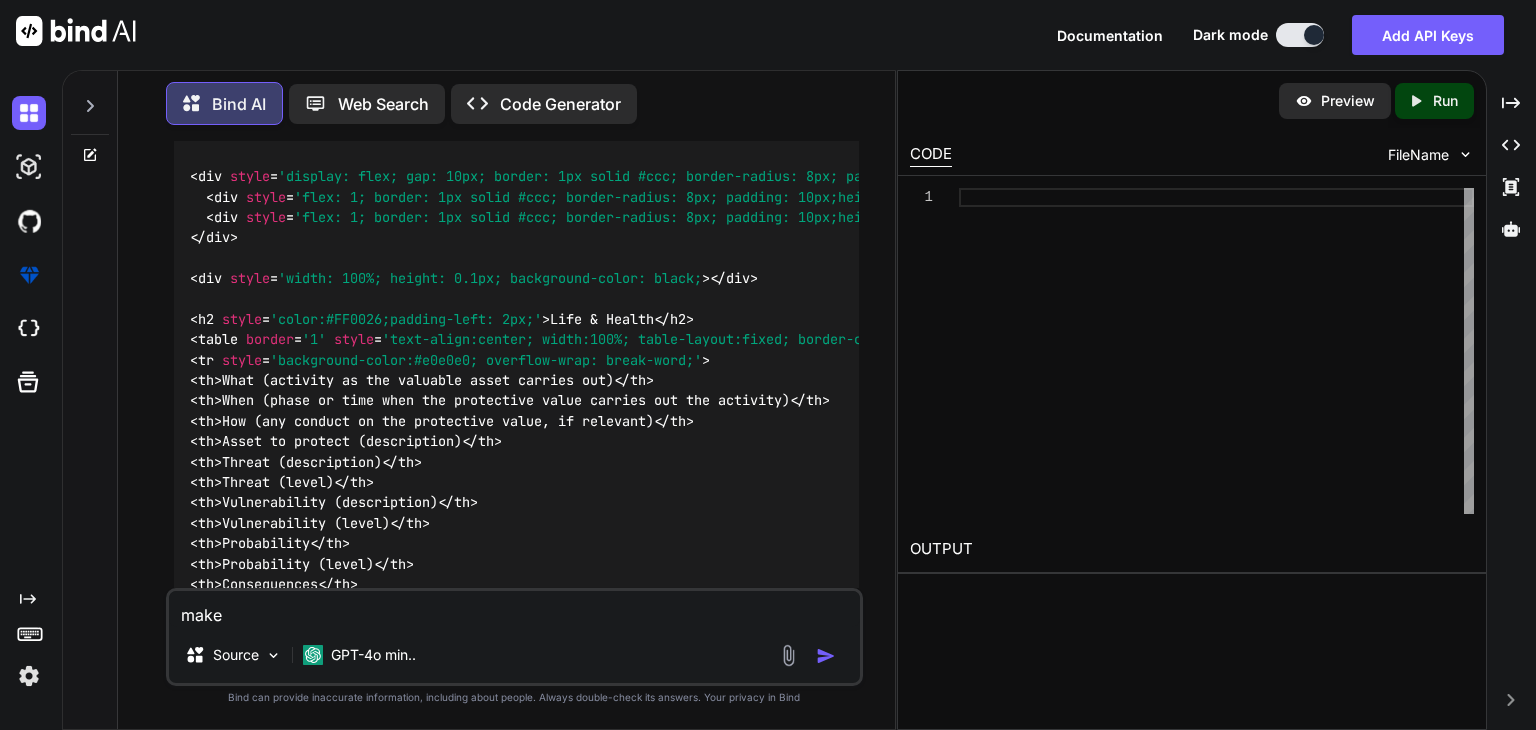 type on "x" 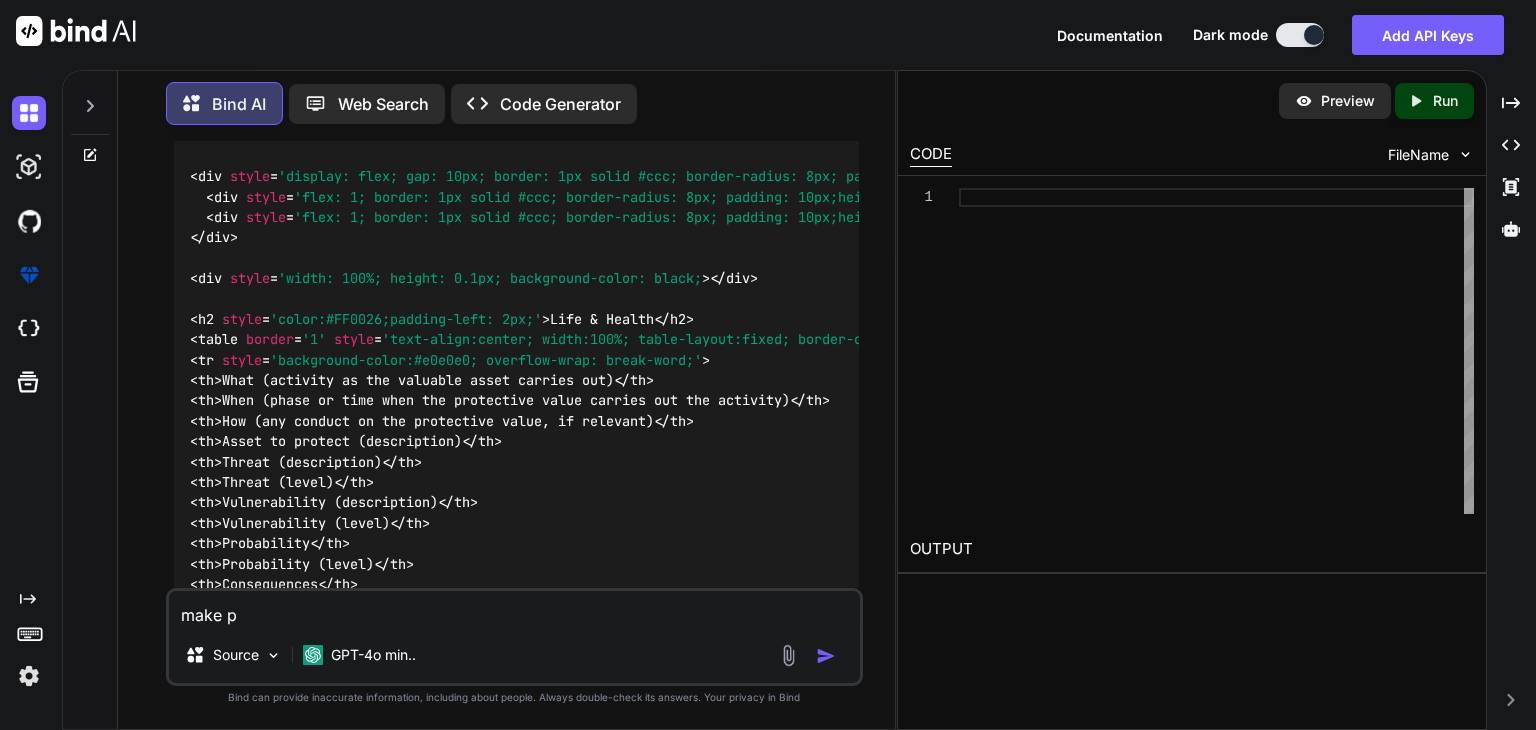 type on "x" 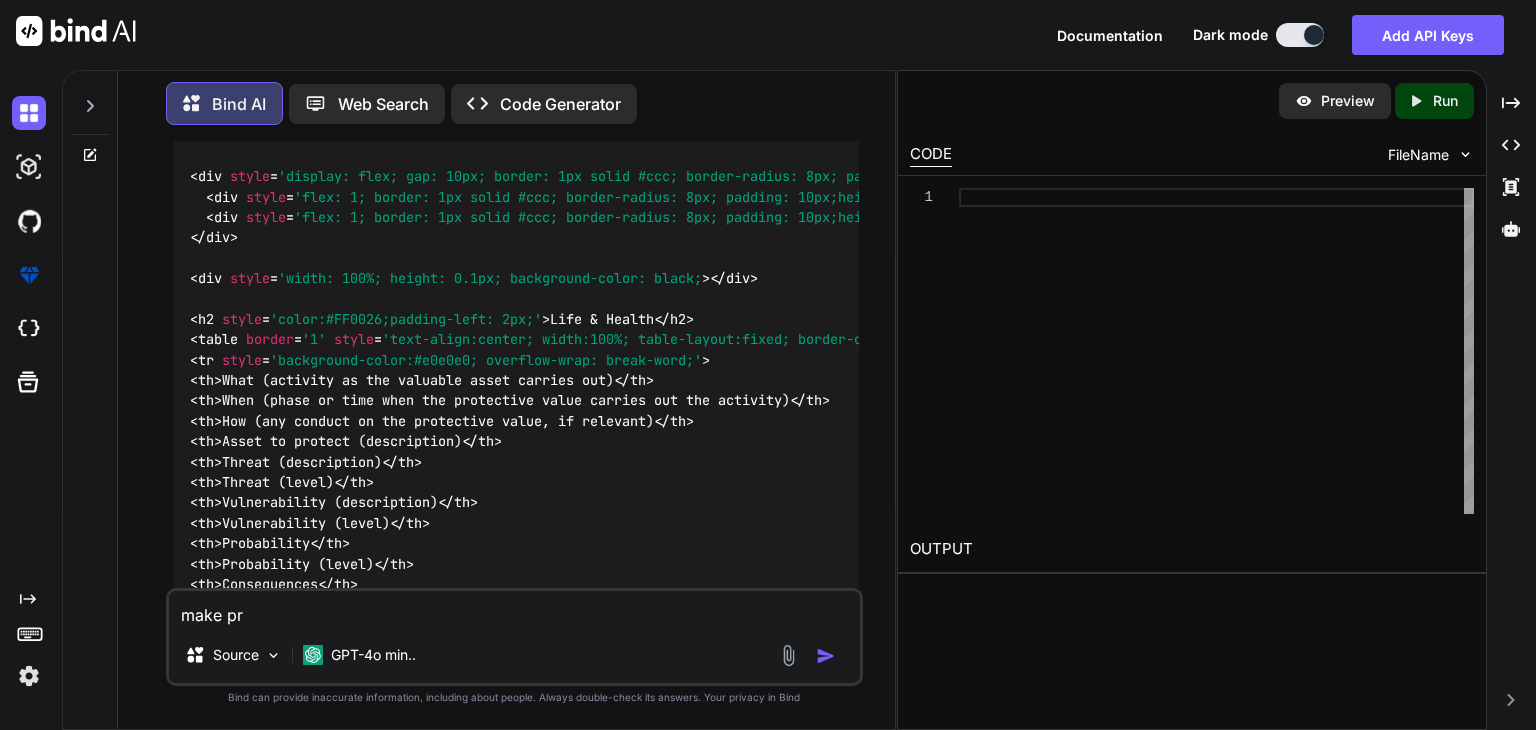 type on "x" 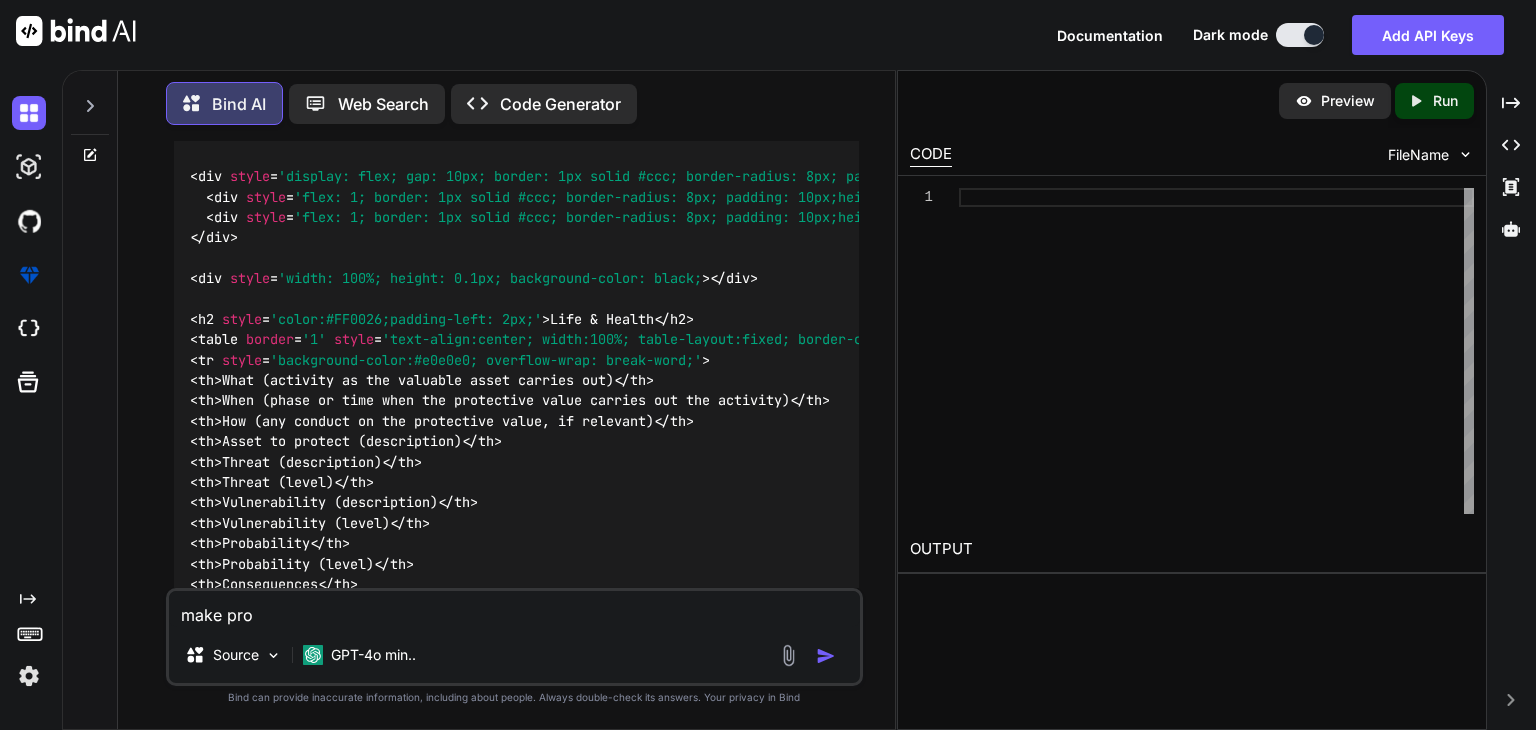 type on "x" 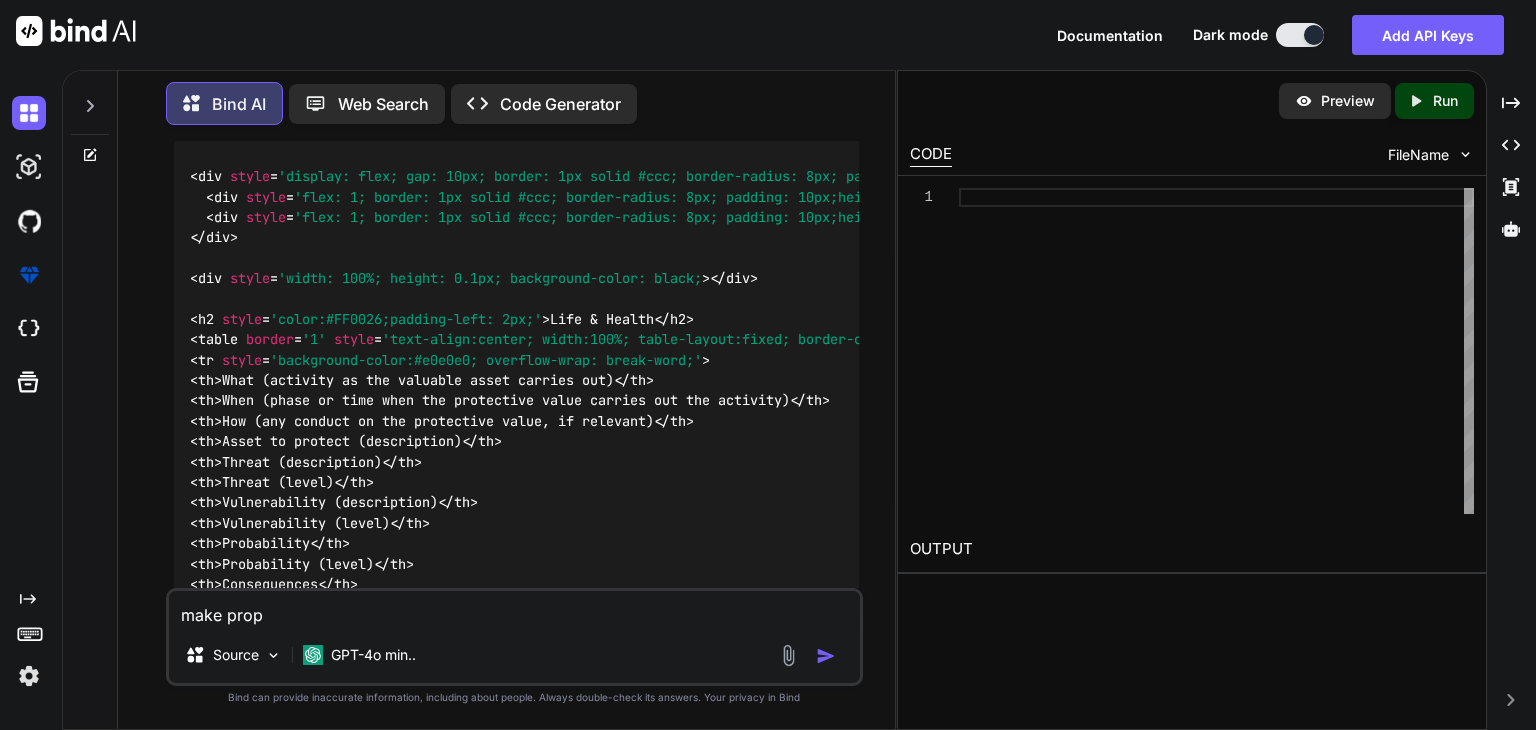 type on "x" 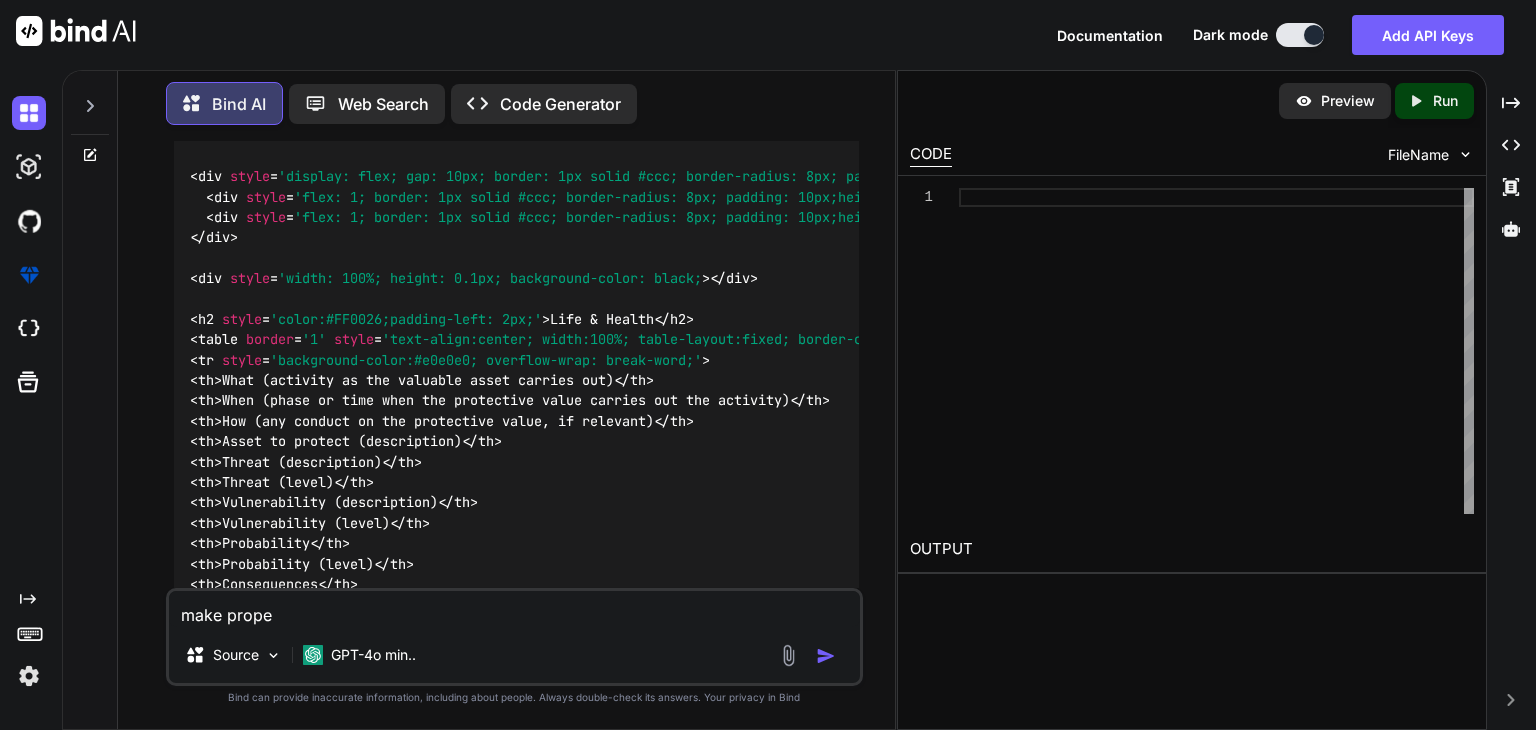type on "x" 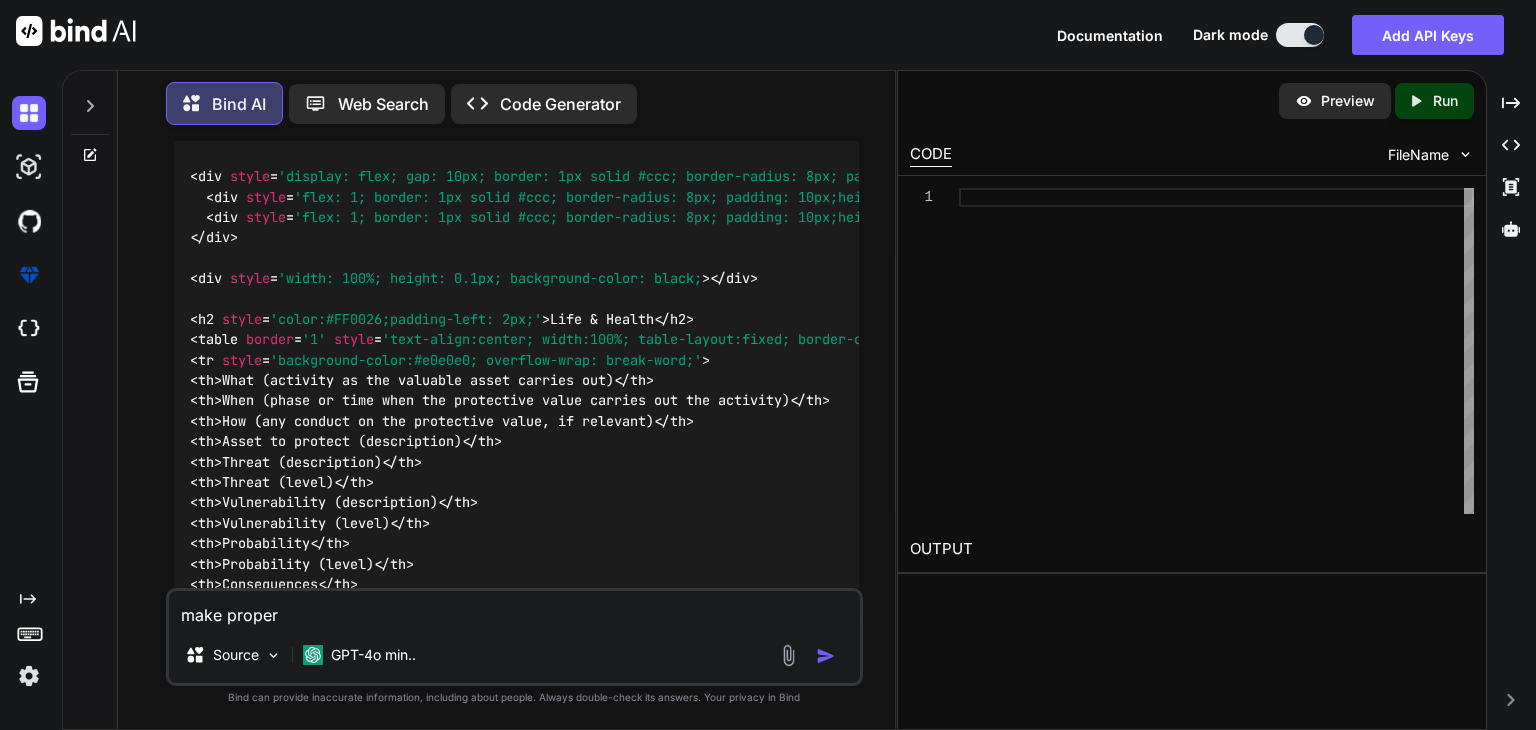 type on "x" 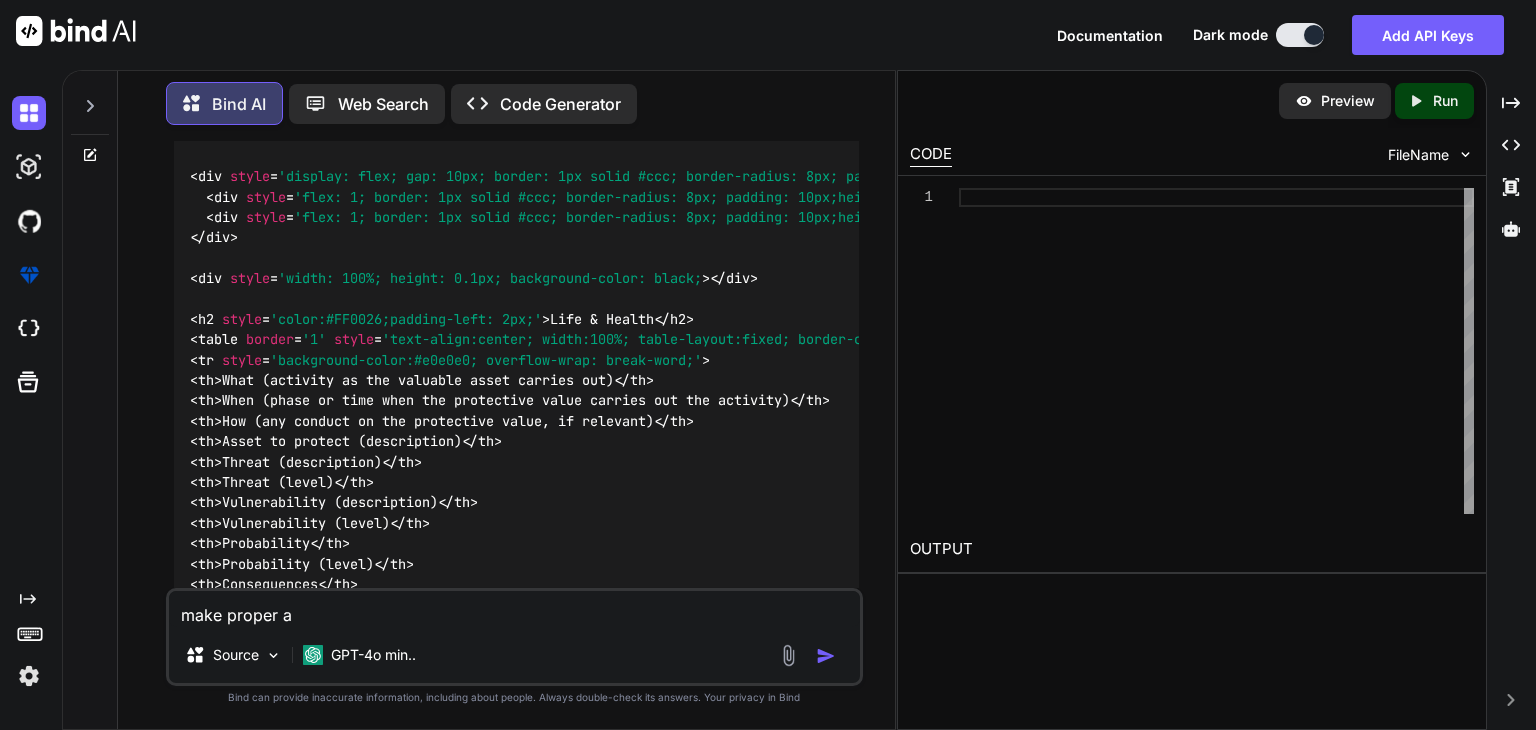 type on "x" 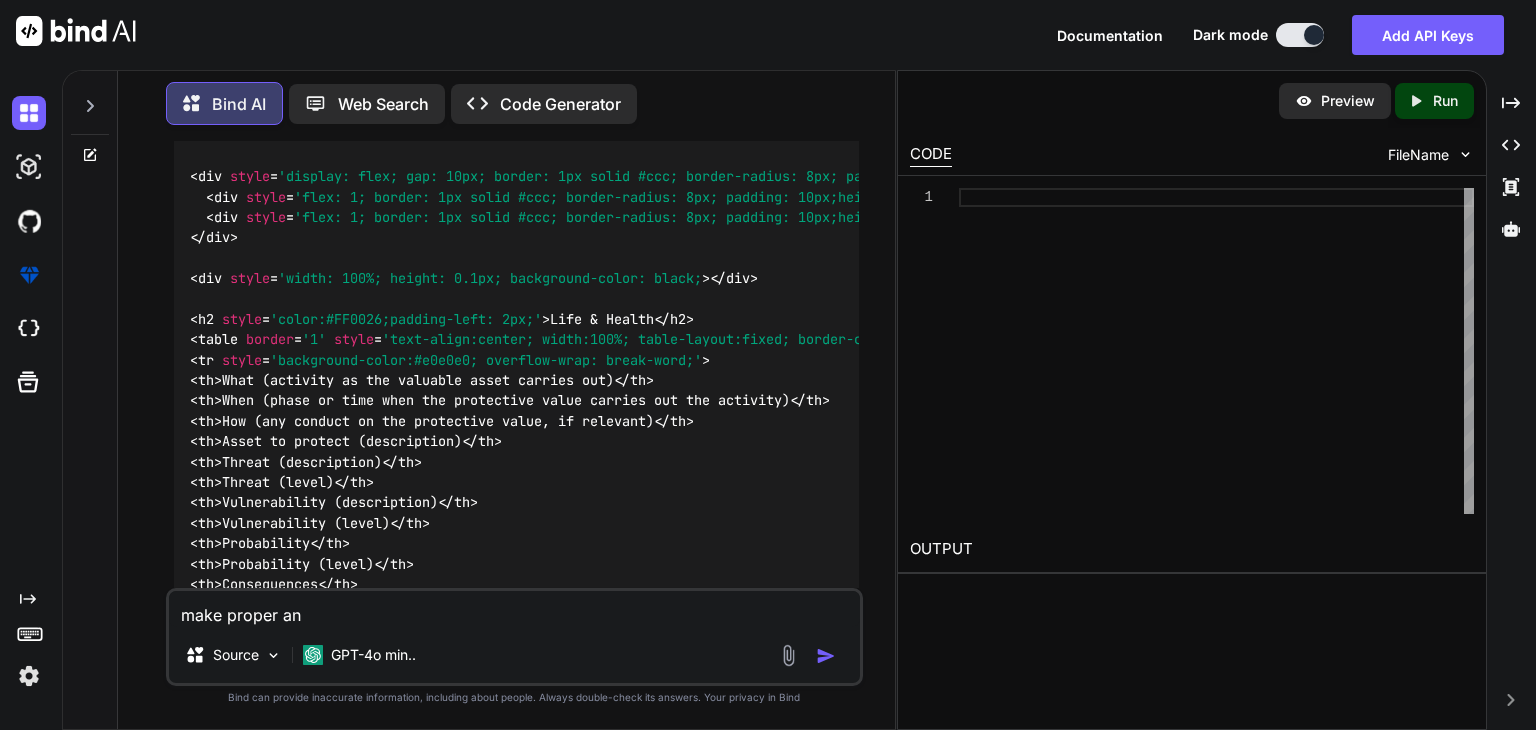 type on "x" 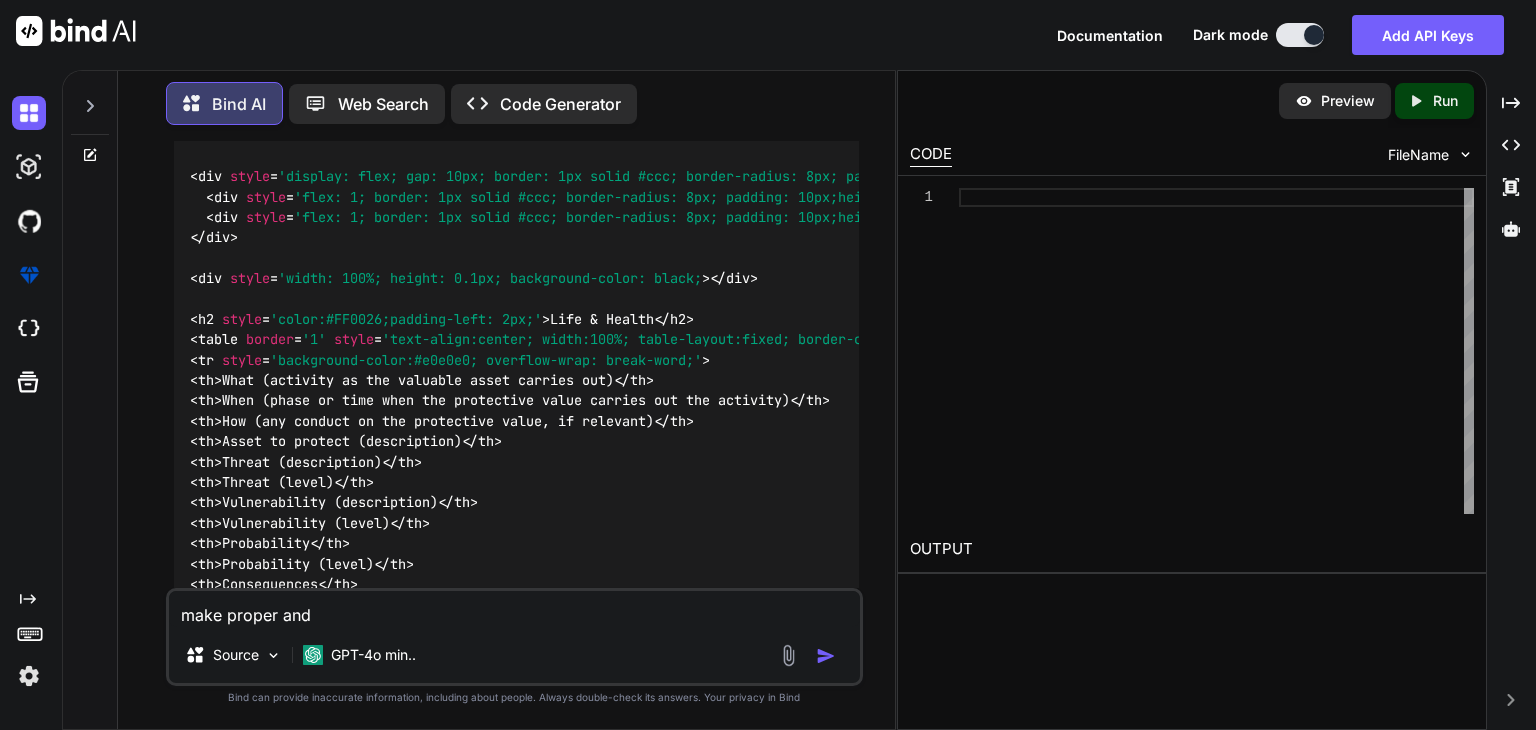 type on "x" 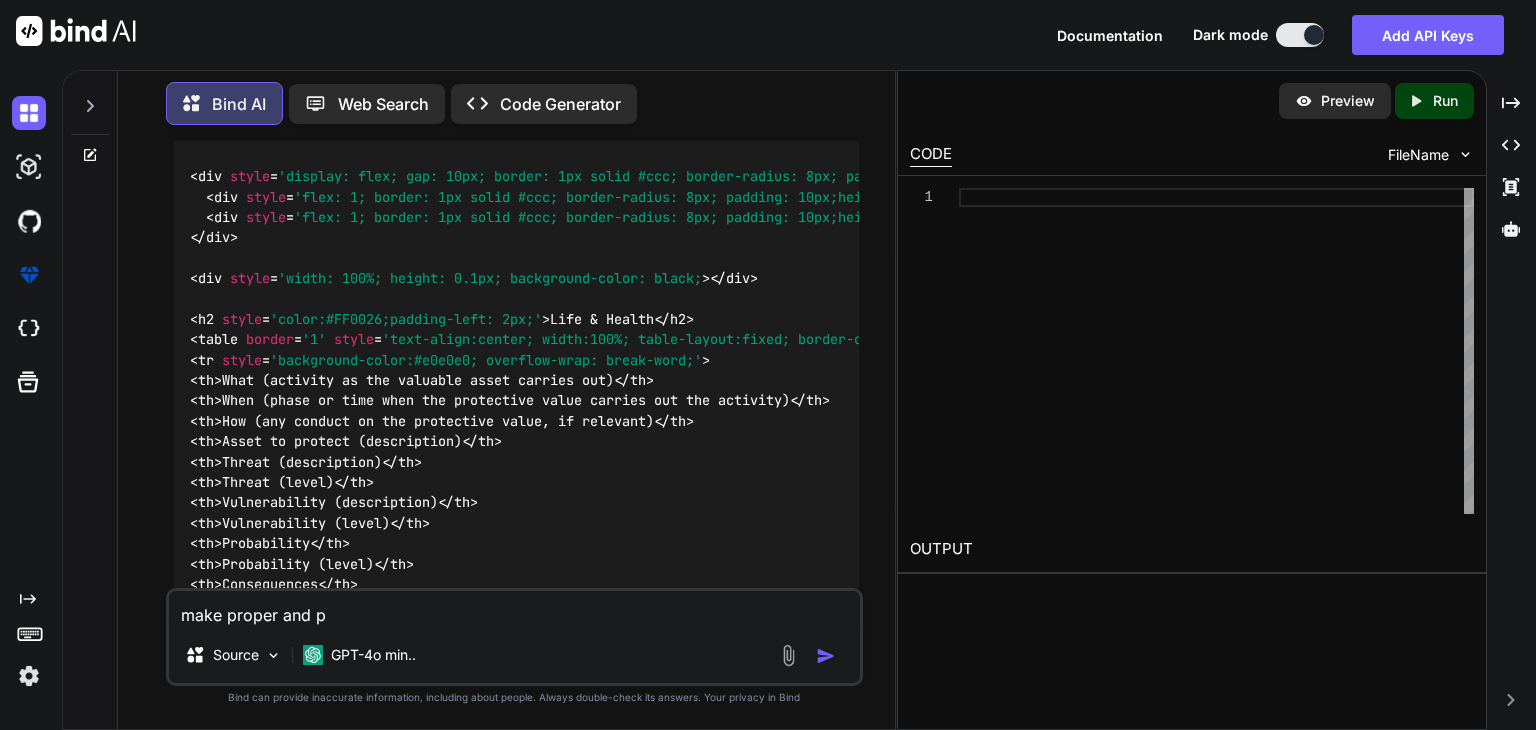 type on "x" 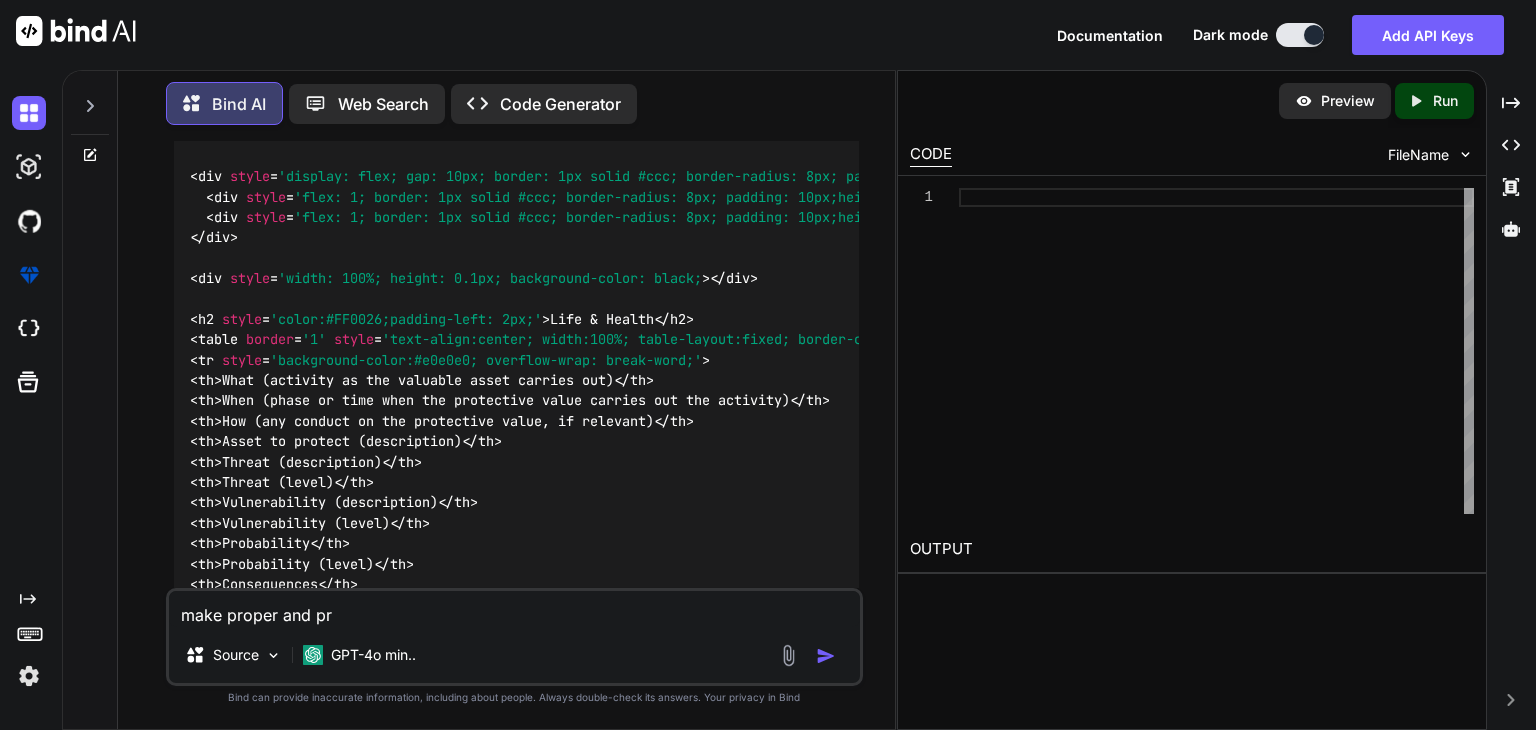 type on "x" 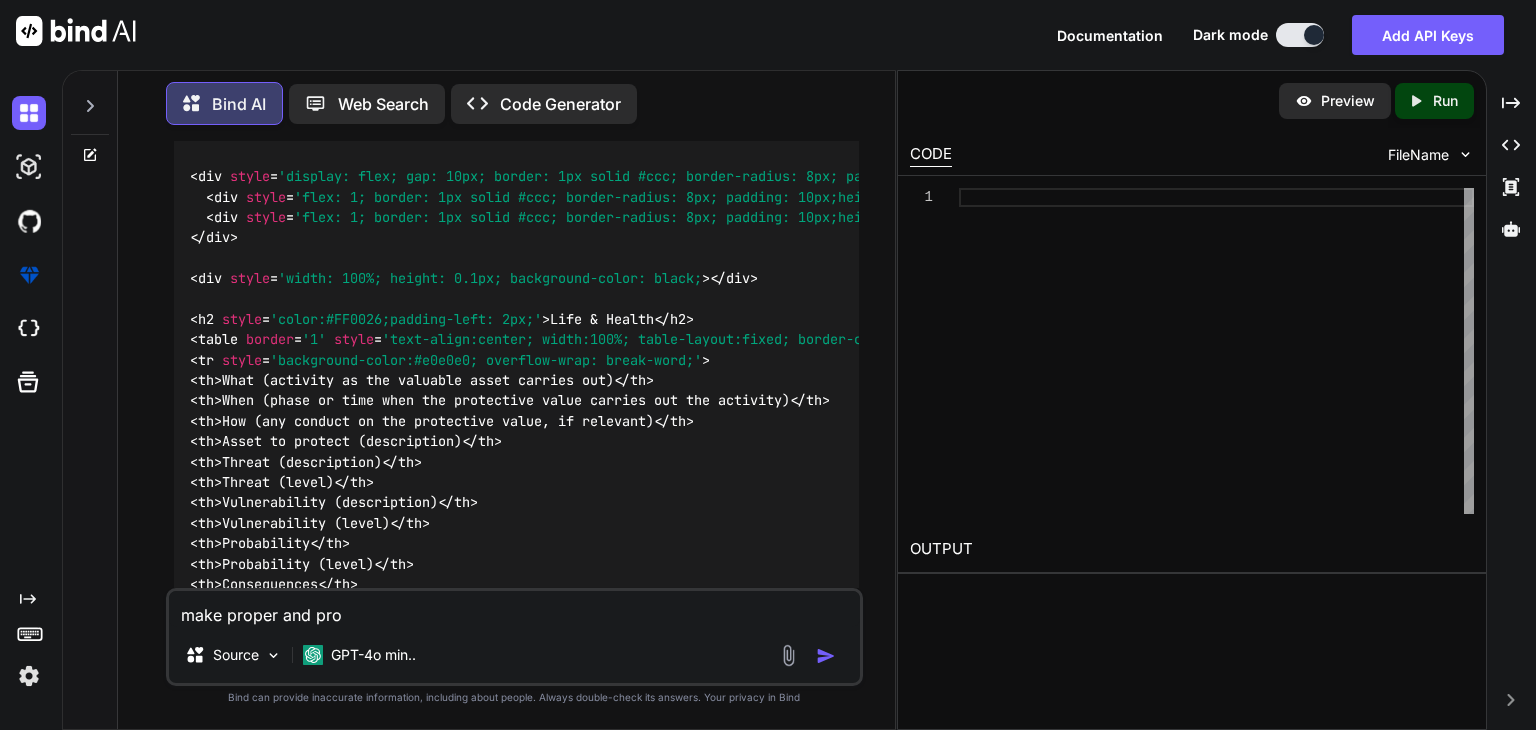 type on "x" 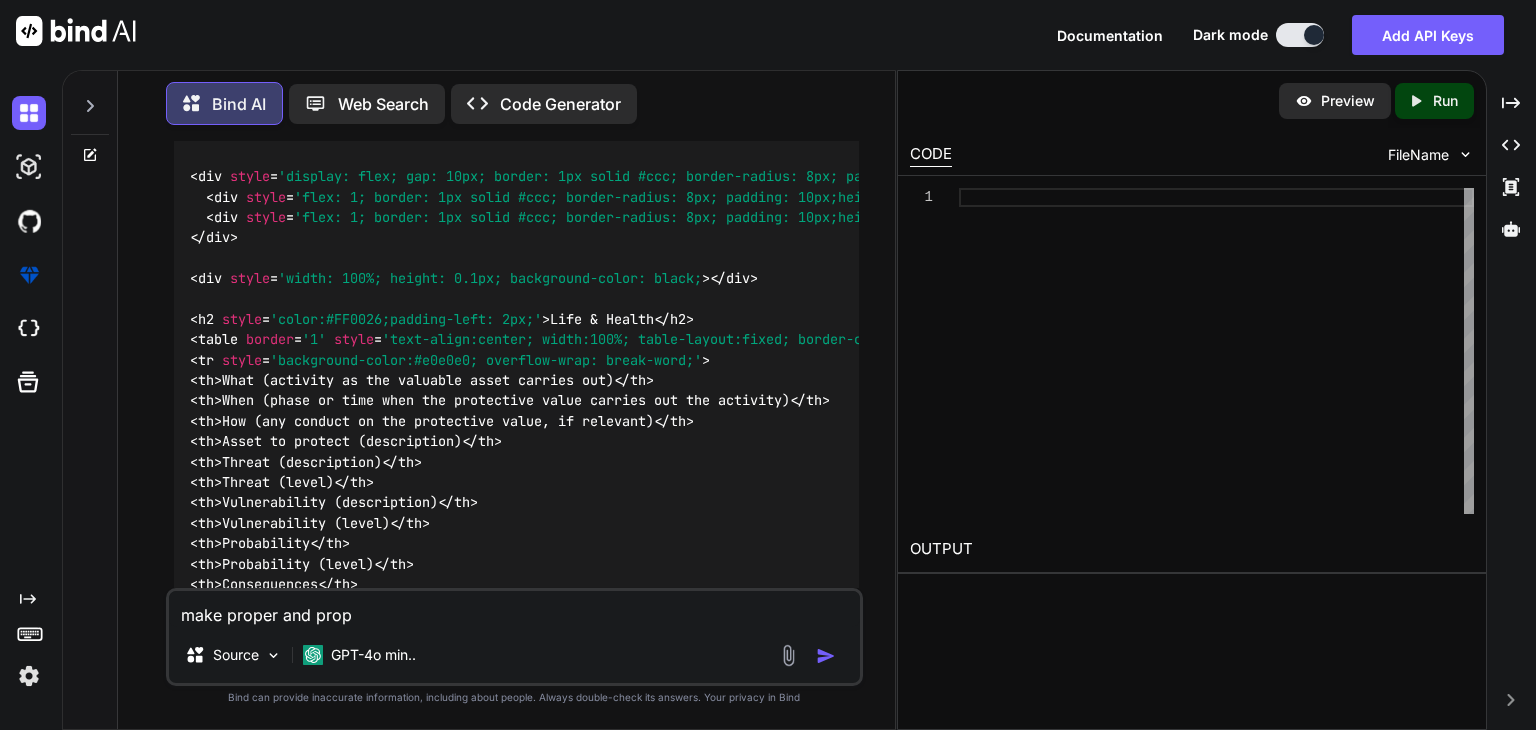 type on "x" 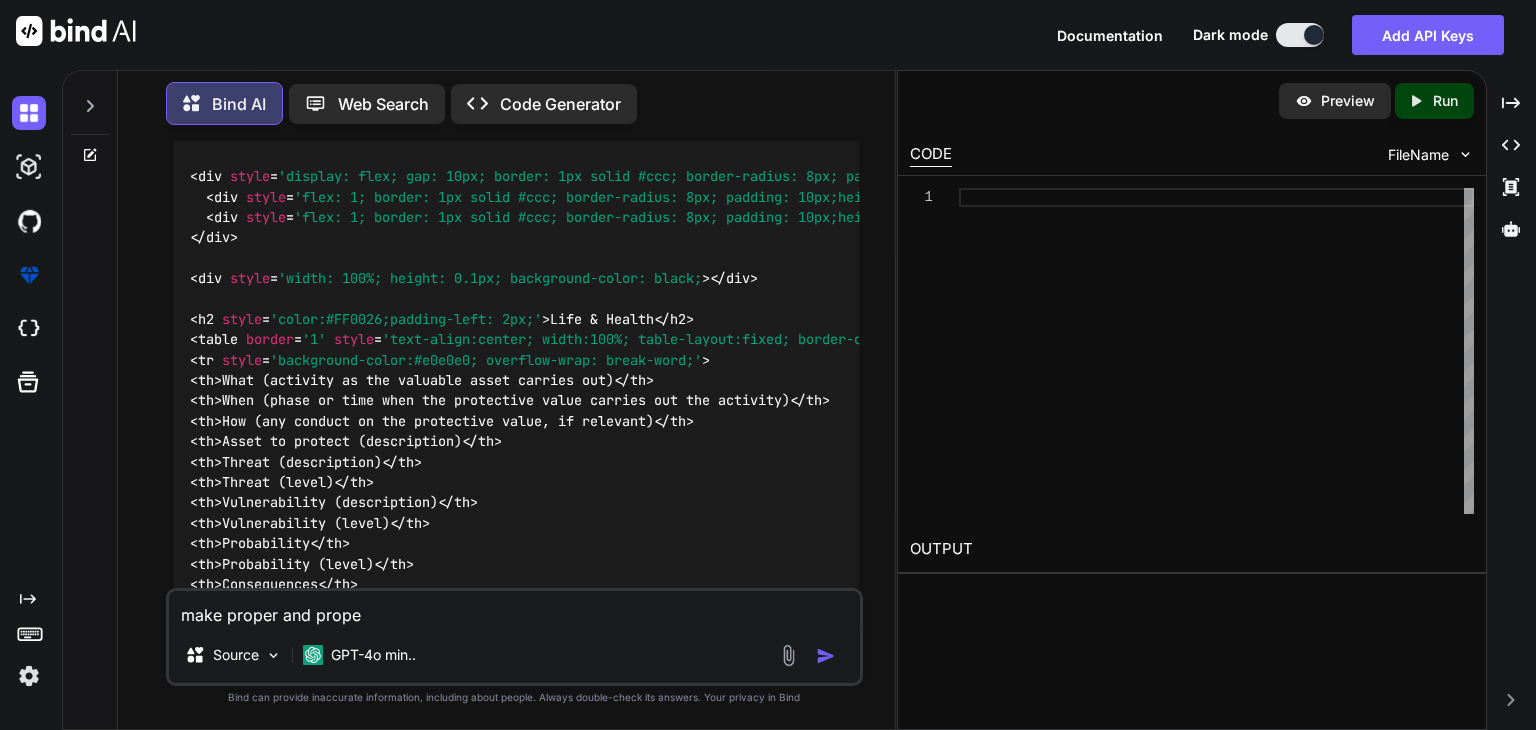 type on "x" 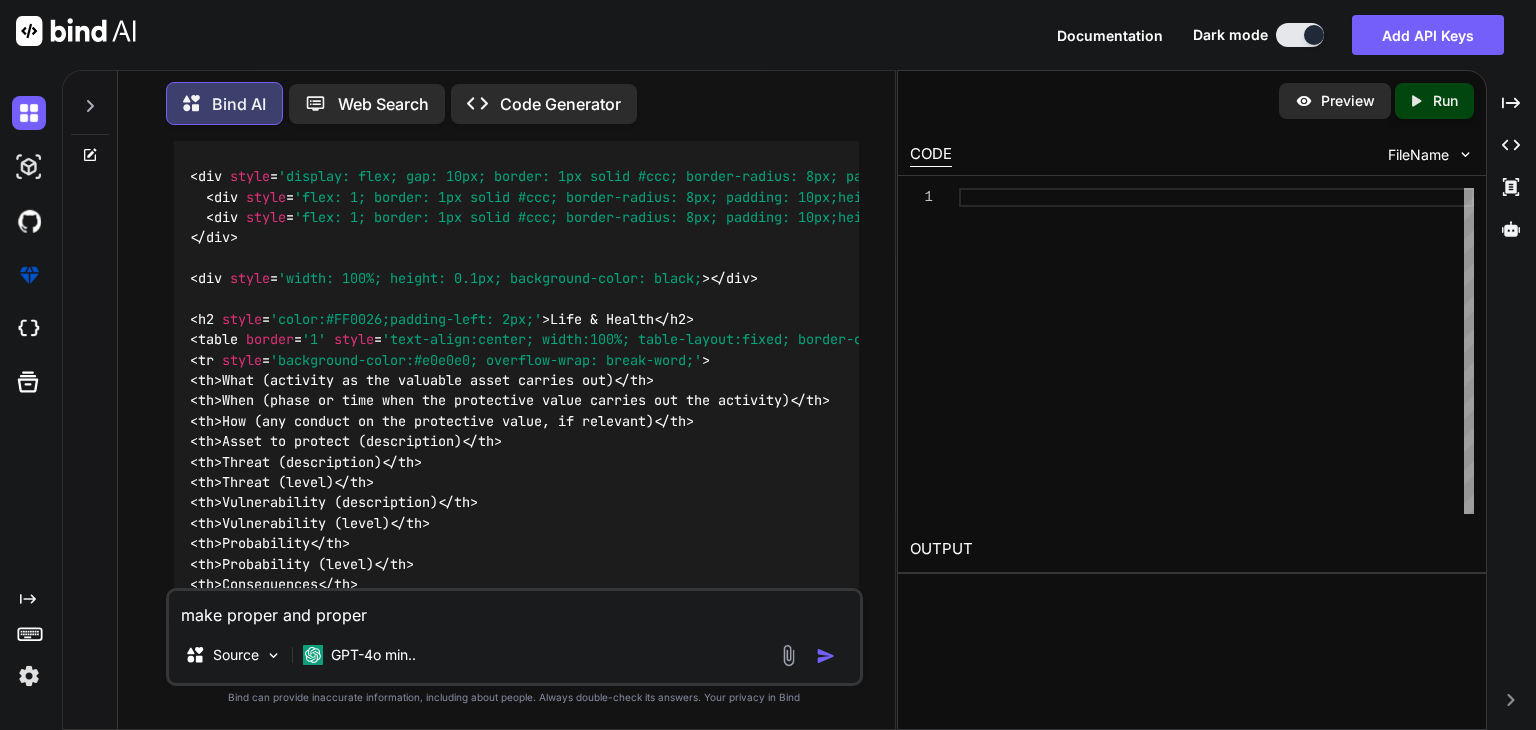 type on "x" 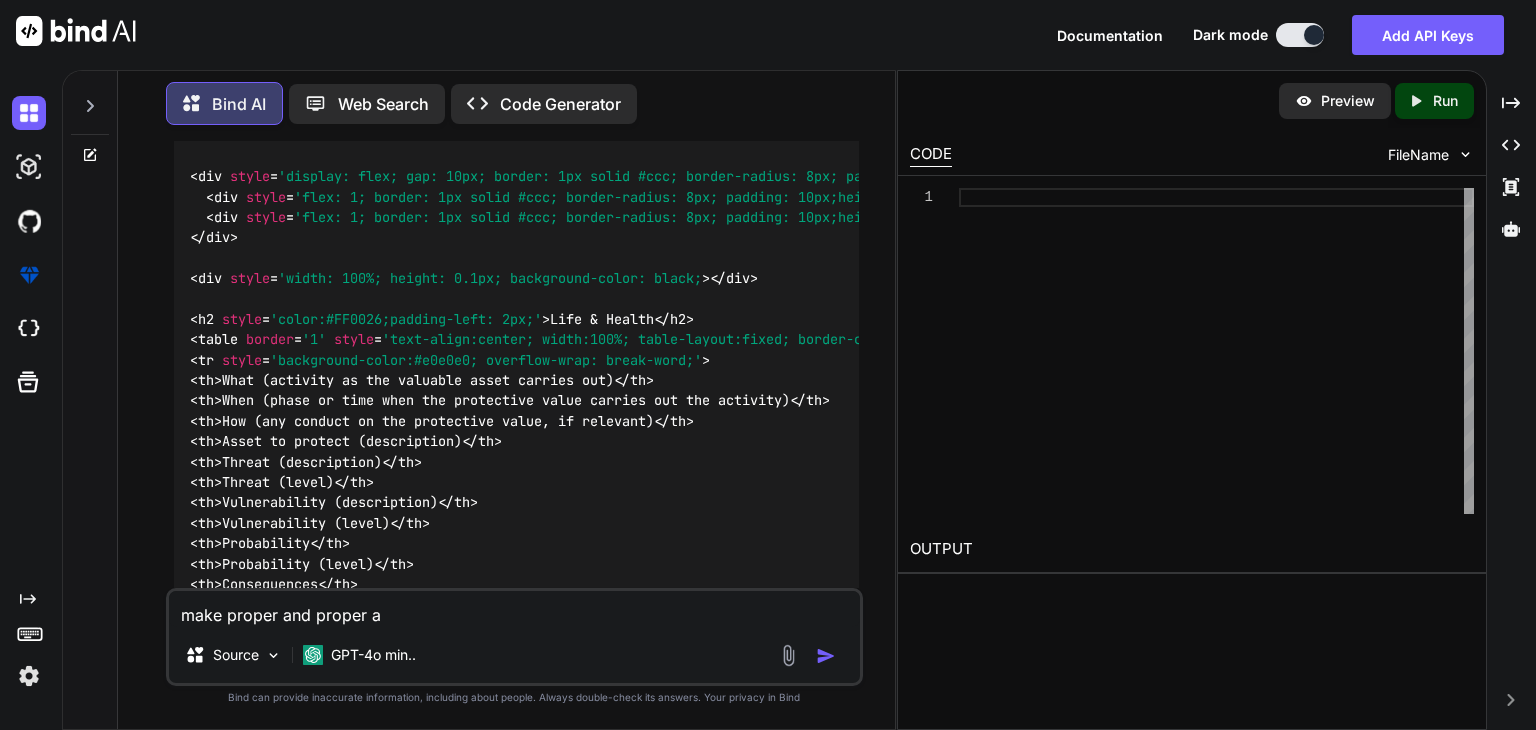 type on "x" 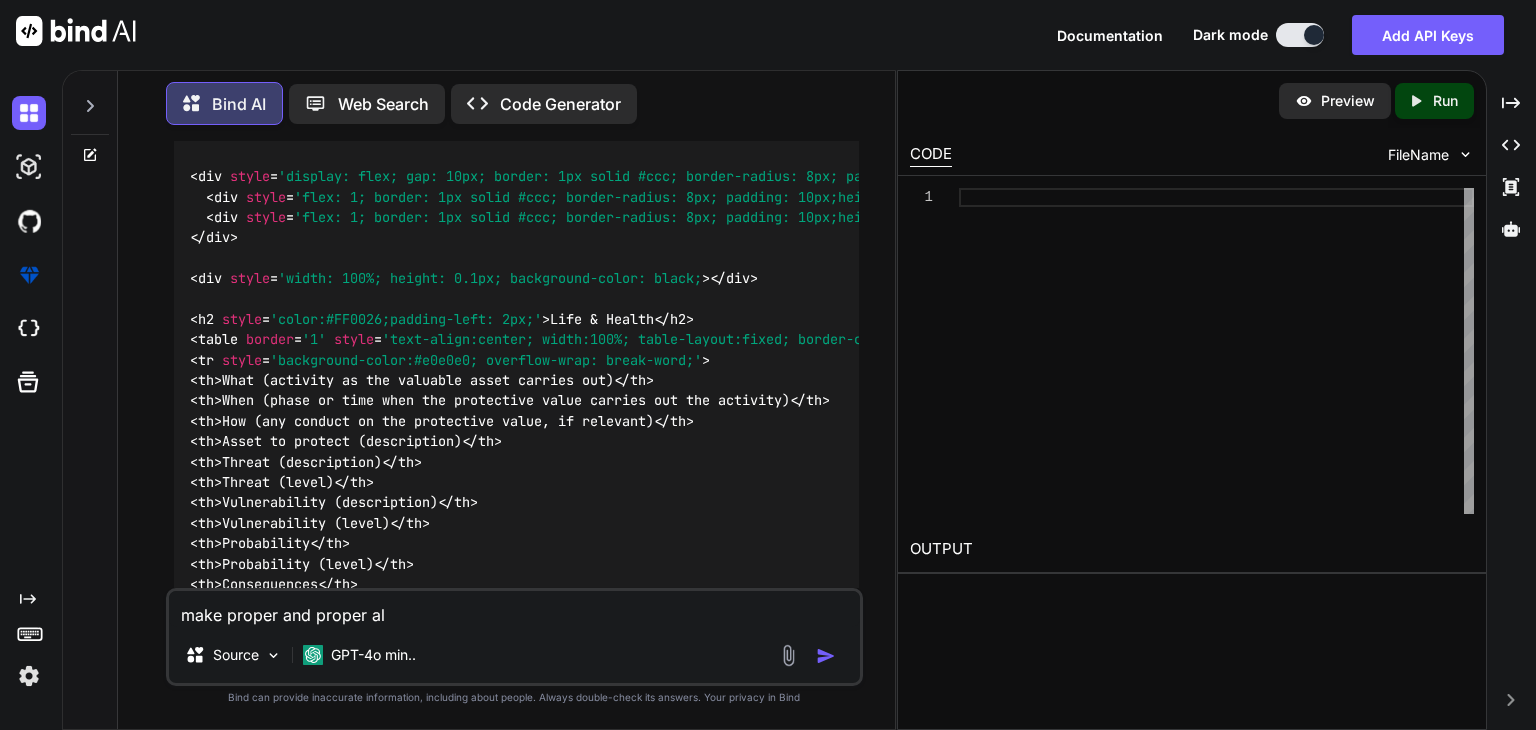type on "x" 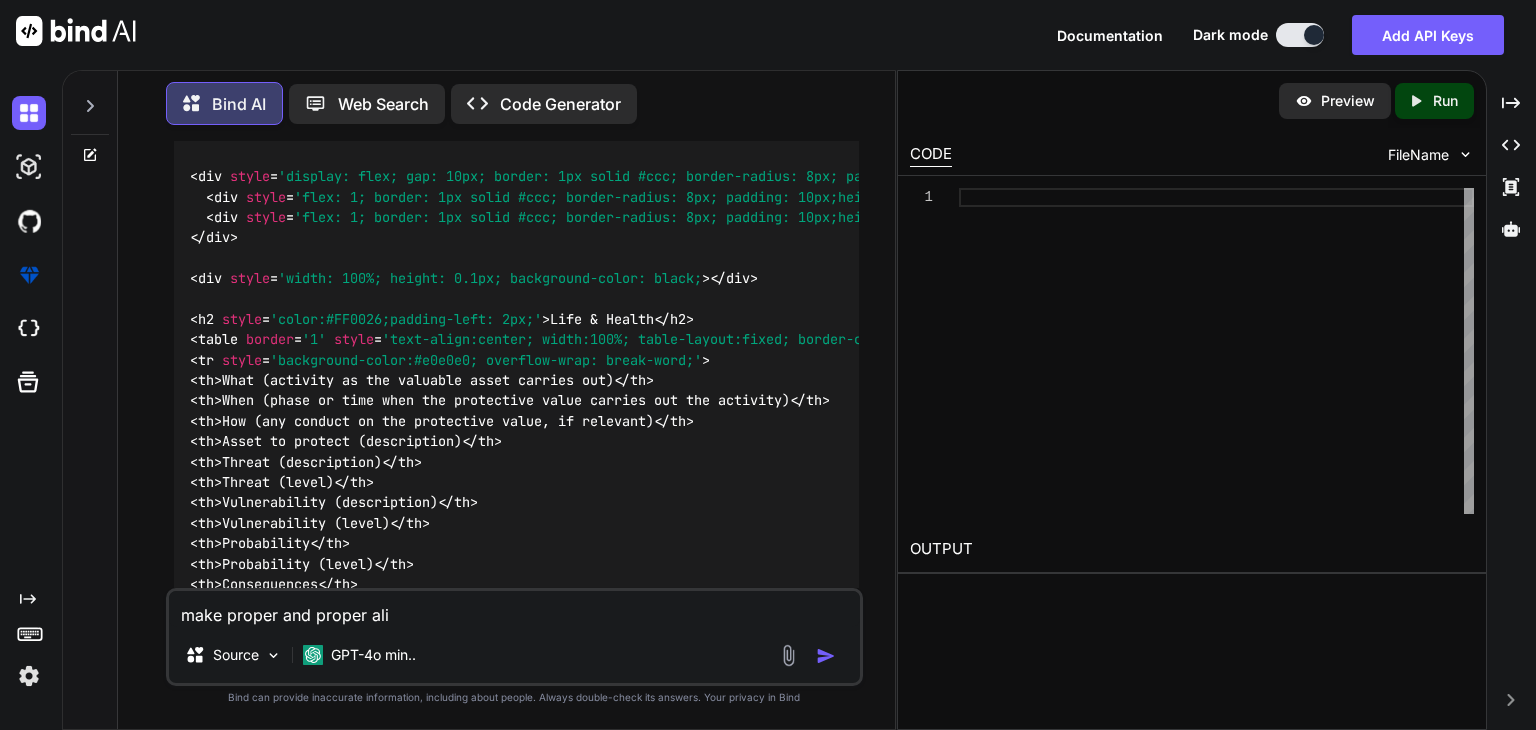 type on "x" 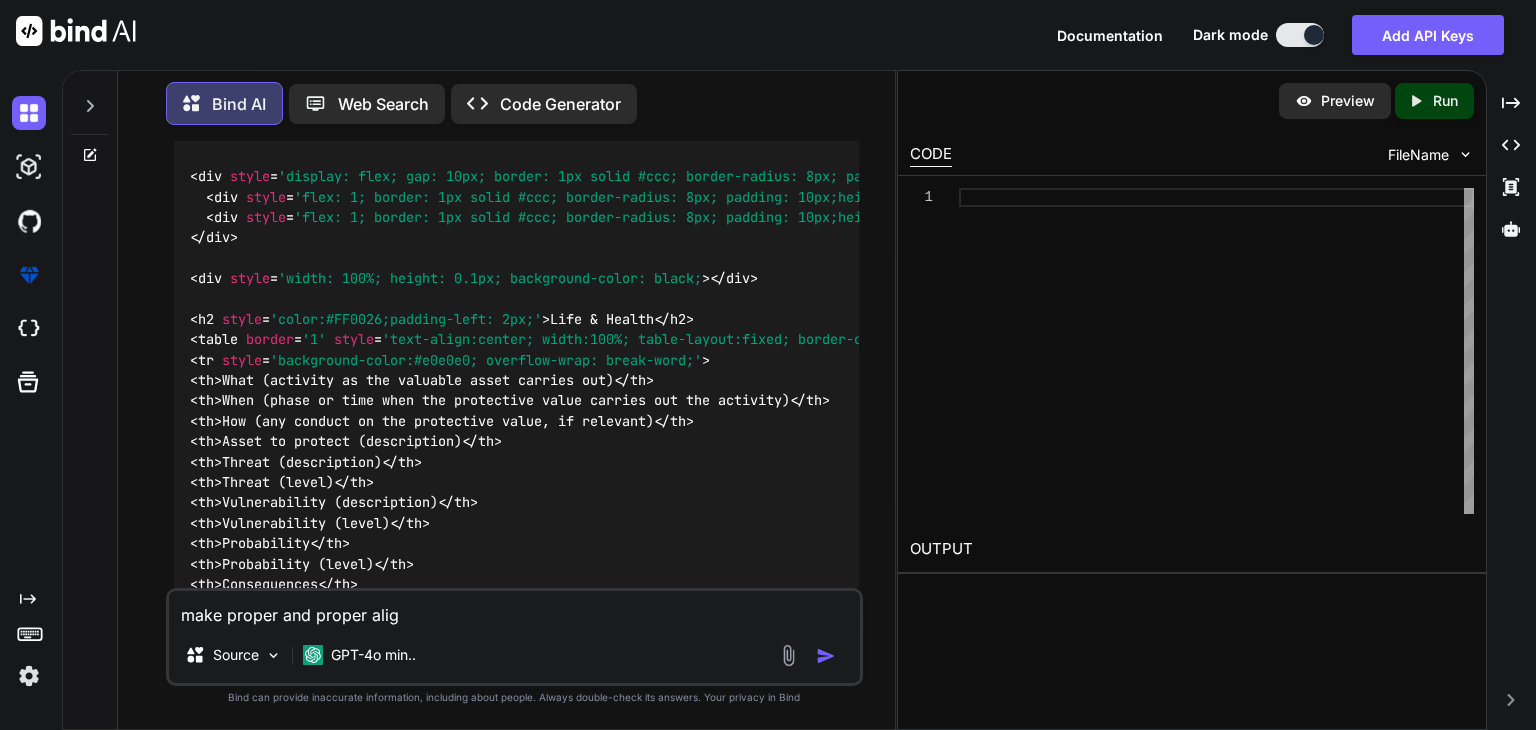 type on "x" 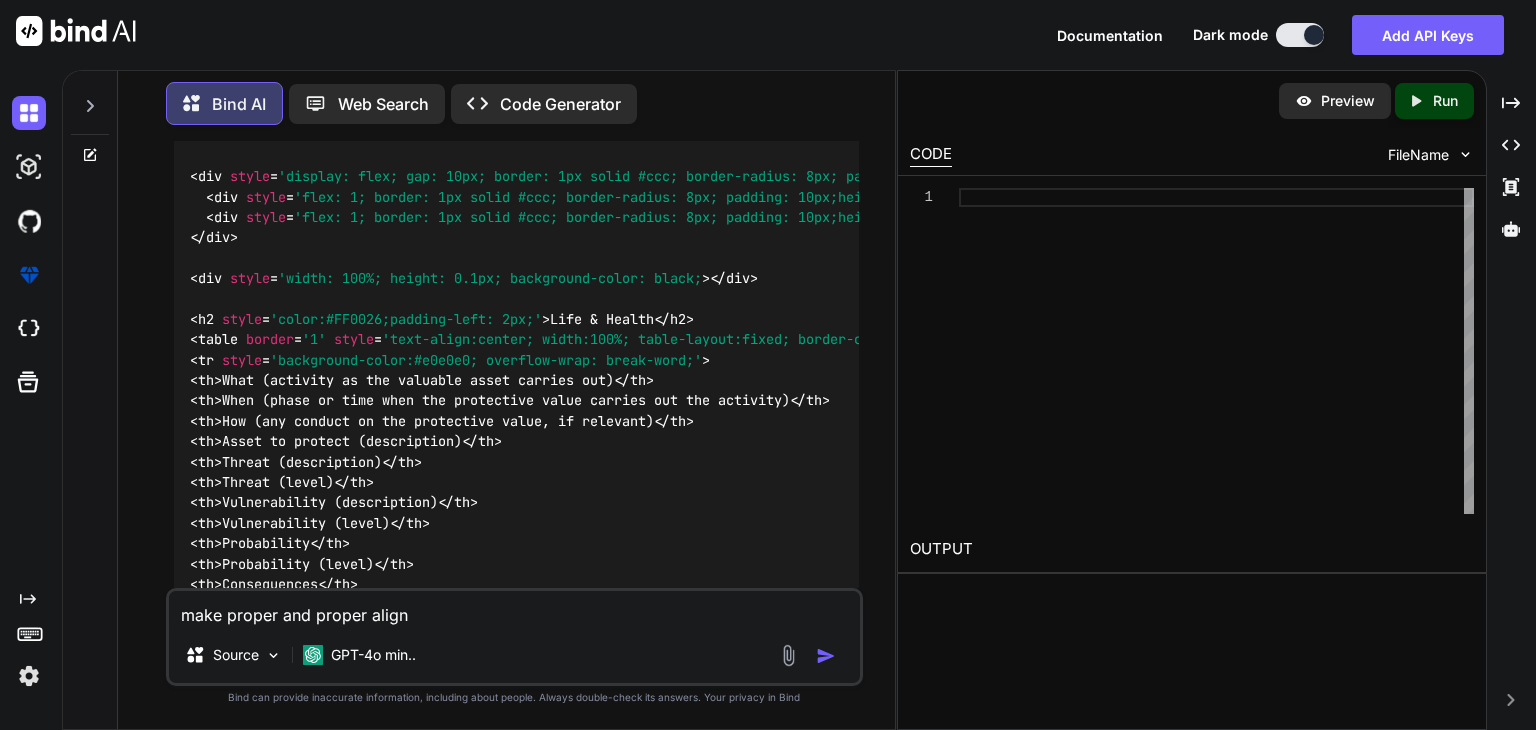 type 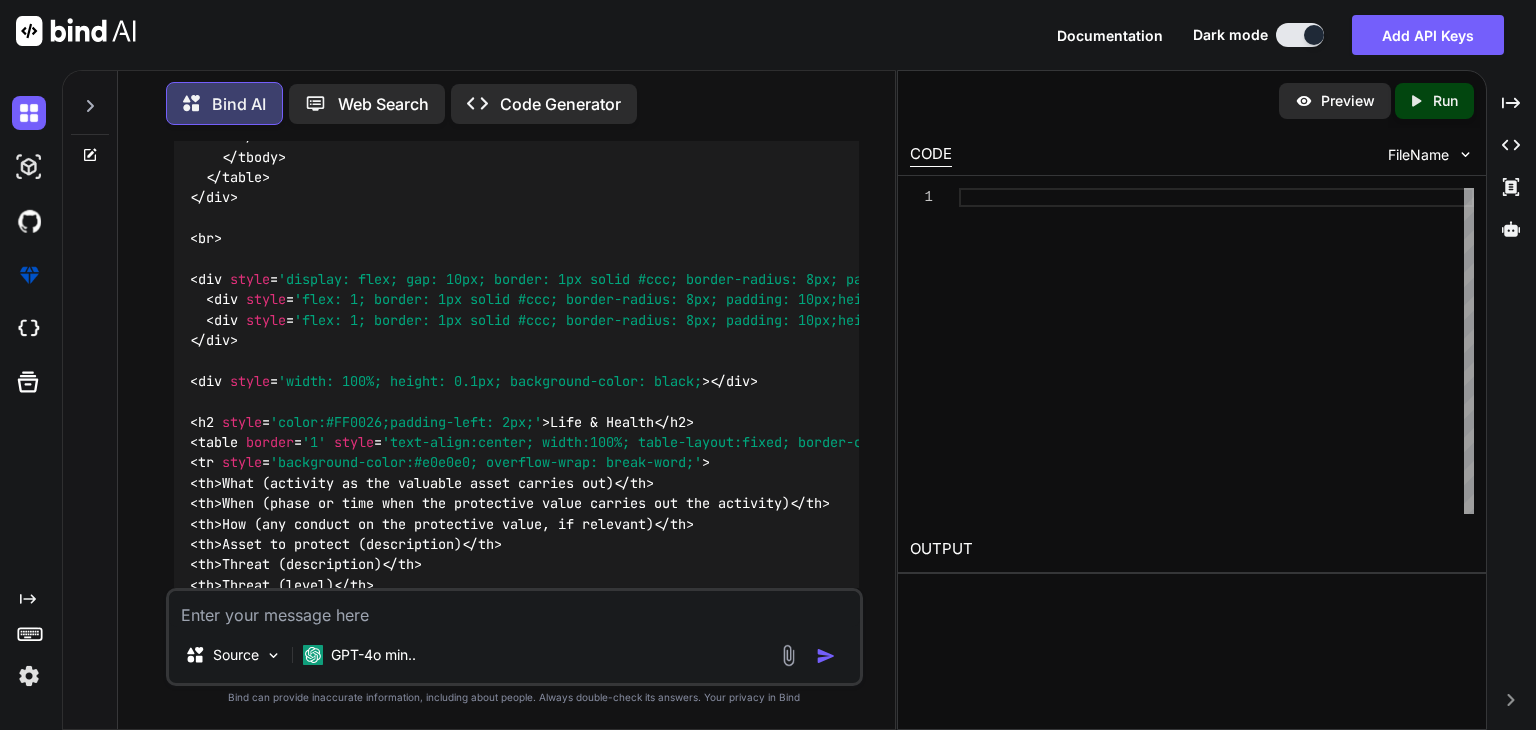 scroll, scrollTop: 17203, scrollLeft: 0, axis: vertical 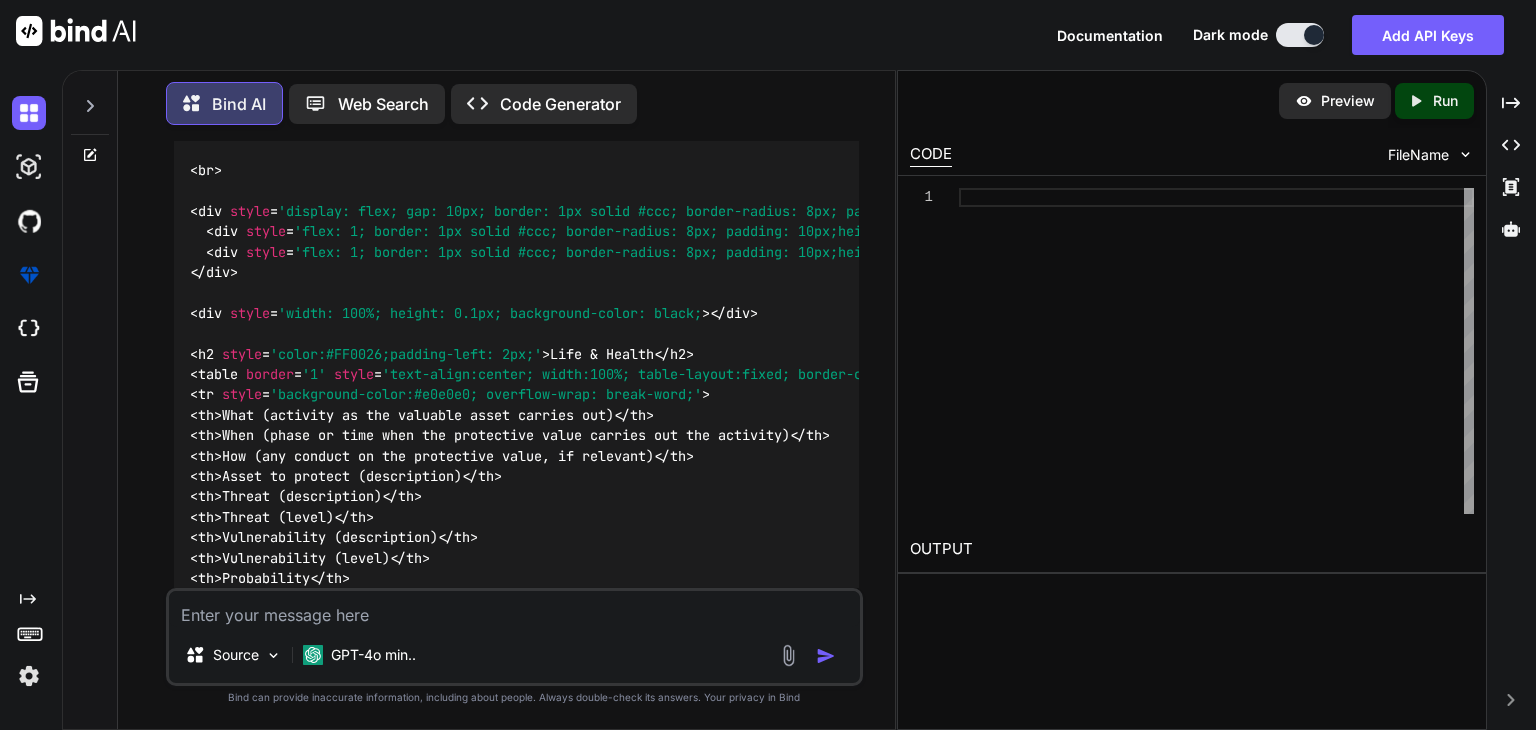 click on "'< div   style = 'text-align: right;' >
< img   src = 'data:image/svg+xml;utf8," & EncodeUrl(
"<svg xmlns=' http: // www.w3.org / 2000 / svg '  version = '1.0'   width = '200pt'   height = '50.000000pt'   viewBox = '0 0 1473.000000 481.000000'   preserveAspectRatio = 'xMidYMid meet' >
< metadata >
< meta   name = 'Producer'   content = 'Online-Convert' />
</ metadata >
< g   transform = 'translate(0.000000,481.000000) scale(0.100000,-0.100000)'   fill = '#000000'   stroke = 'none' >
< path   d = />
< path   d = 'M1450 2405 l0 -915 245 0 245 0 0 405 0 405 485 0 485 0 0 -405 0 -405 245 0 245 0 0 915 0 915 -245 0 -245 0 0 -360 0 -360 -485 0 -485 0 0 360 0 360 -245 0 -245 0 0 -915z' />
< path   d = 'M3790 2405 l0 -915 245 0 245 0 0 915 0 915 -245 0 -245 0 0 -915z' />
< path   d = 'M4450 3165 l0 -155 355 0 355 0 0 -760 0 -760 240 0 240 0 0 760 0 760 355 0 355 0 0 155 0 155 -950 0 -950 0 0 -155z' />
< path   d = />'" at bounding box center [516, -1838] 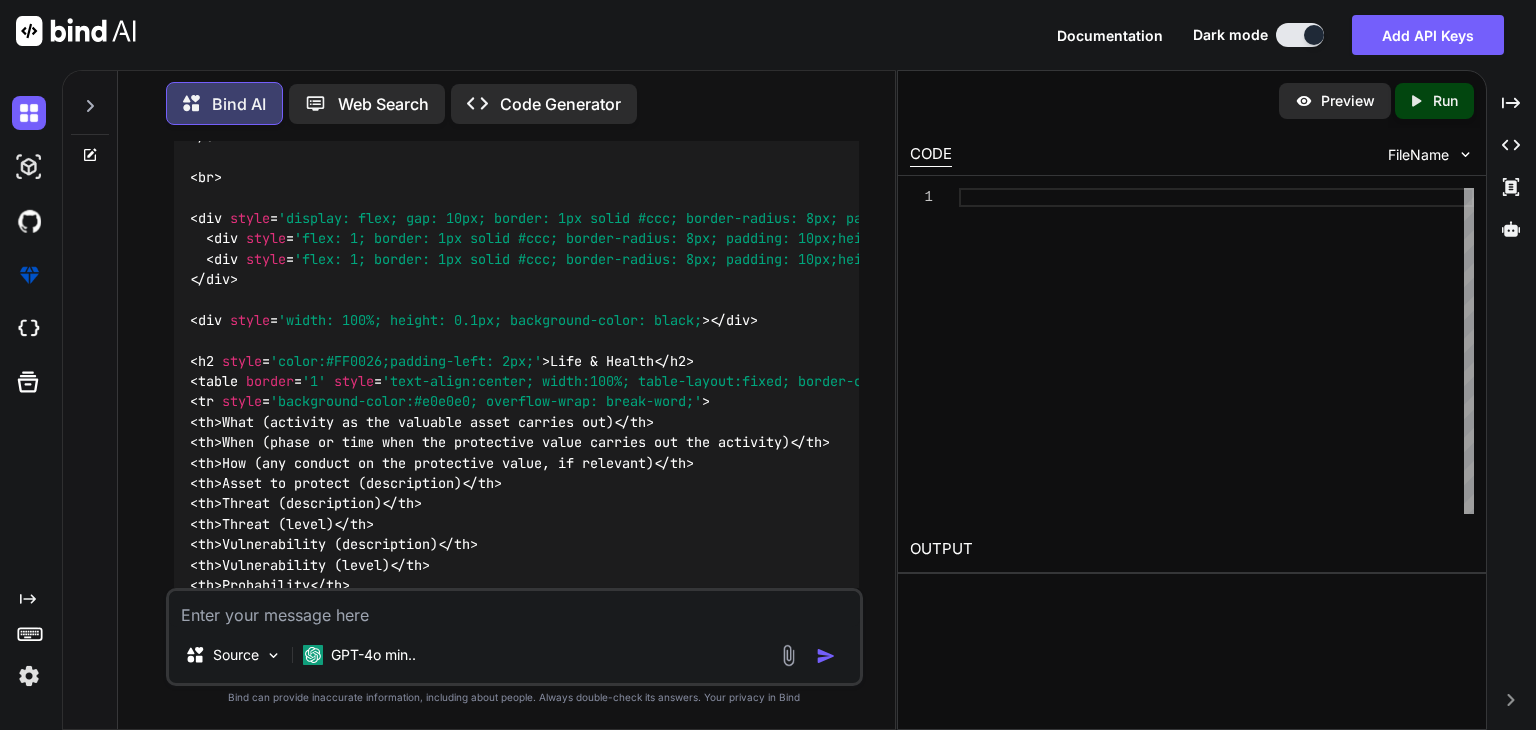 scroll, scrollTop: 17203, scrollLeft: 0, axis: vertical 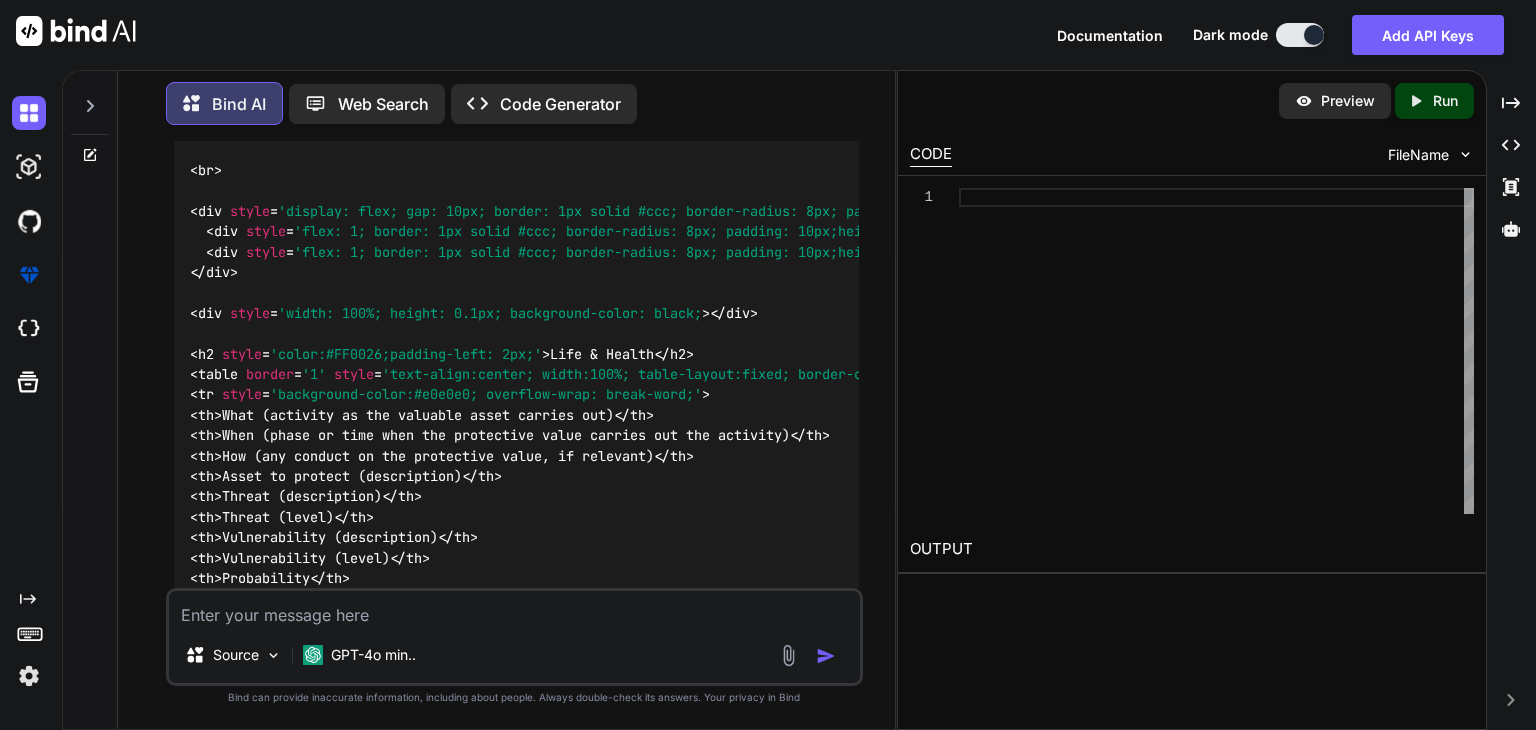 drag, startPoint x: 223, startPoint y: 547, endPoint x: 396, endPoint y: 549, distance: 173.01157 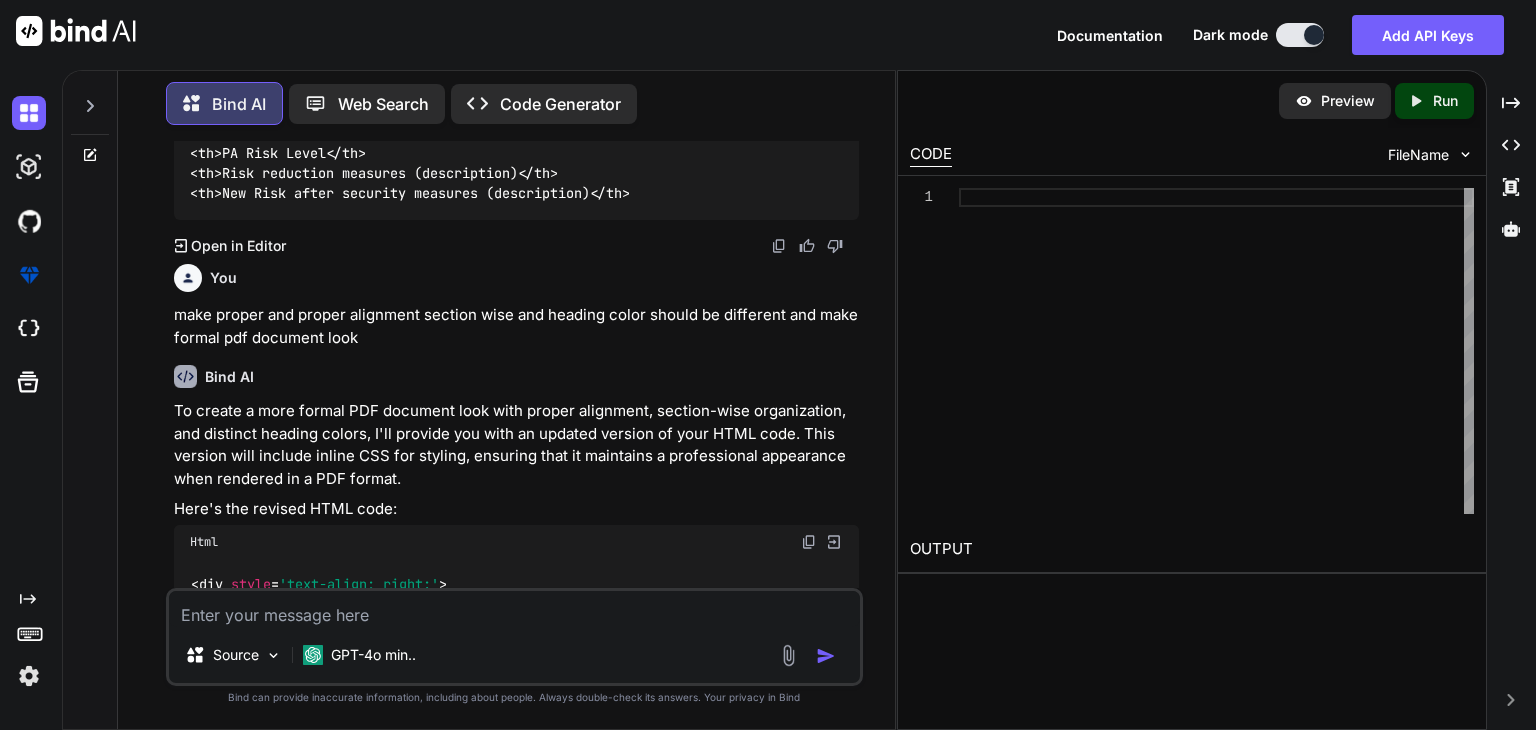 scroll, scrollTop: 12403, scrollLeft: 0, axis: vertical 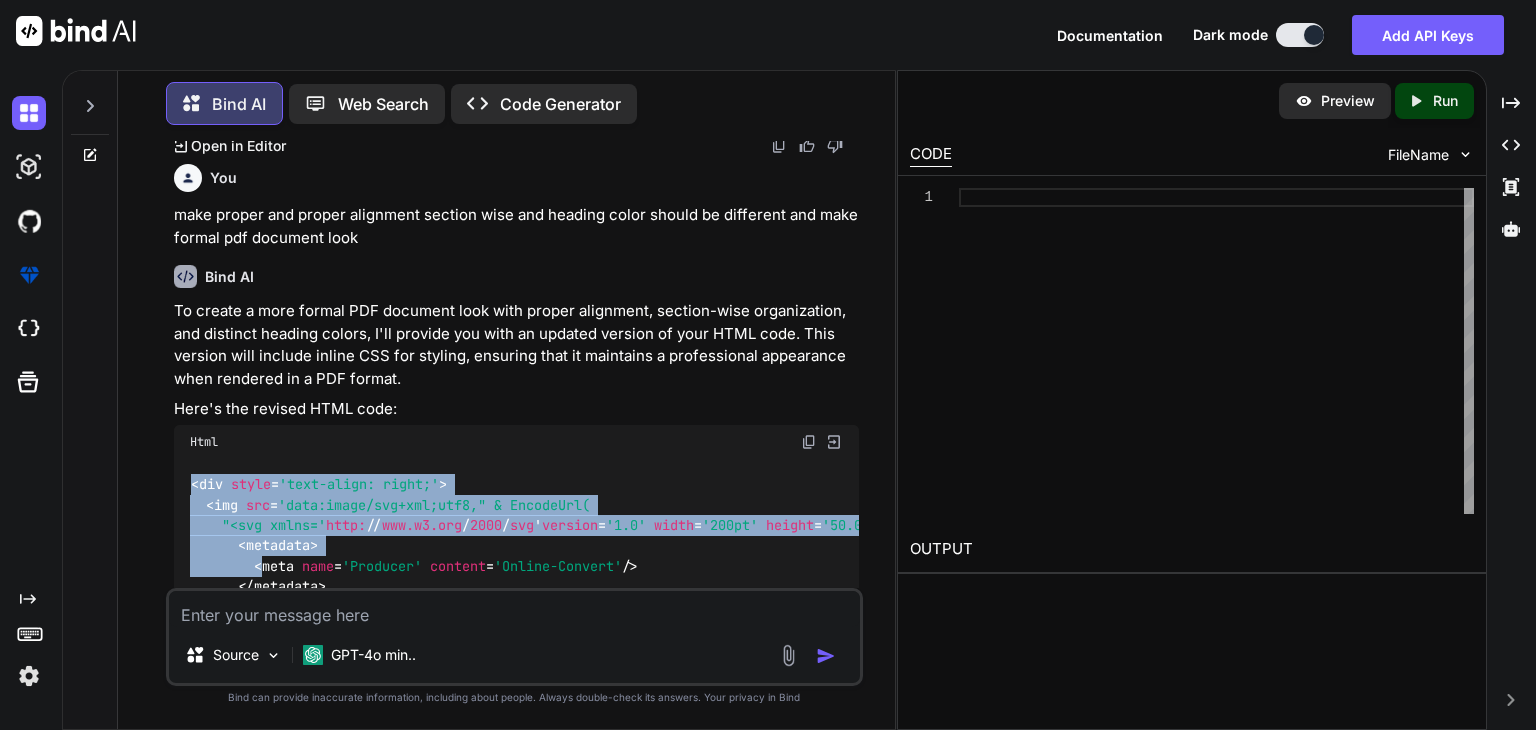 drag, startPoint x: 192, startPoint y: 307, endPoint x: 670, endPoint y: 264, distance: 479.9302 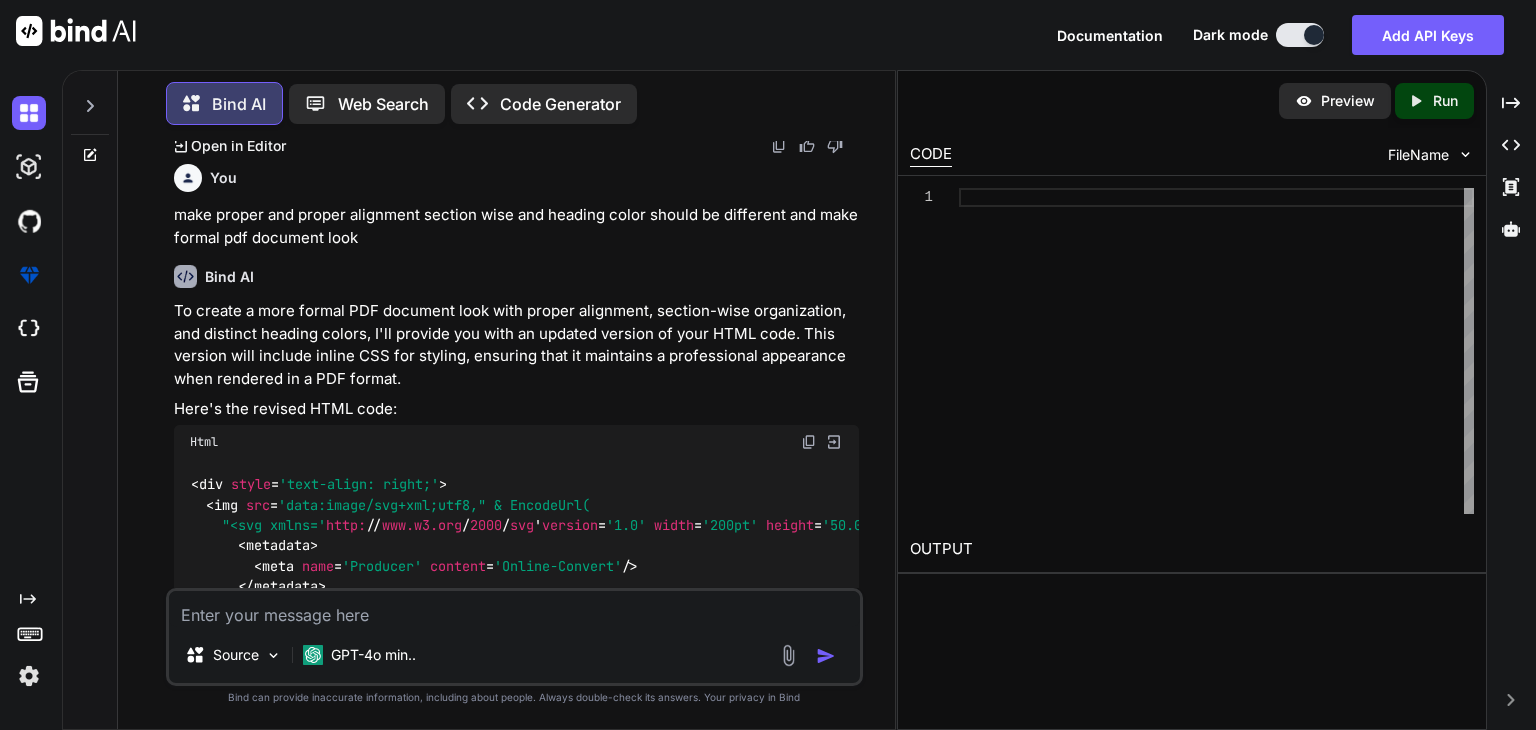 click on "Html" at bounding box center (516, 442) 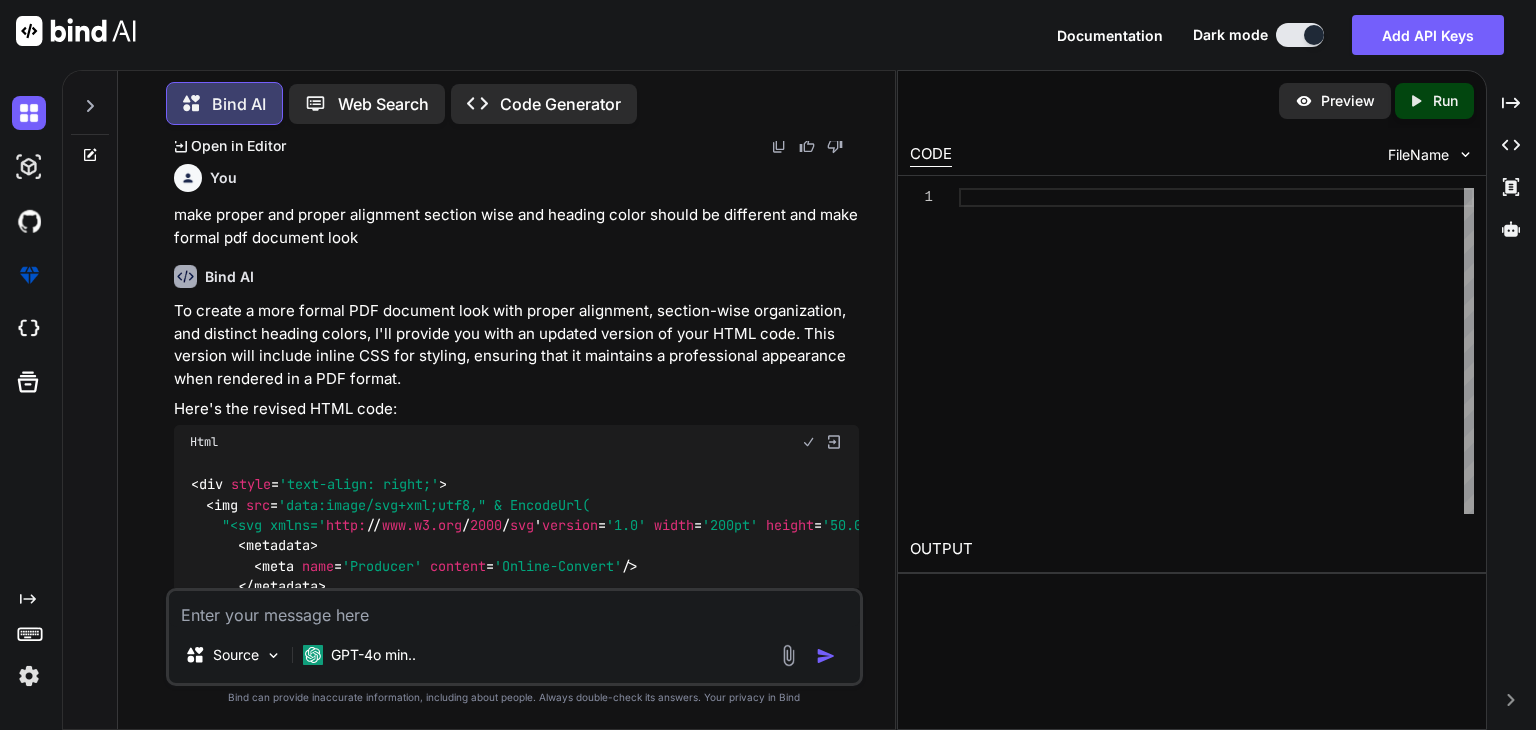 click at bounding box center [809, 442] 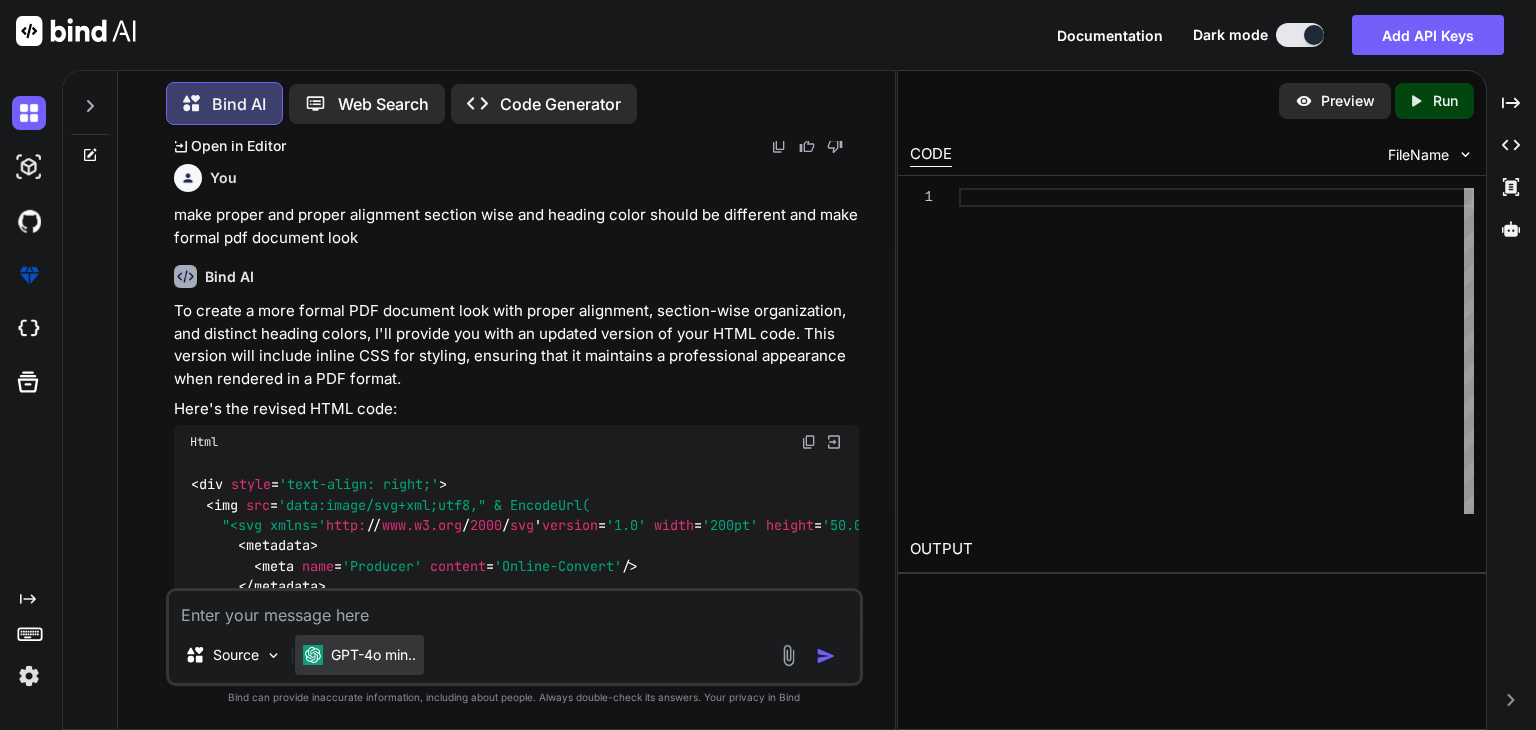 click on "GPT-4o min.." at bounding box center [373, 655] 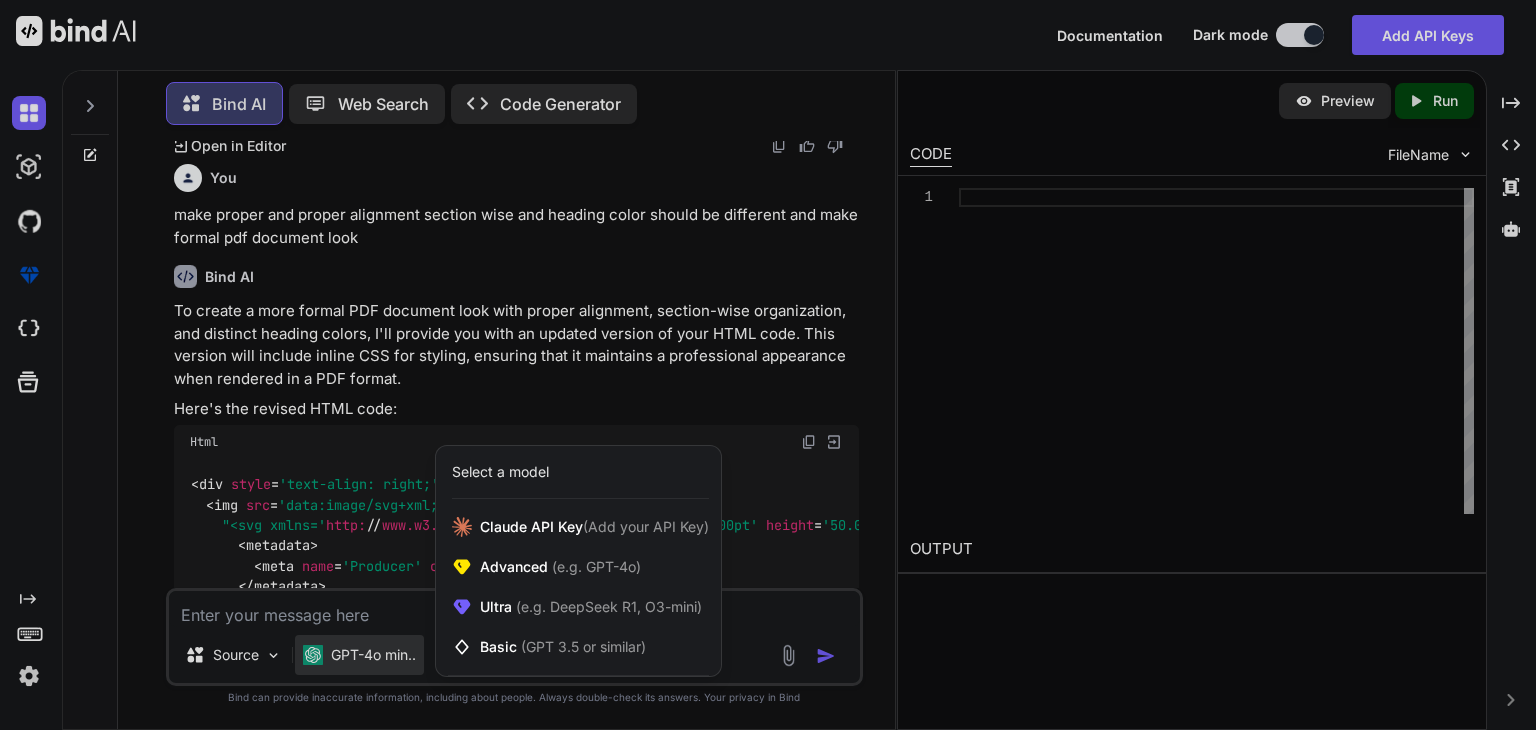 click at bounding box center (768, 365) 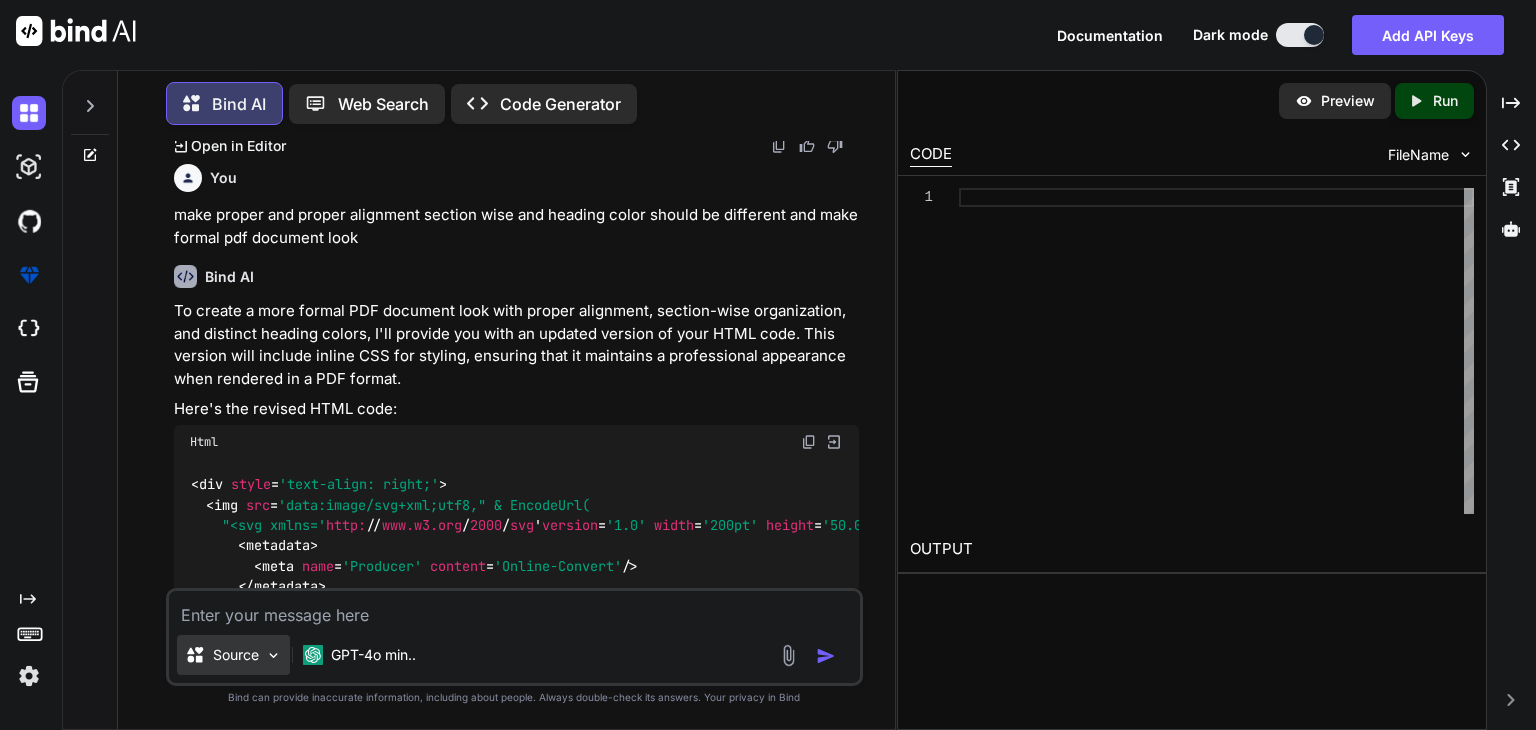 click at bounding box center (273, 655) 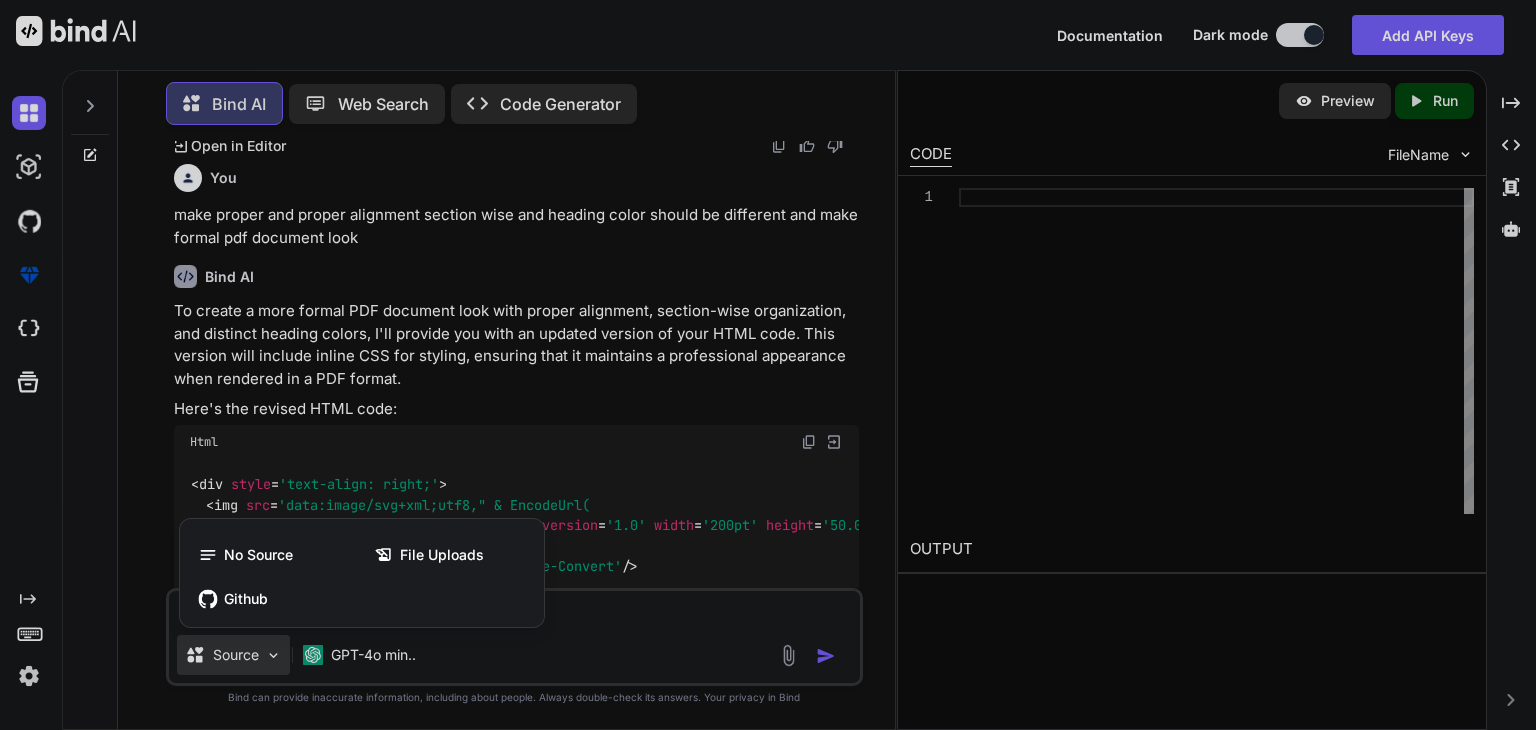 drag, startPoint x: 619, startPoint y: 601, endPoint x: 574, endPoint y: 603, distance: 45.044422 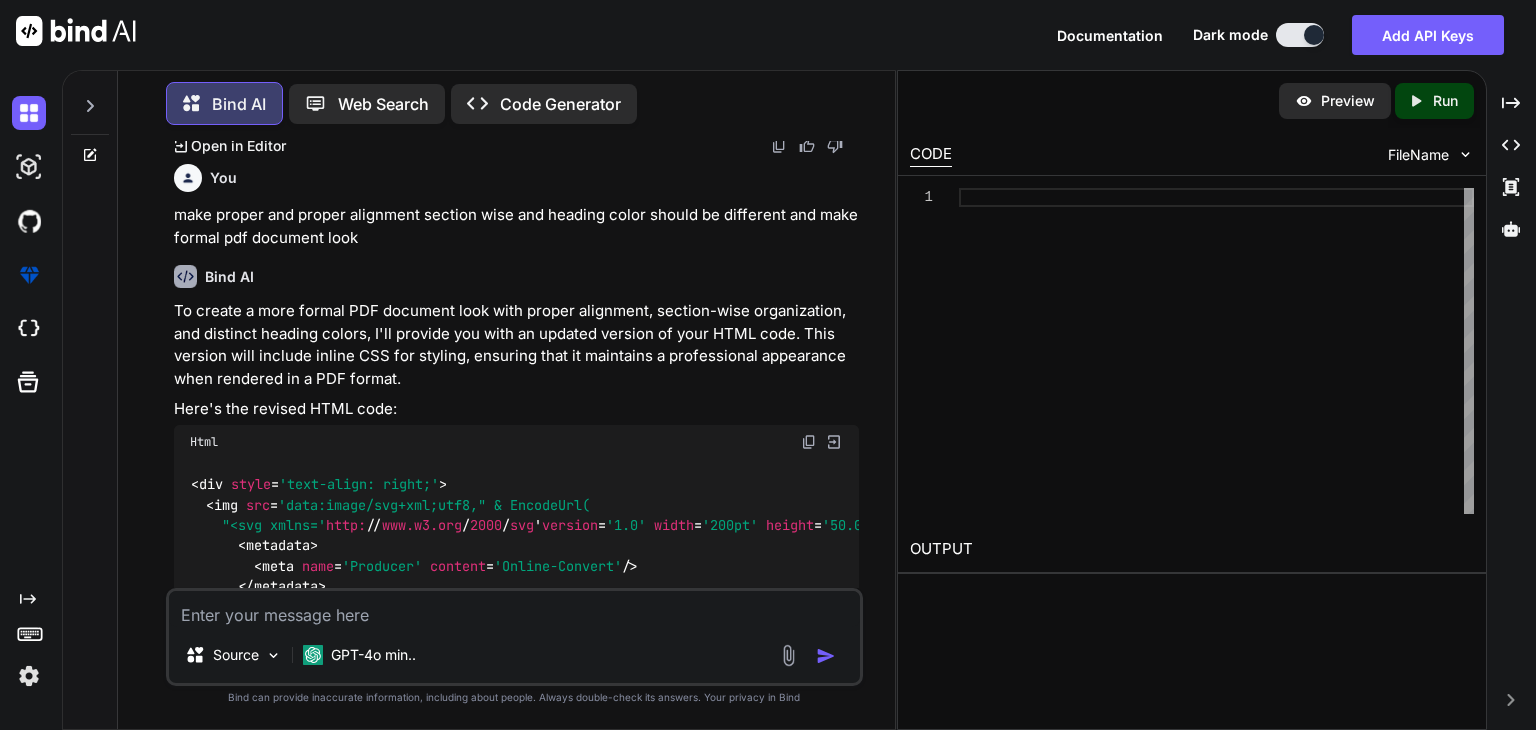 click at bounding box center [514, 609] 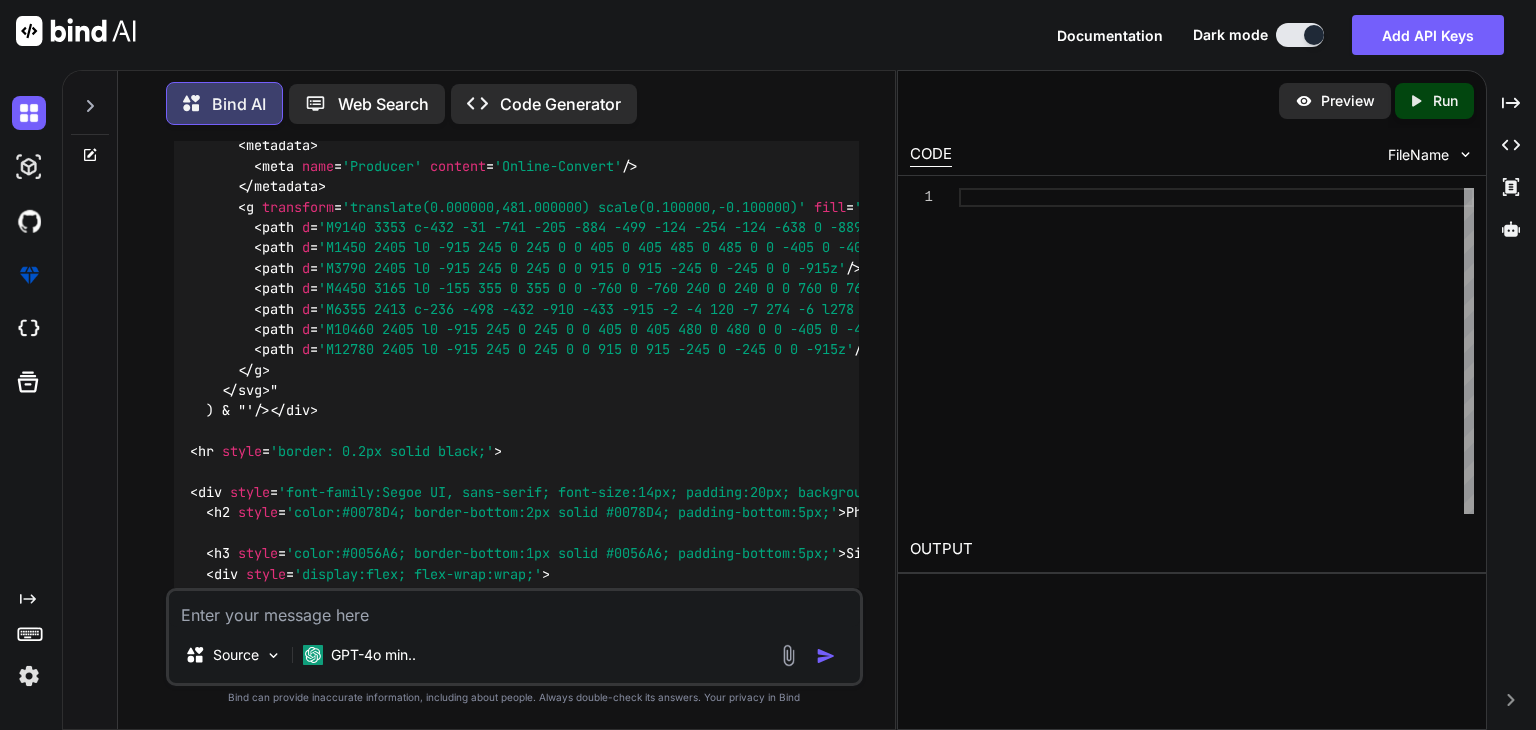 scroll, scrollTop: 13203, scrollLeft: 0, axis: vertical 